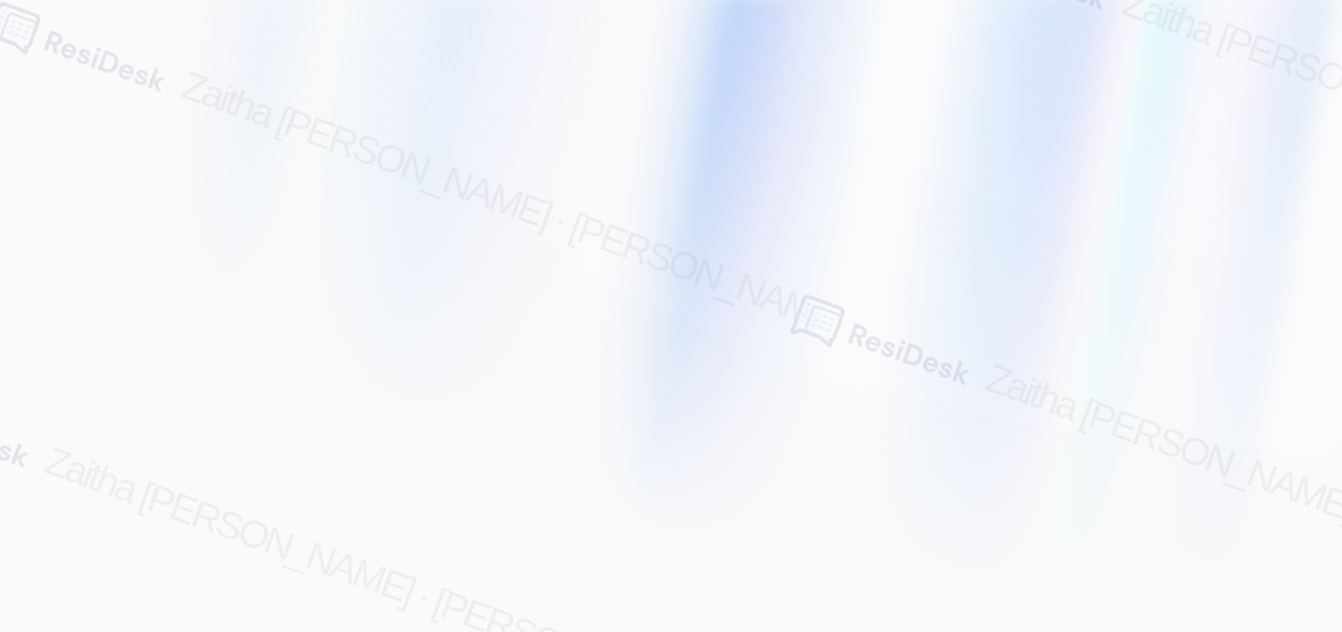scroll, scrollTop: 0, scrollLeft: 0, axis: both 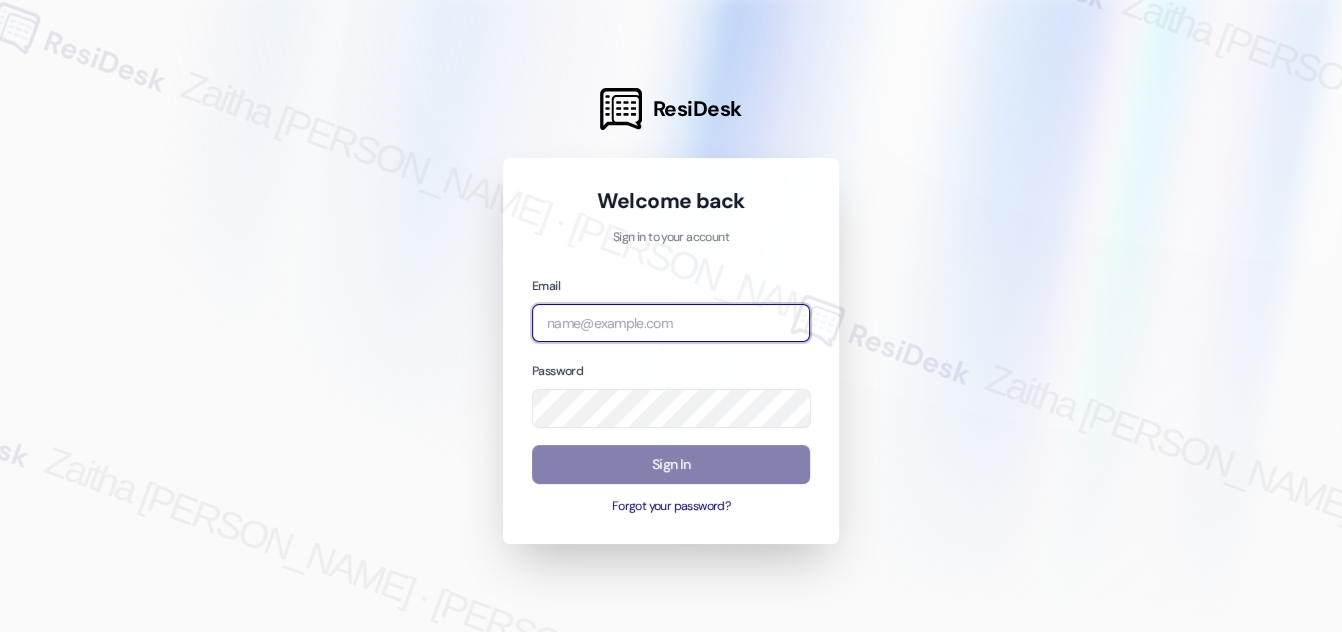 click at bounding box center [671, 323] 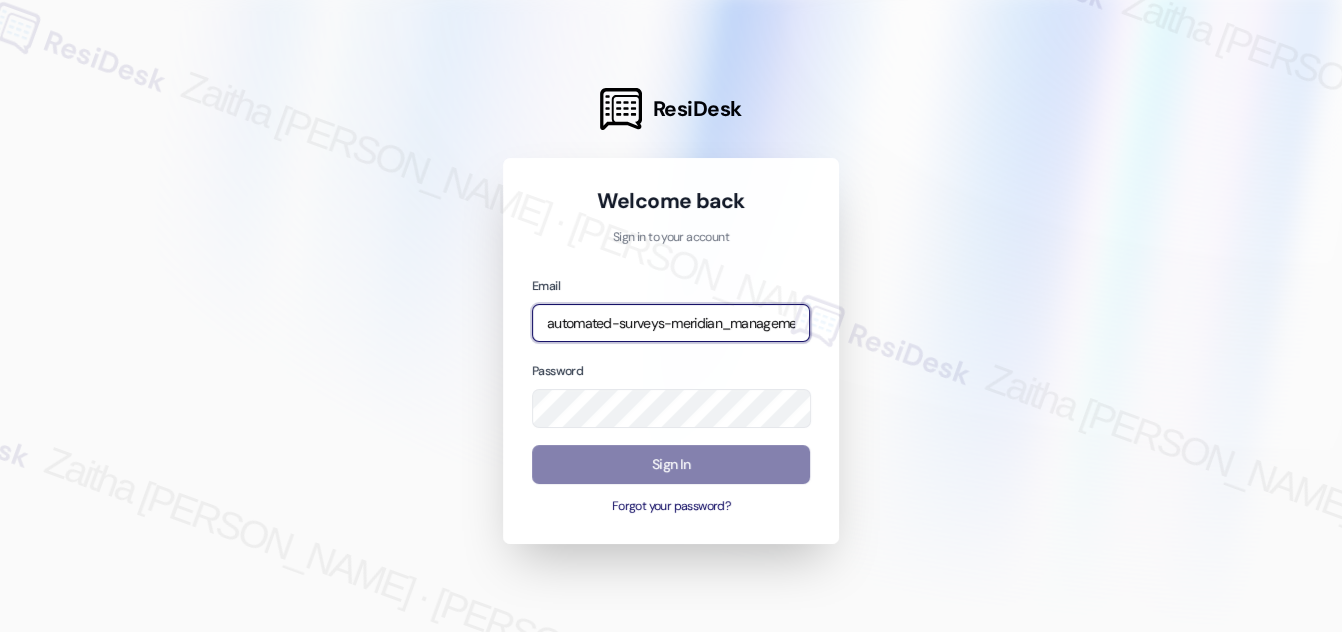 type on "automated-surveys-meridian_management-zaitha.mae.[PERSON_NAME]@meridian_[DOMAIN_NAME]" 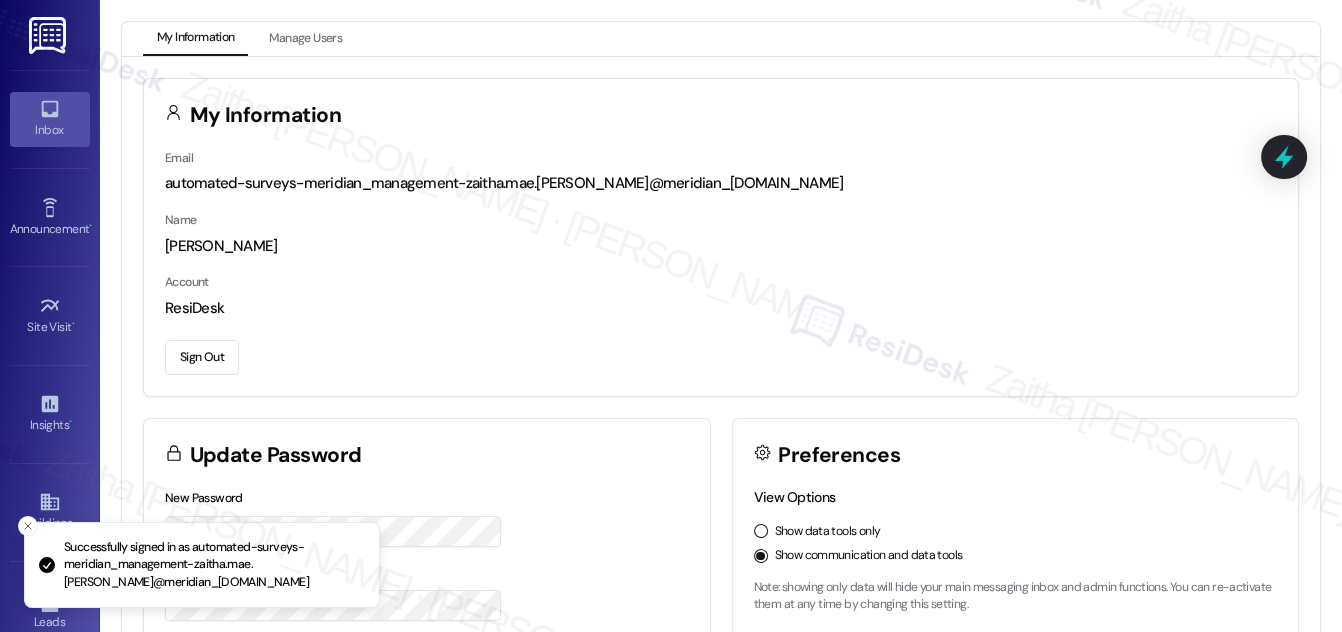 click on "Inbox" at bounding box center [50, 130] 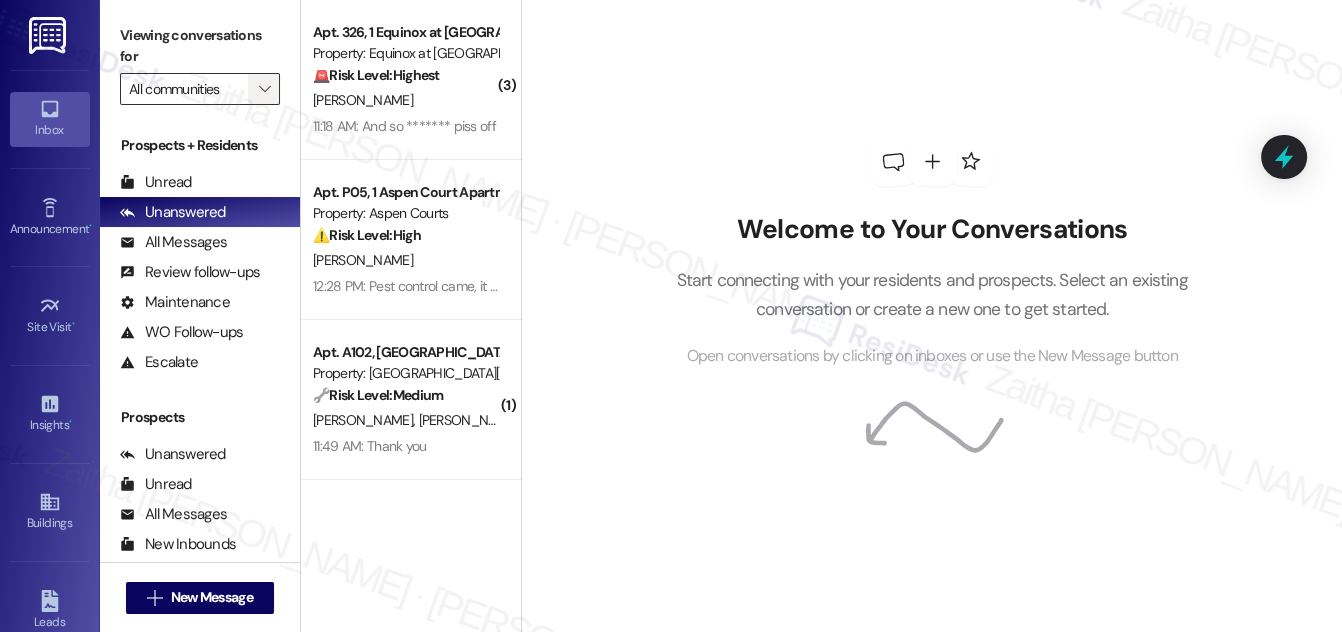 click on "" at bounding box center [264, 89] 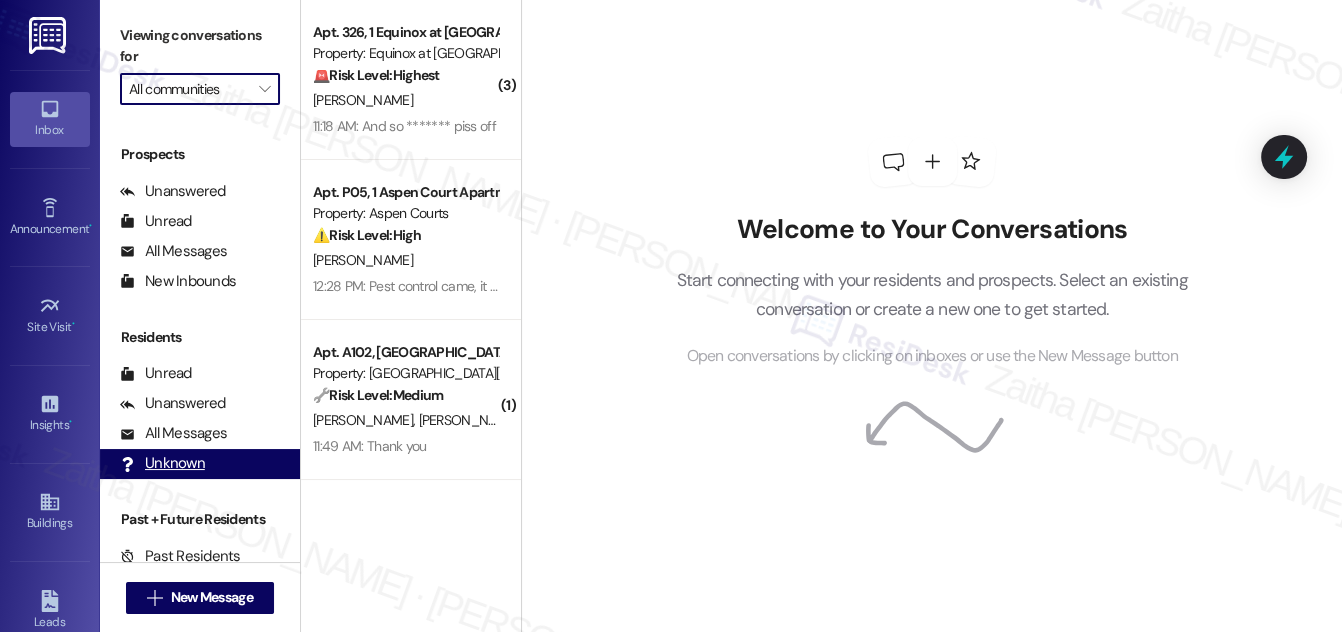 scroll, scrollTop: 264, scrollLeft: 0, axis: vertical 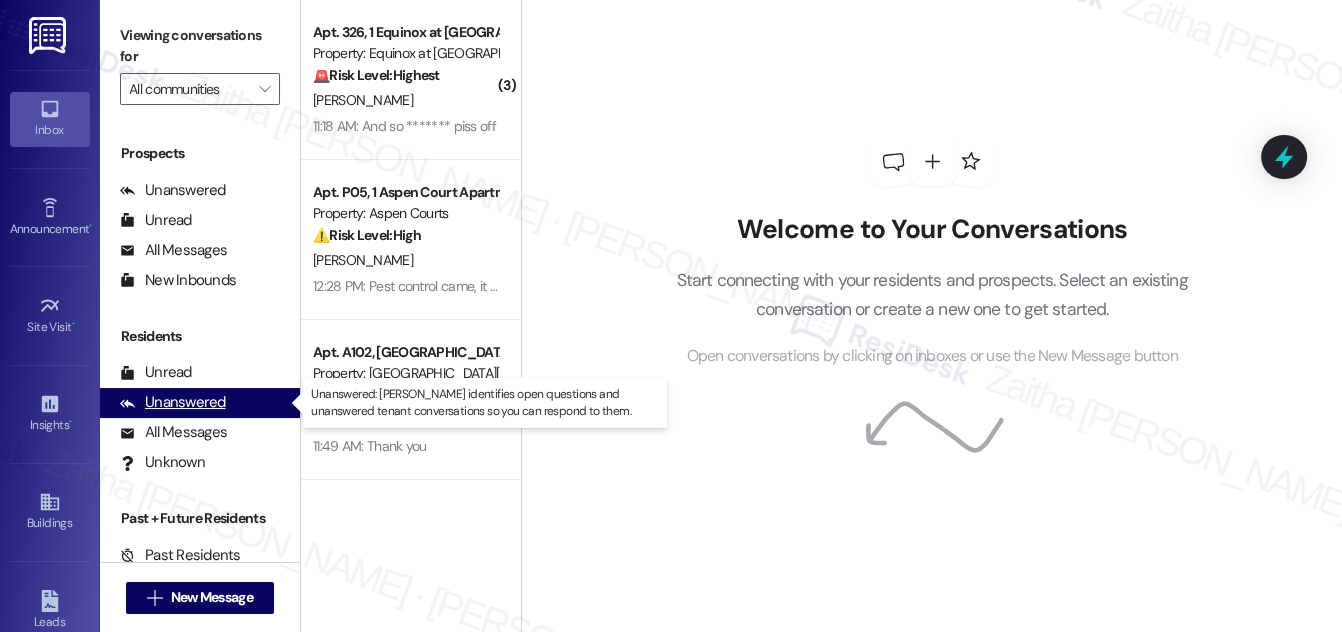 click on "Unanswered" at bounding box center (173, 402) 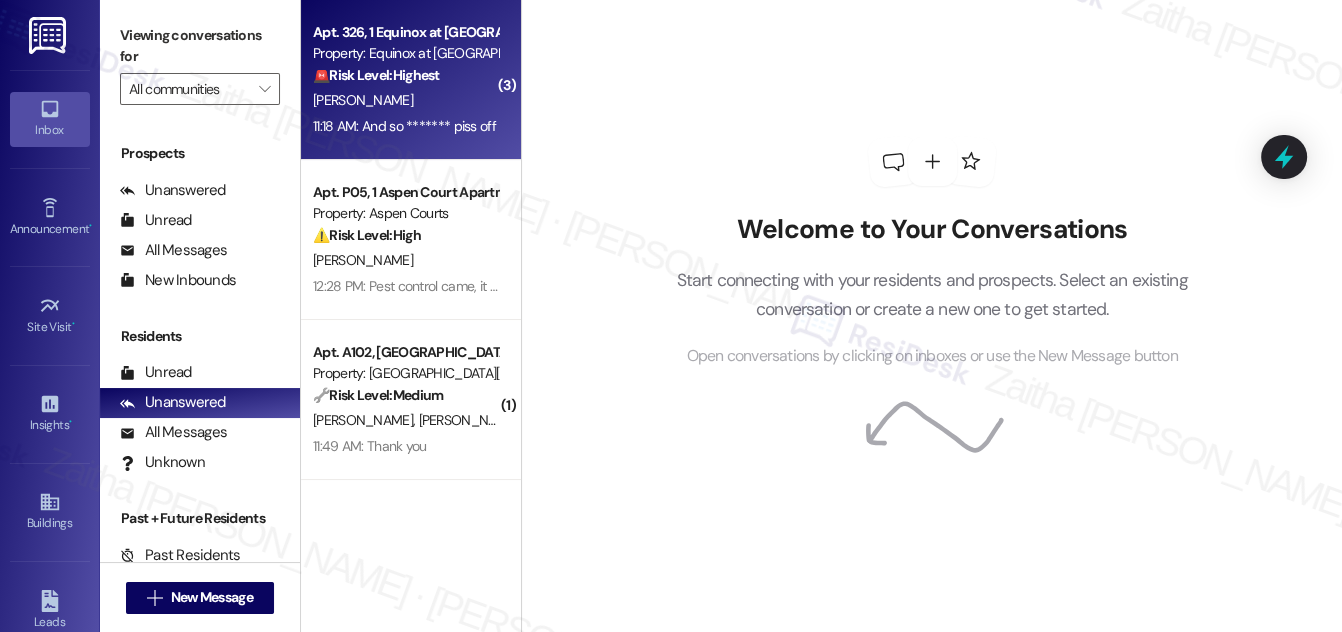 click on "[PERSON_NAME]" at bounding box center [405, 100] 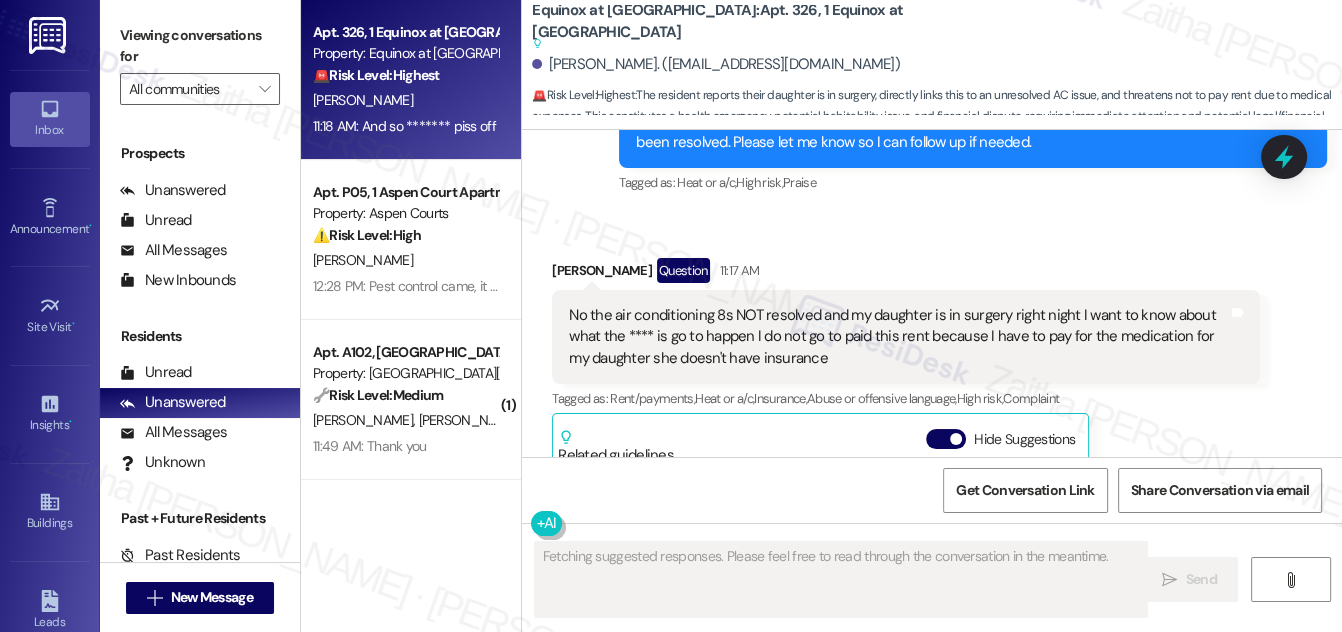 scroll, scrollTop: 28116, scrollLeft: 0, axis: vertical 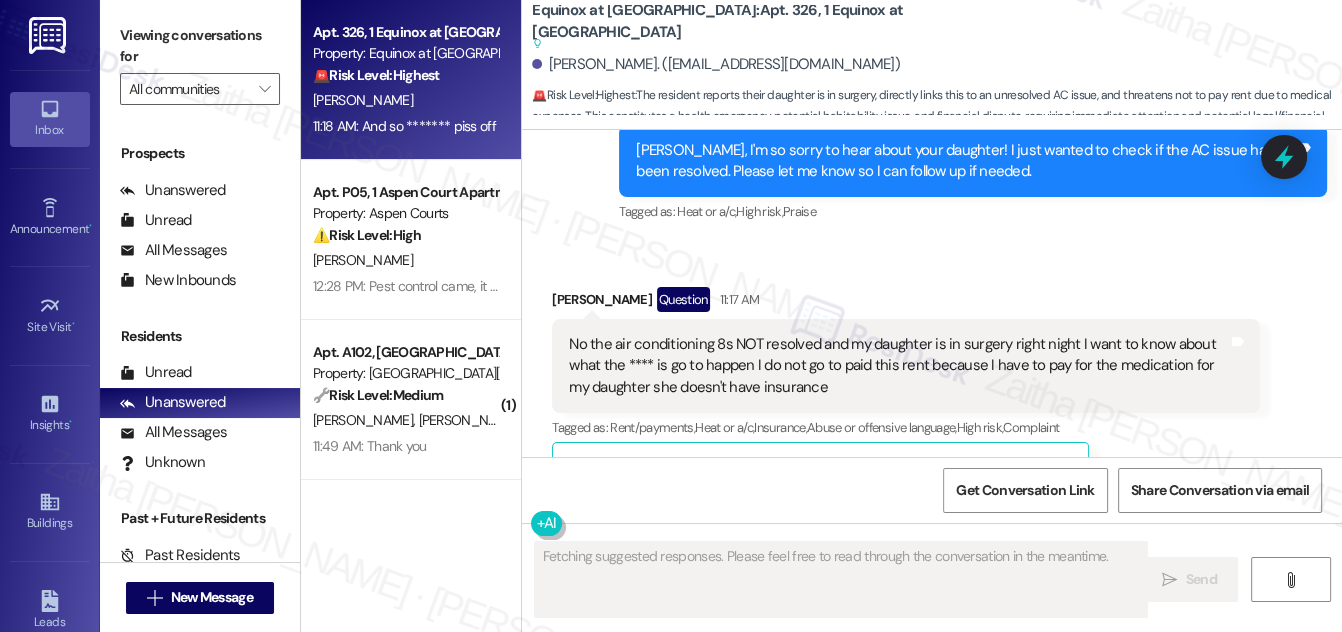 click on "Hide Suggestions" at bounding box center (946, 468) 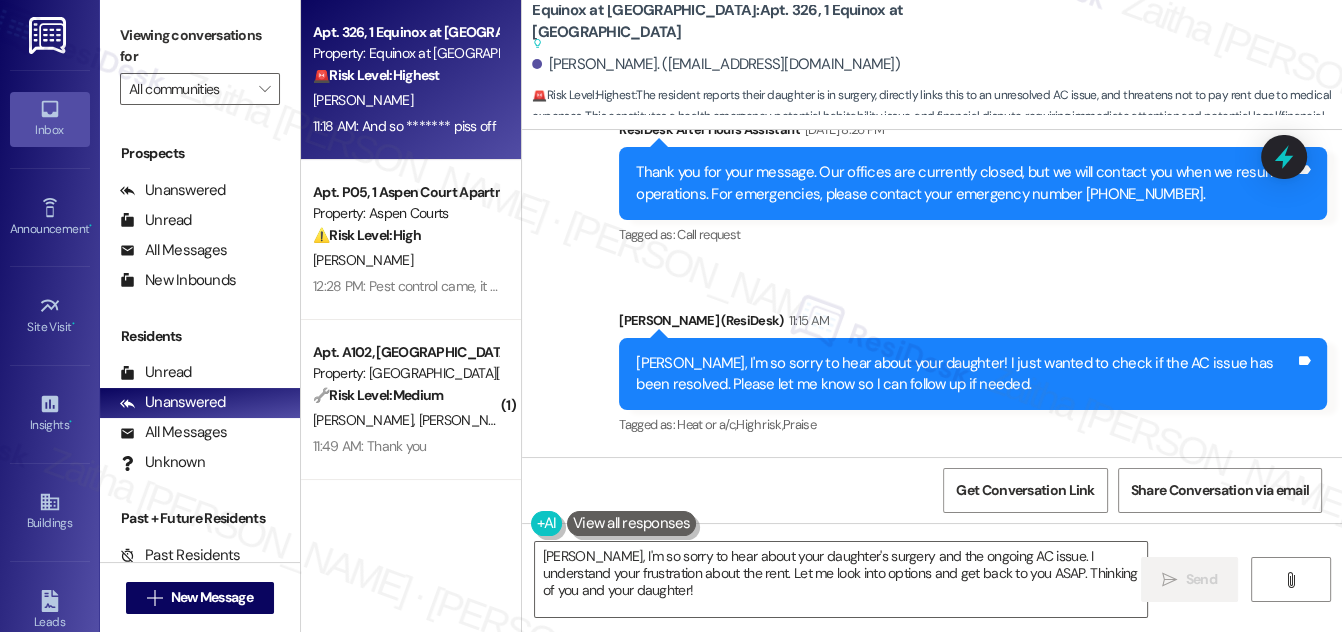 scroll, scrollTop: 27934, scrollLeft: 0, axis: vertical 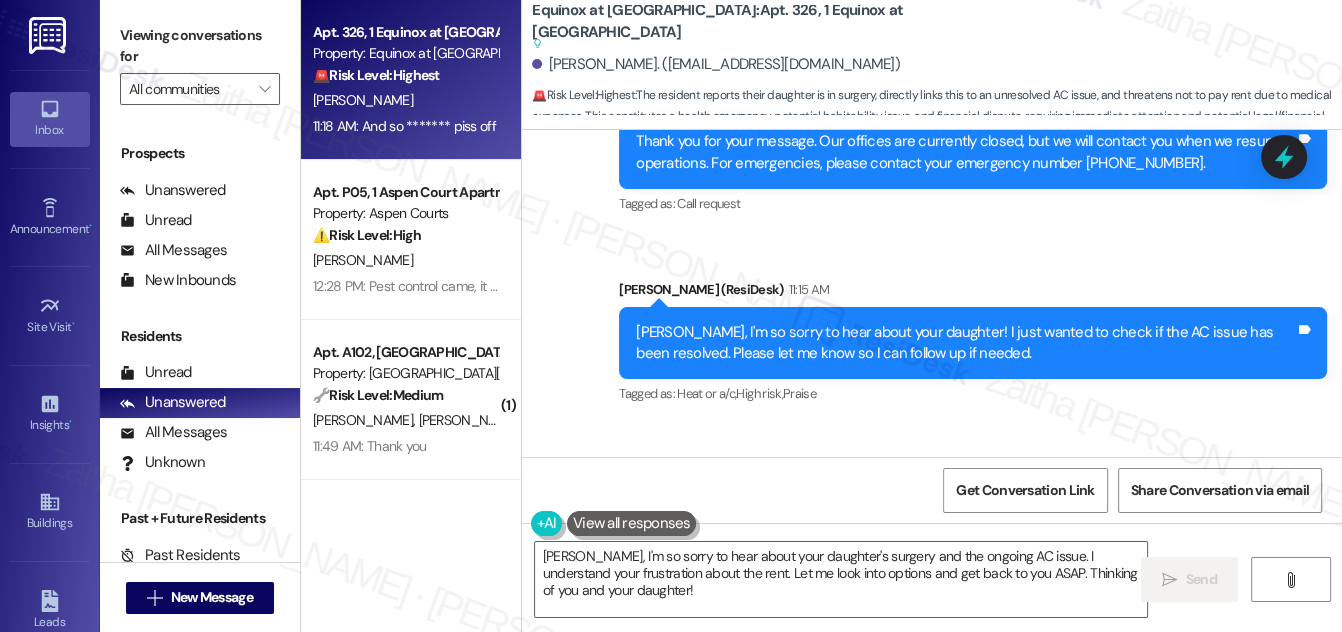 click on "Show suggestions" at bounding box center (942, 650) 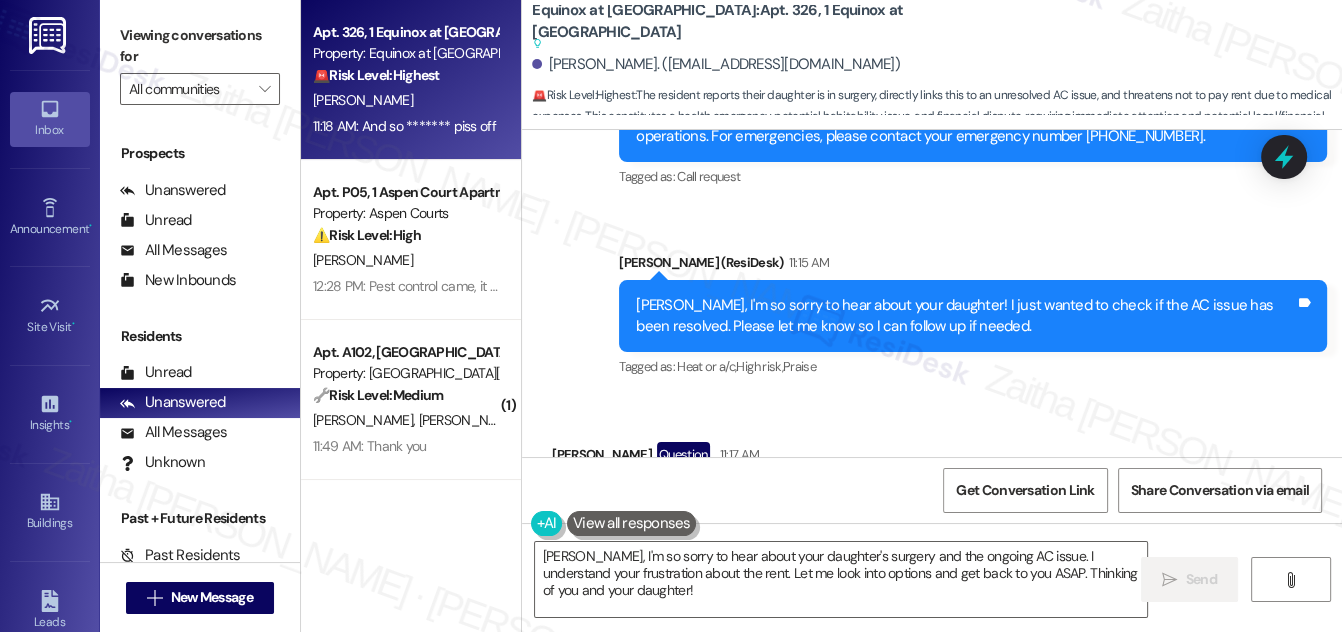 scroll, scrollTop: 28025, scrollLeft: 0, axis: vertical 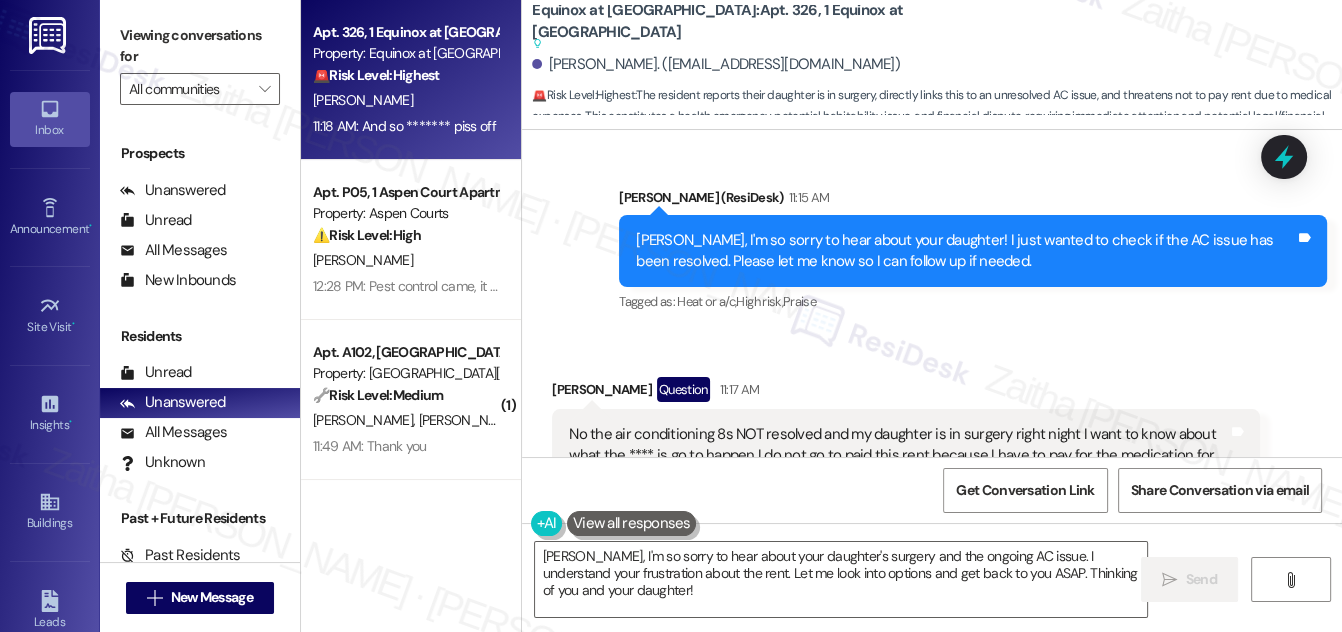 click on "Hide Suggestions" at bounding box center [946, 558] 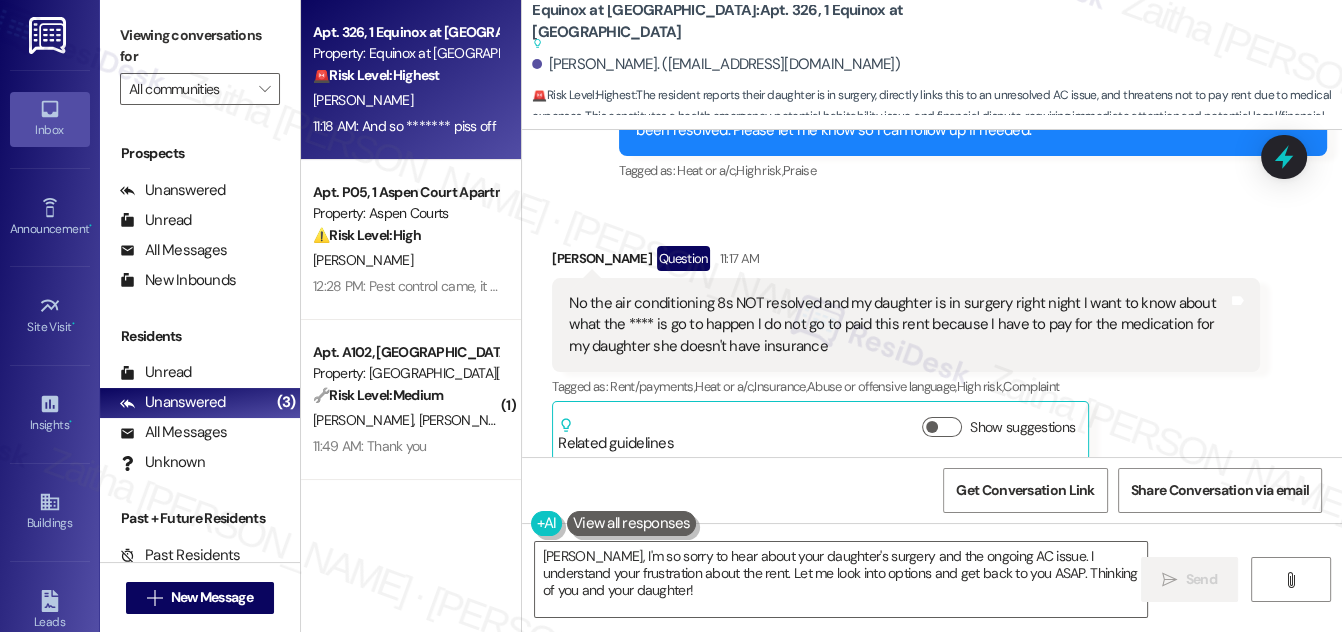 scroll, scrollTop: 28247, scrollLeft: 0, axis: vertical 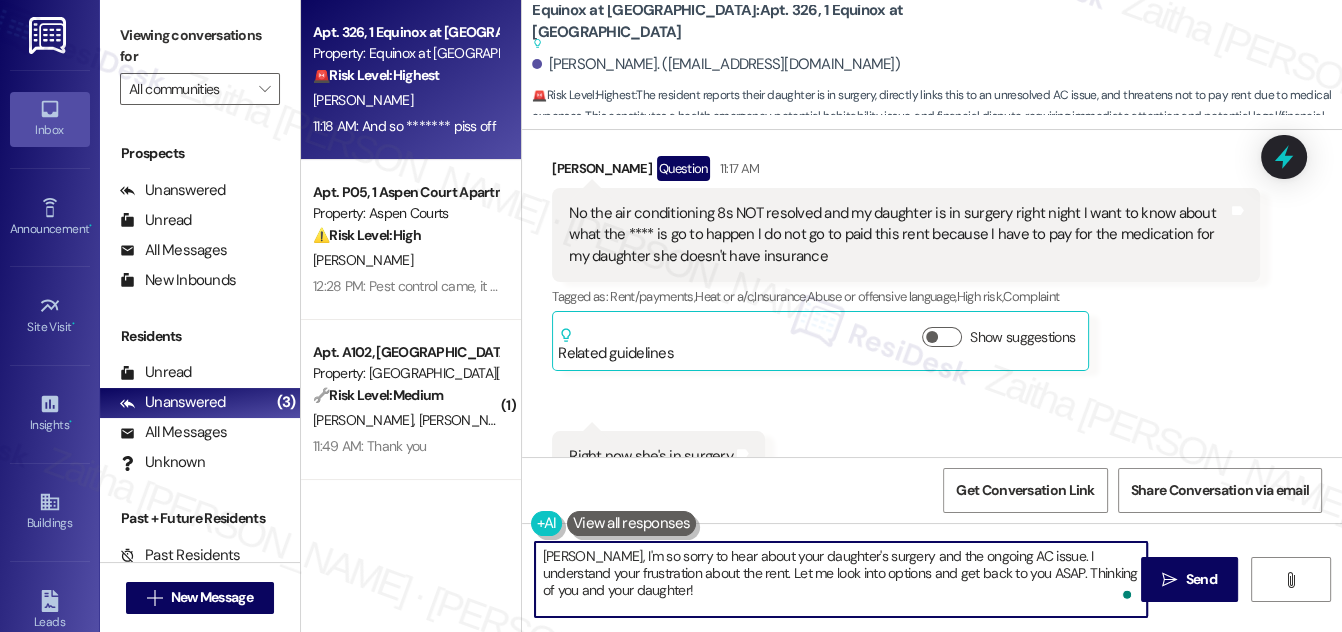 drag, startPoint x: 983, startPoint y: 570, endPoint x: 953, endPoint y: 564, distance: 30.594116 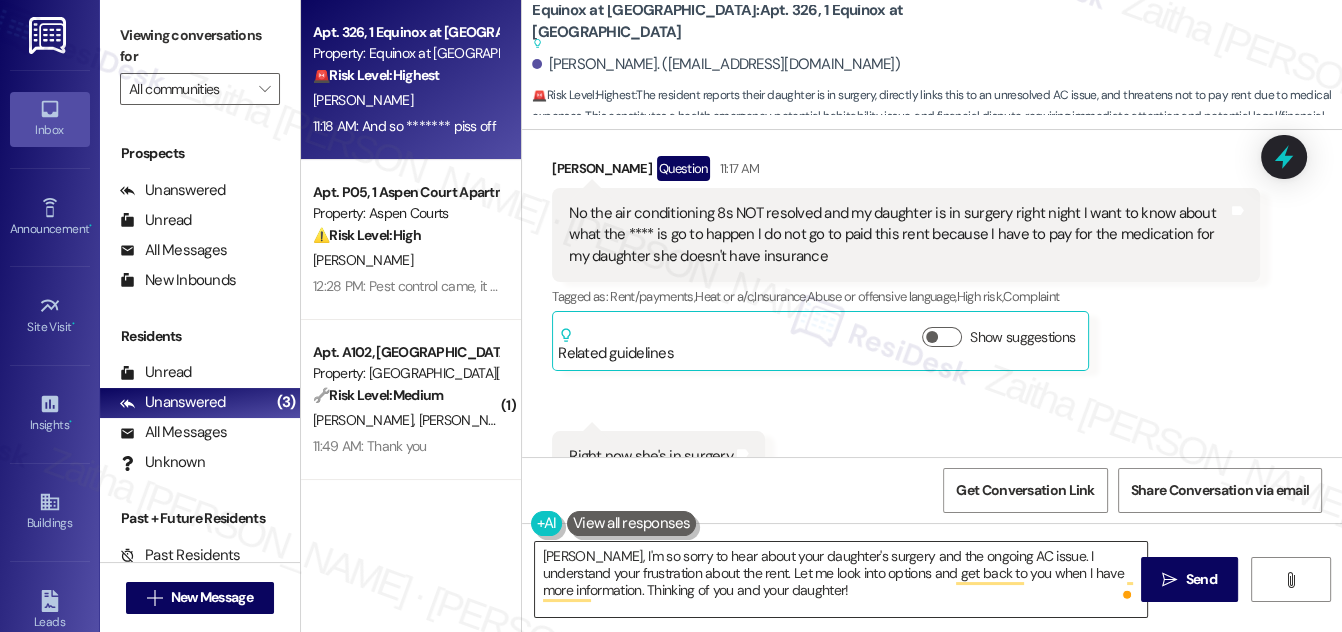 drag, startPoint x: 529, startPoint y: 587, endPoint x: 760, endPoint y: 601, distance: 231.42386 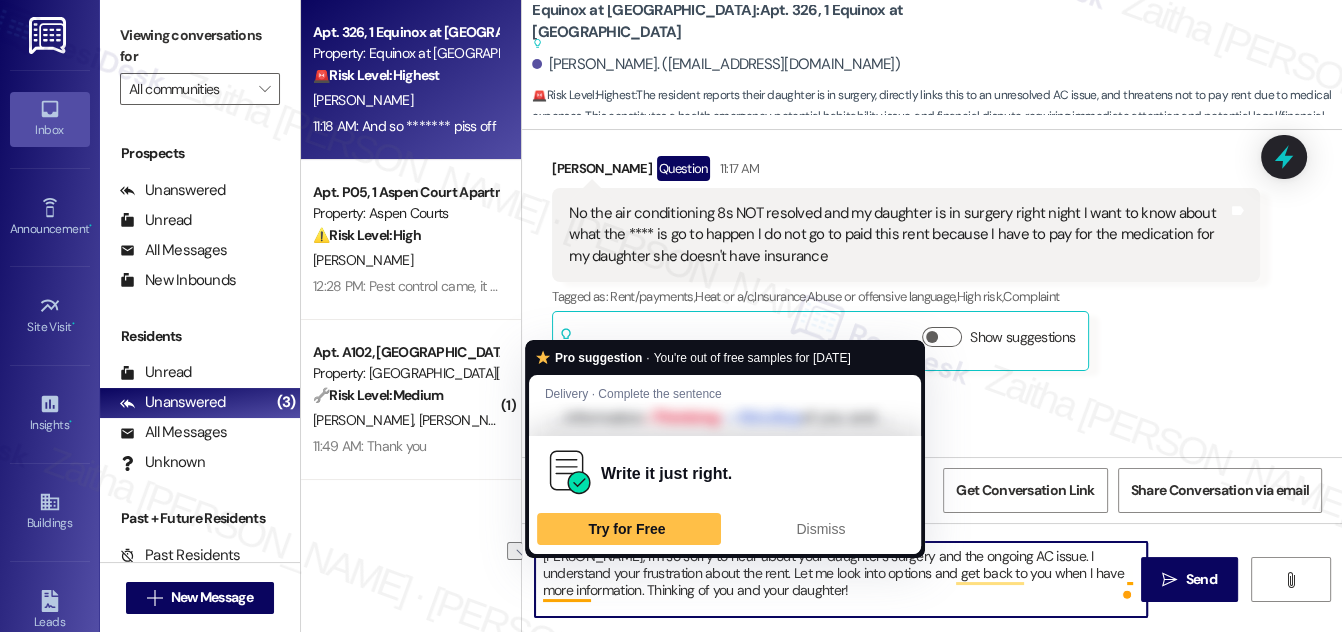 drag, startPoint x: 757, startPoint y: 588, endPoint x: 541, endPoint y: 594, distance: 216.08331 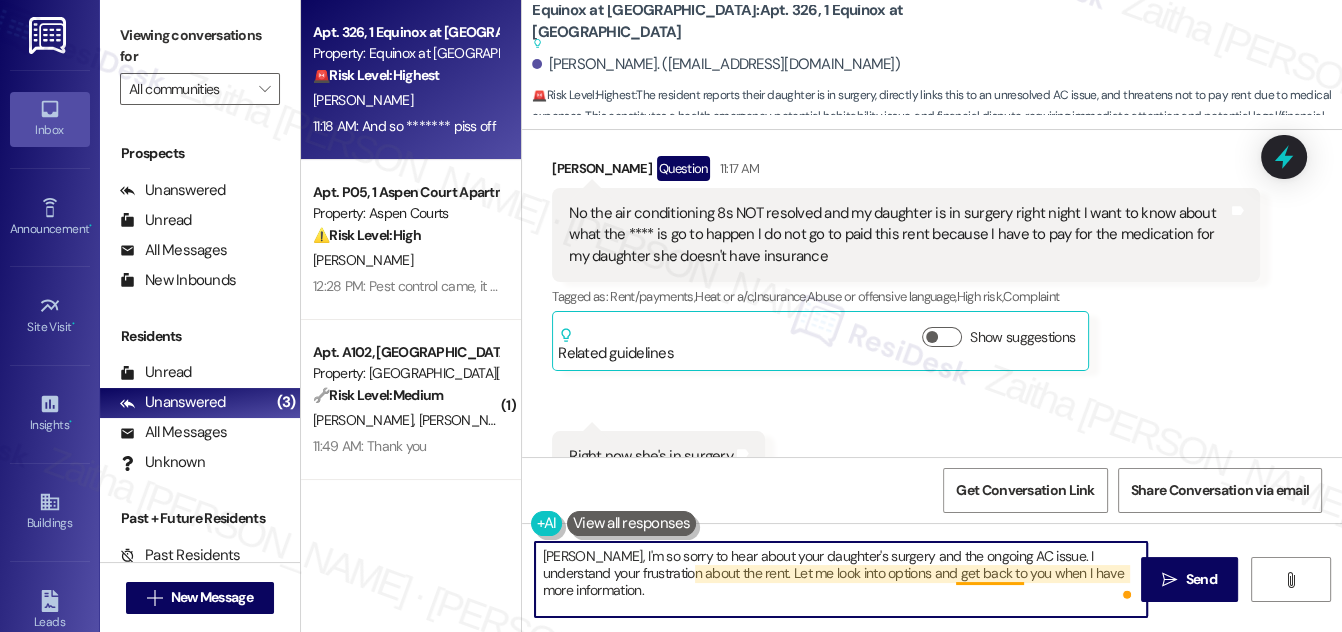 click on "[PERSON_NAME], I'm so sorry to hear about your daughter's surgery and the ongoing AC issue. I understand your frustration about the rent. Let me look into options and get back to you when I have more information." at bounding box center (841, 579) 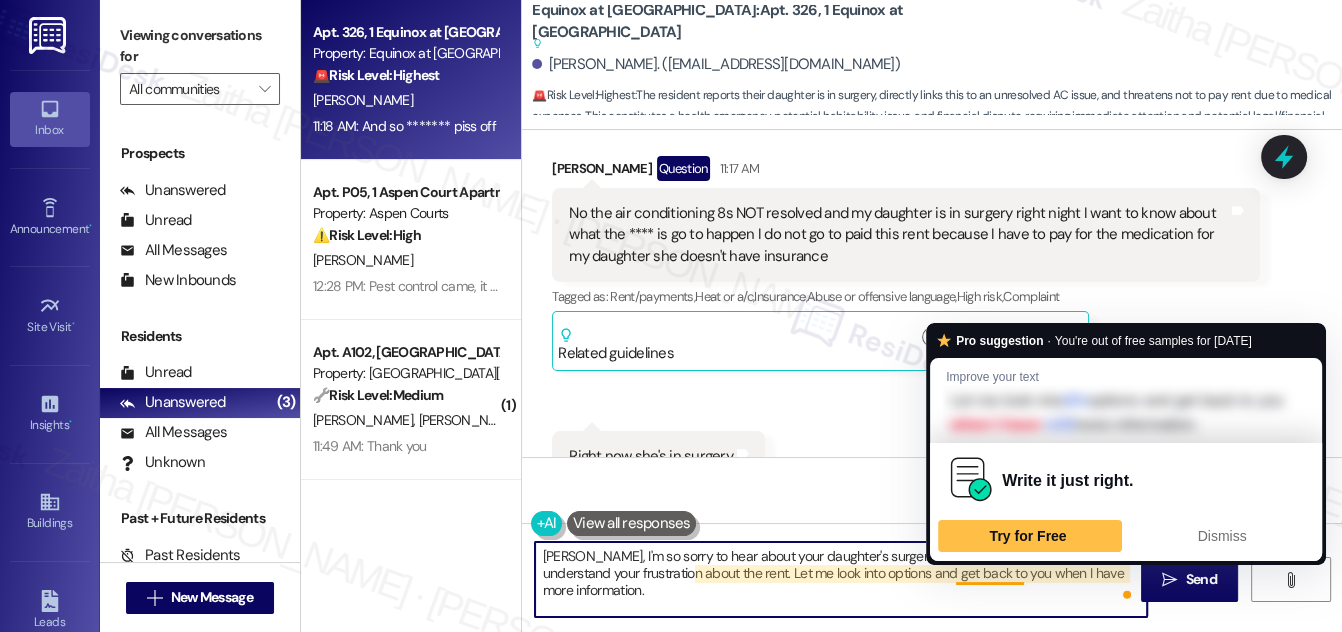 click on "[PERSON_NAME], I'm so sorry to hear about your daughter's surgery and the ongoing AC issue. I understand your frustration about the rent. Let me look into options and get back to you when I have more information." at bounding box center (841, 579) 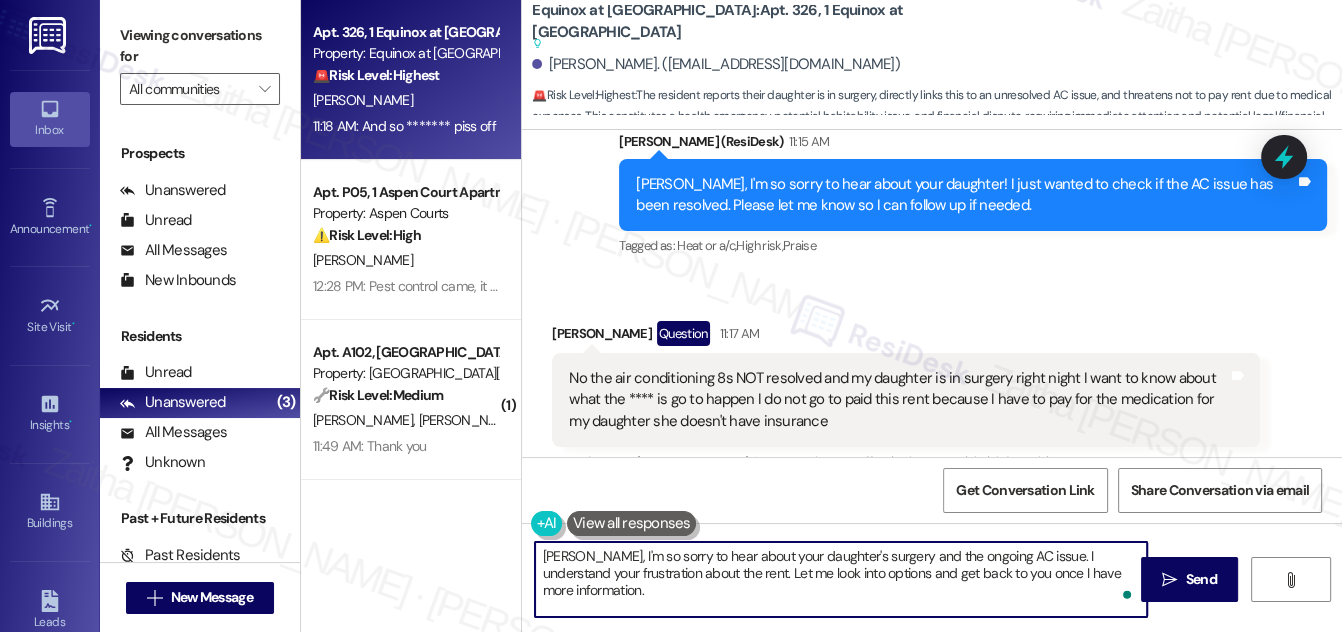 scroll, scrollTop: 28065, scrollLeft: 0, axis: vertical 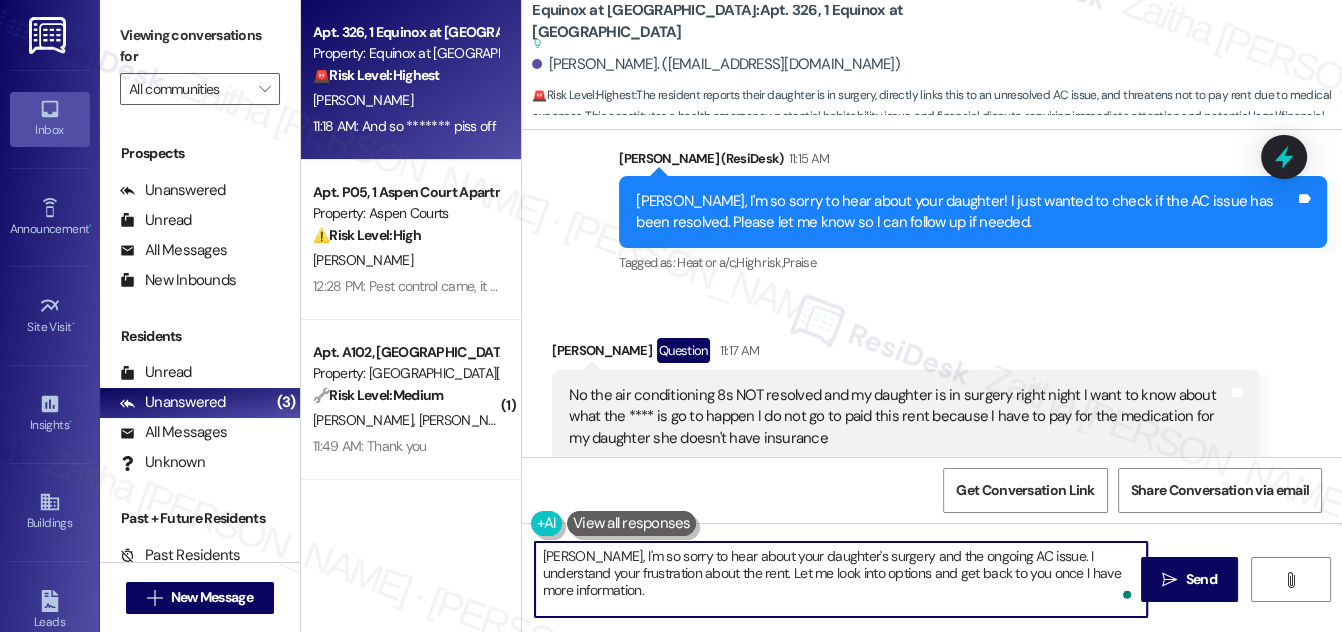 click on "[PERSON_NAME], I'm so sorry to hear about your daughter's surgery and the ongoing AC issue. I understand your frustration about the rent. Let me look into options and get back to you once I have more information." at bounding box center (841, 579) 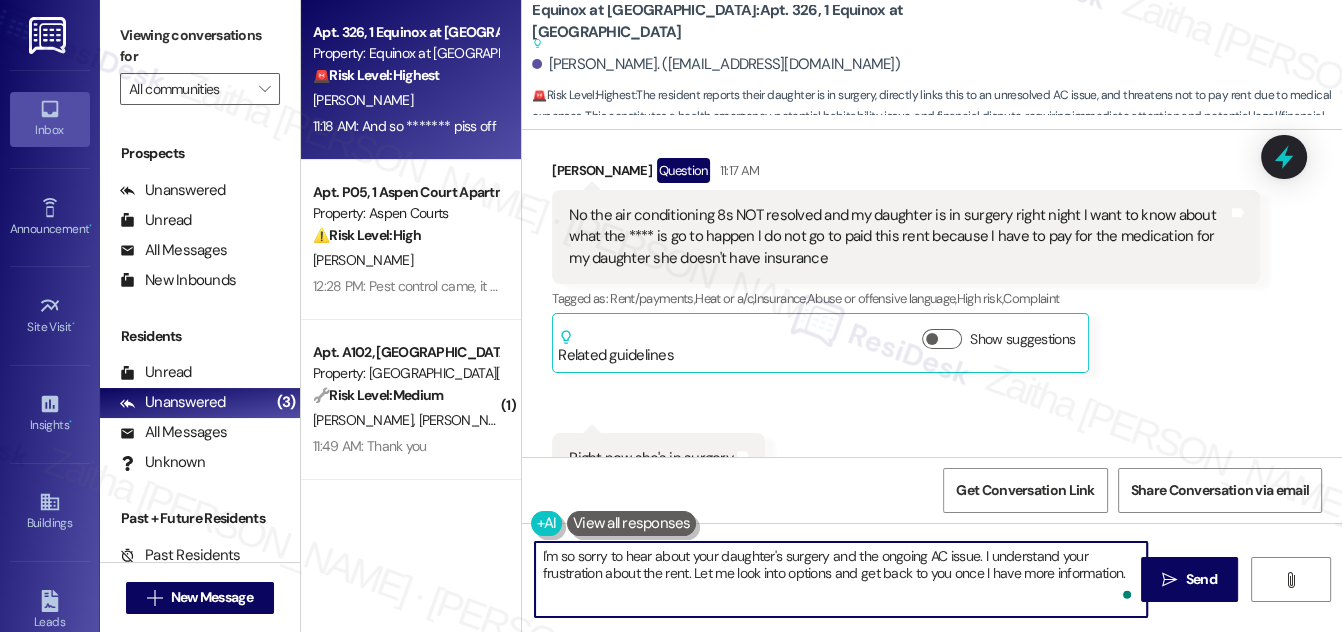 scroll, scrollTop: 28247, scrollLeft: 0, axis: vertical 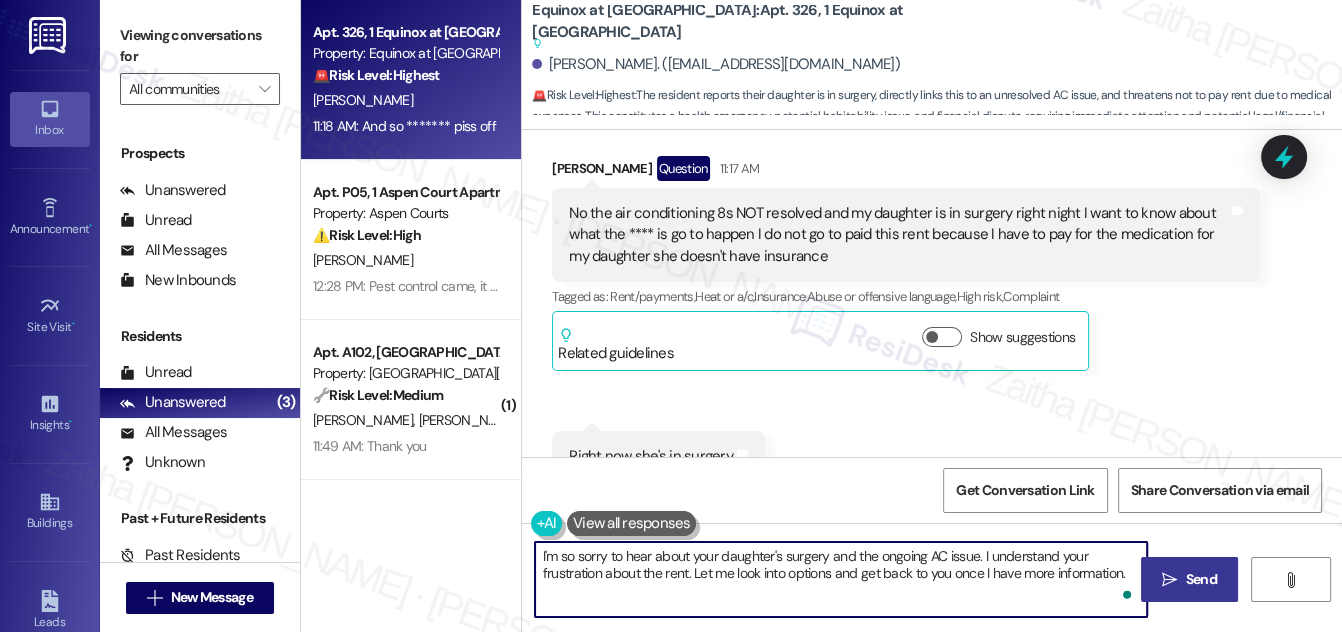 type on "I'm so sorry to hear about your daughter's surgery and the ongoing AC issue. I understand your frustration about the rent. Let me look into options and get back to you once I have more information." 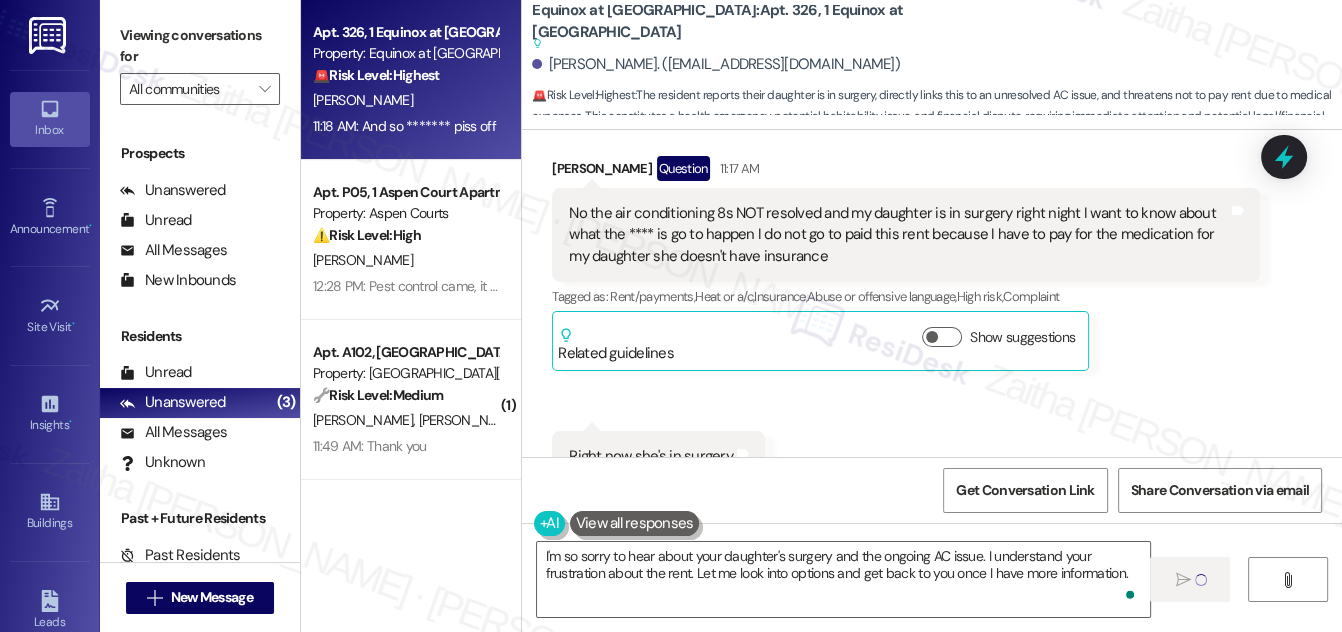 type 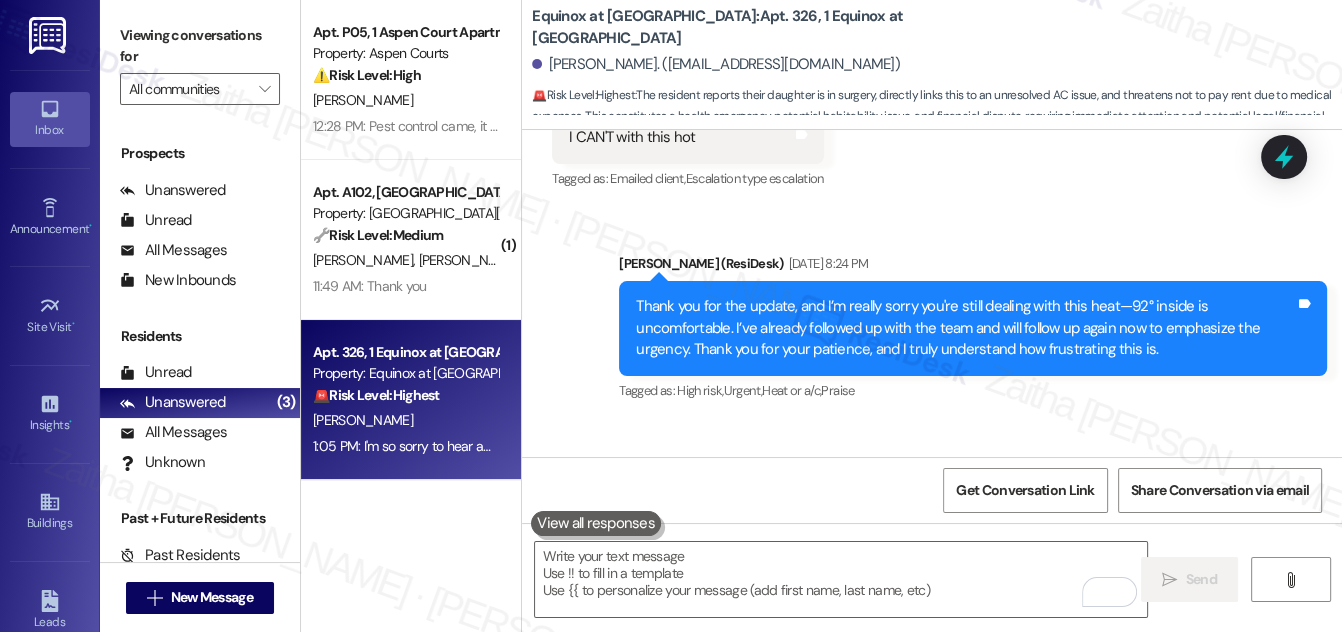 scroll, scrollTop: 27037, scrollLeft: 0, axis: vertical 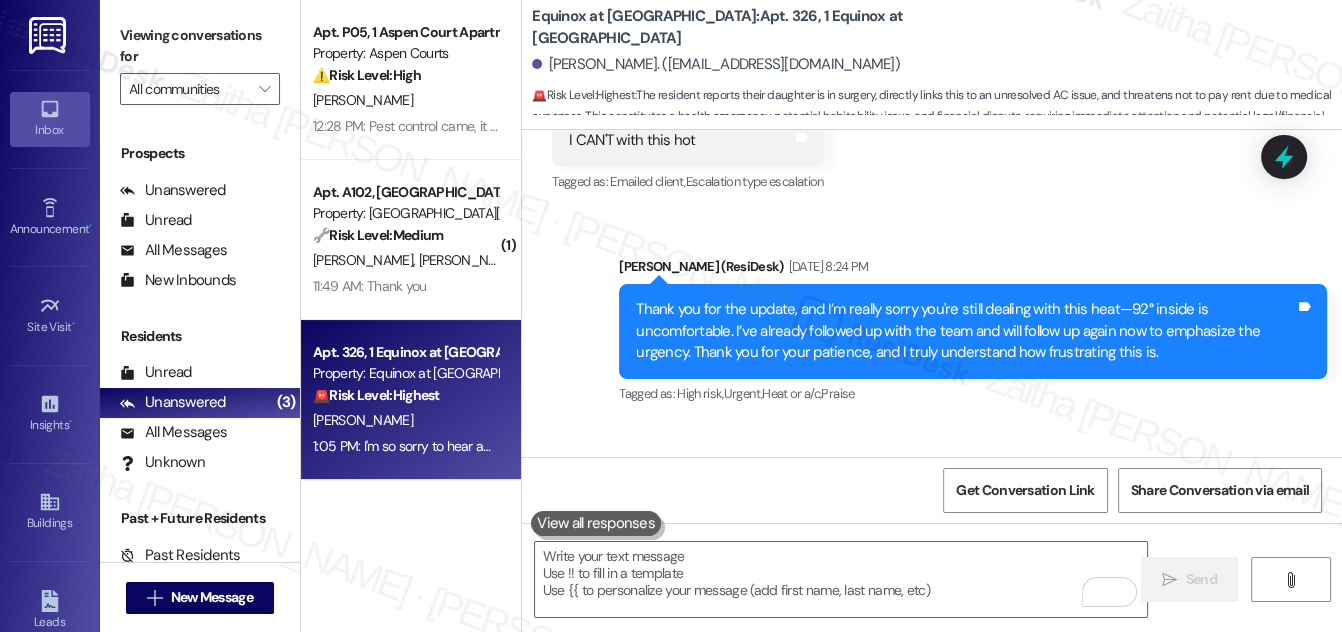 drag, startPoint x: 724, startPoint y: 283, endPoint x: 1056, endPoint y: 292, distance: 332.12198 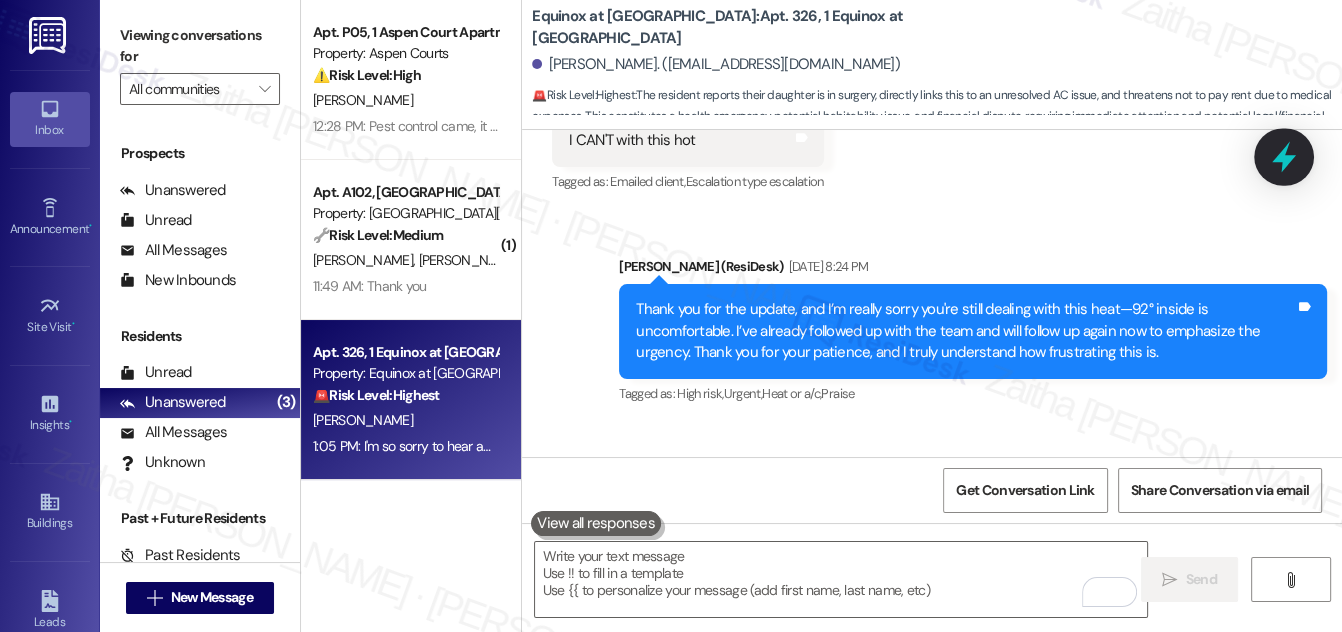 click at bounding box center [1284, 156] 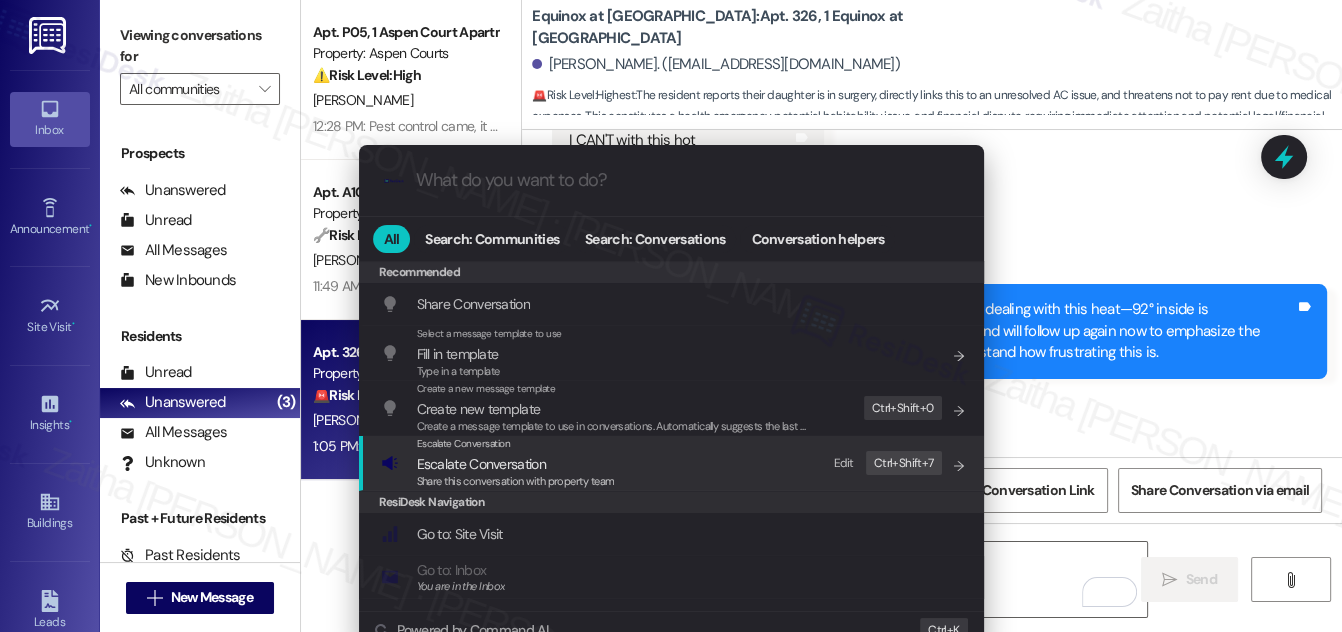 click on "Escalate Conversation" at bounding box center (481, 464) 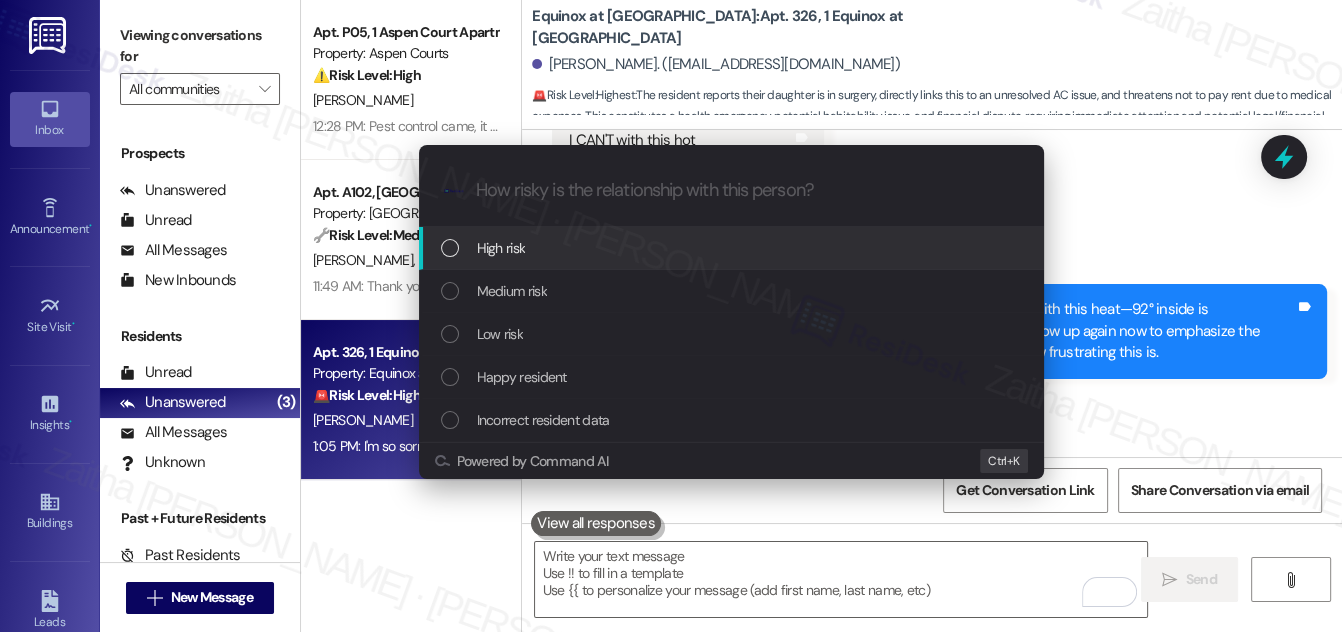 click on "High risk" at bounding box center [733, 248] 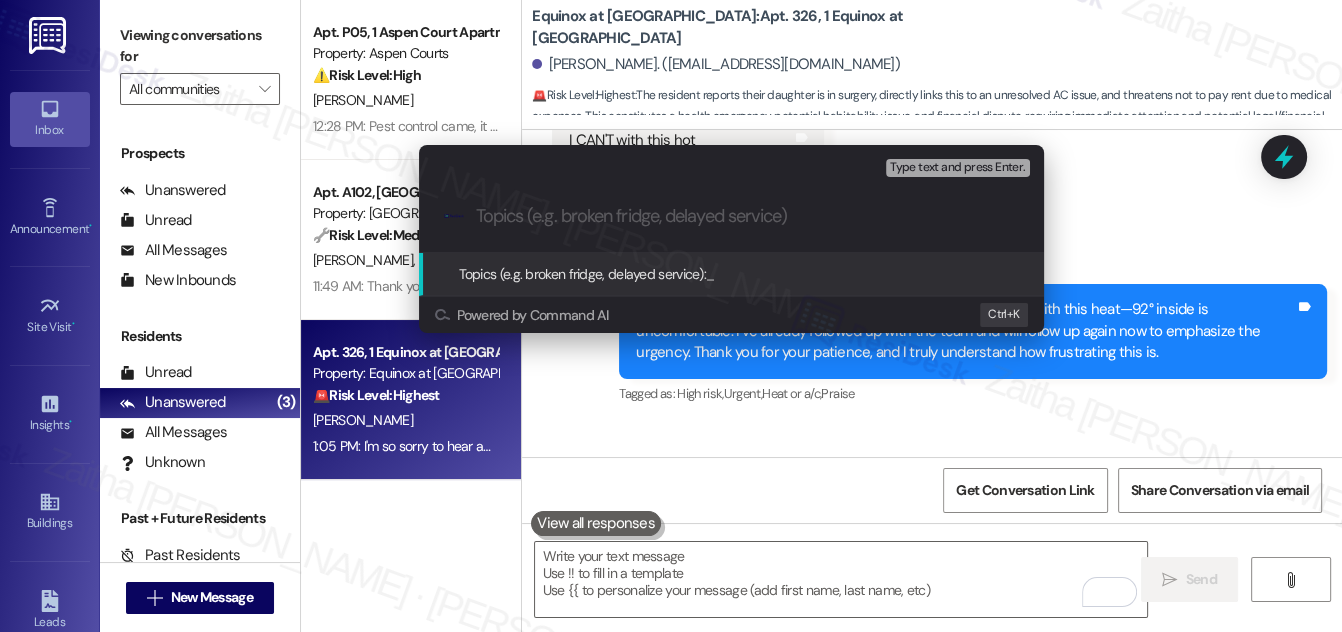 paste on "Urgent: Follow Up on WO #8480019 - AC Issue" 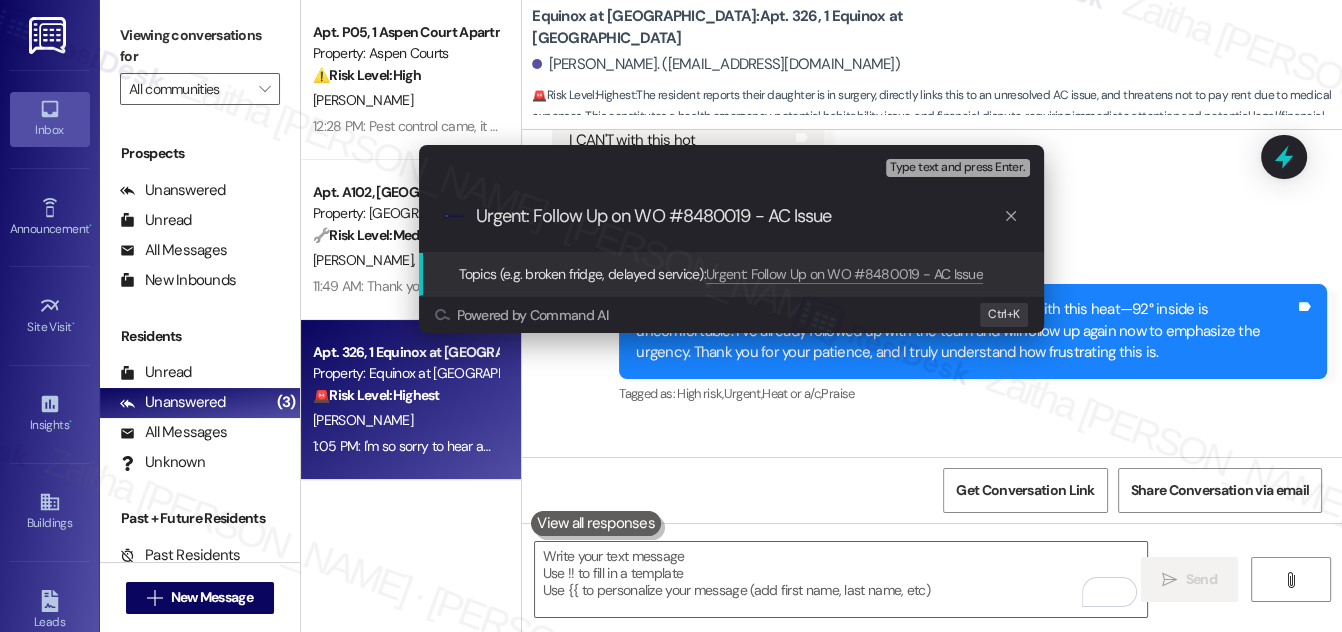 click on "Urgent: Follow Up on WO #8480019 - AC Issue" at bounding box center [739, 216] 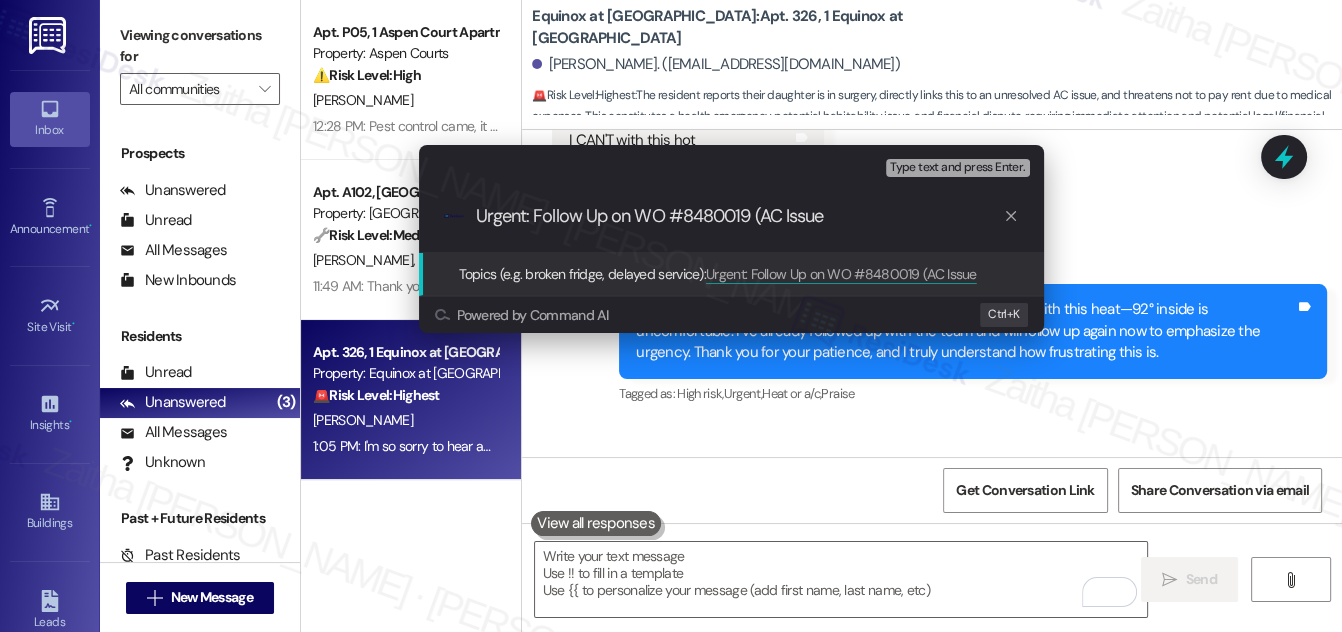 click on ".cls-1{fill:#0a055f;}.cls-2{fill:#0cc4c4;} resideskLogoBlueOrange Urgent: Follow Up on WO #8480019 (AC Issue" at bounding box center (731, 216) 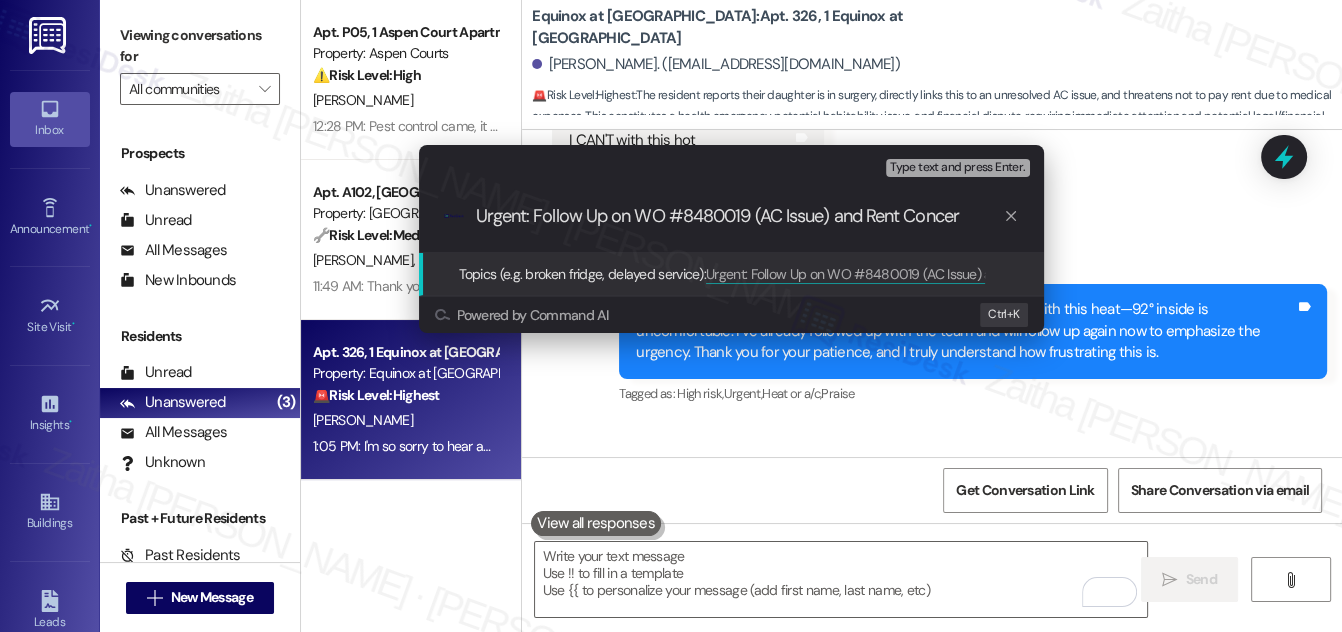 type on "Urgent: Follow Up on WO #8480019 (AC Issue) and Rent Concern" 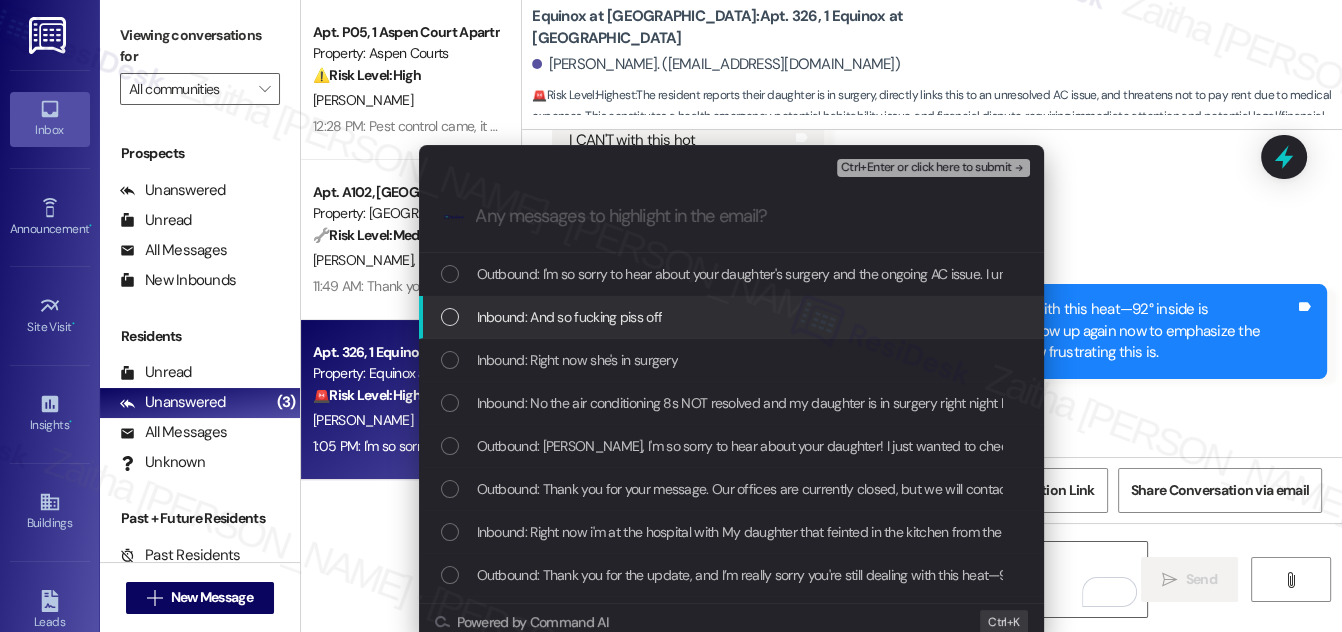 click at bounding box center [450, 317] 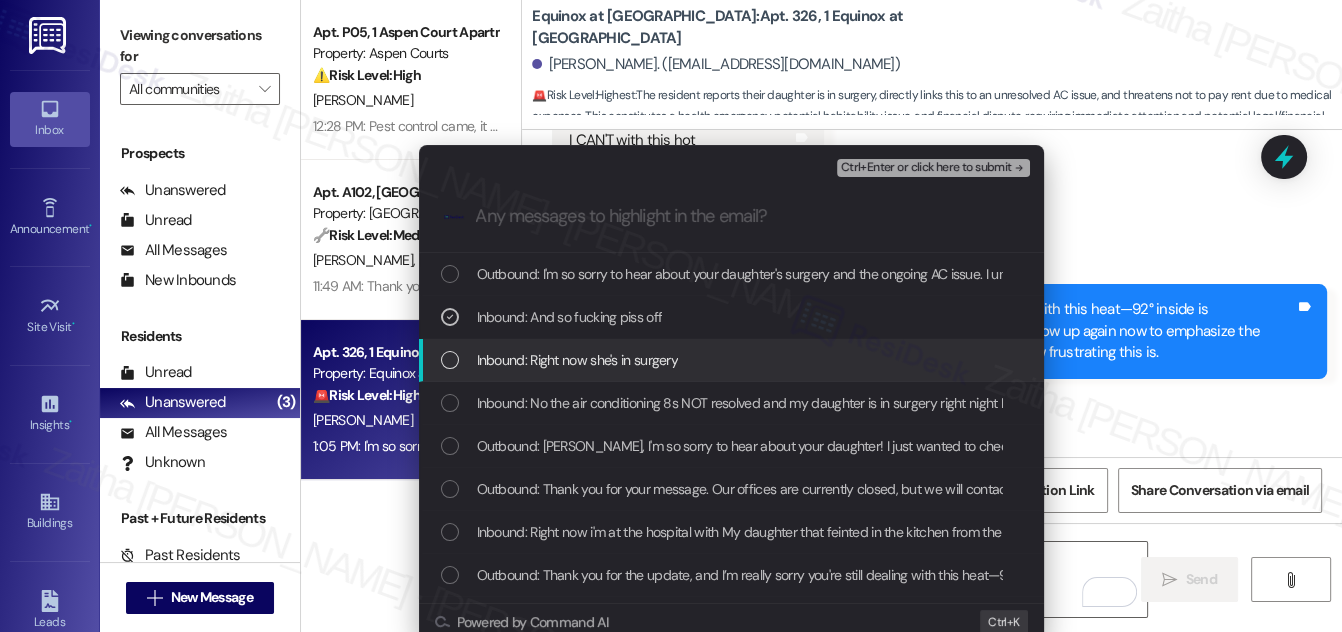 click at bounding box center (450, 360) 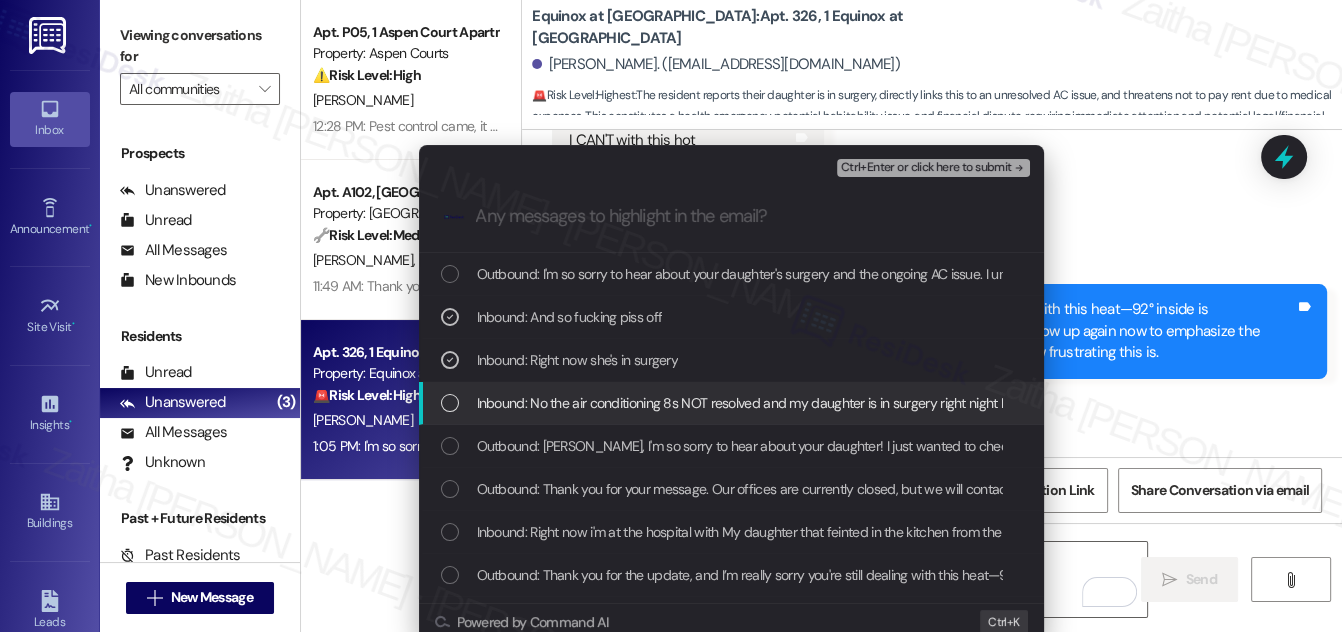 click at bounding box center [450, 403] 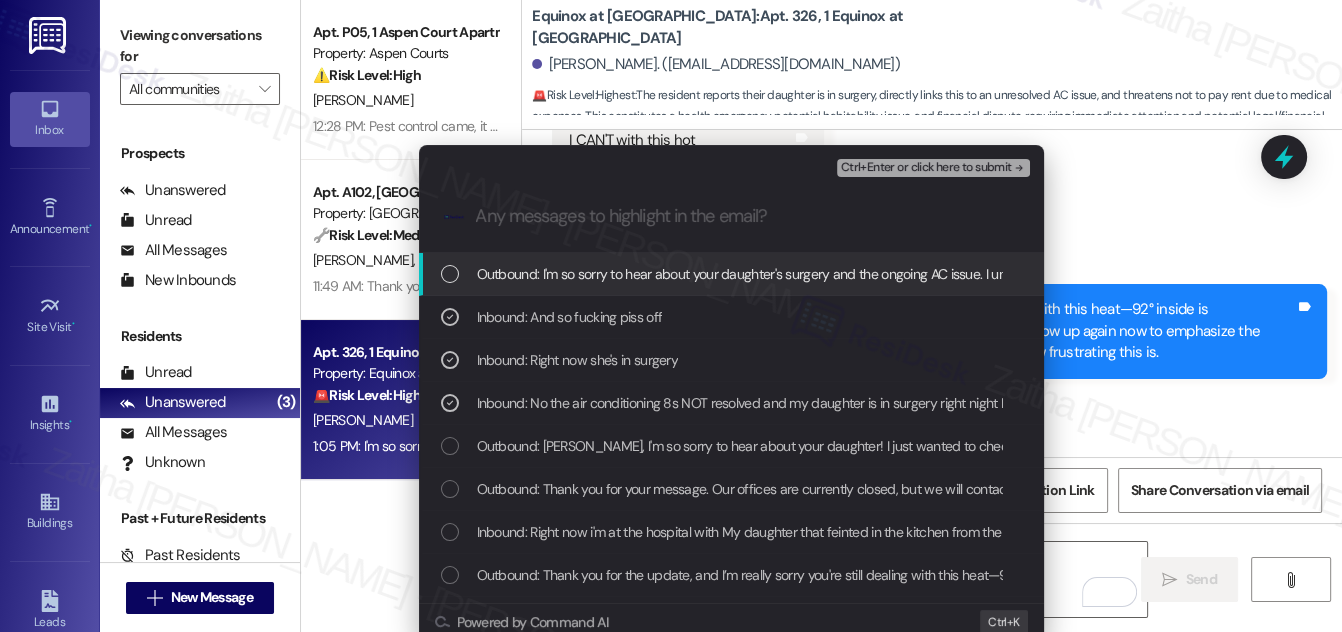 click on "Ctrl+Enter or click here to submit" at bounding box center (926, 168) 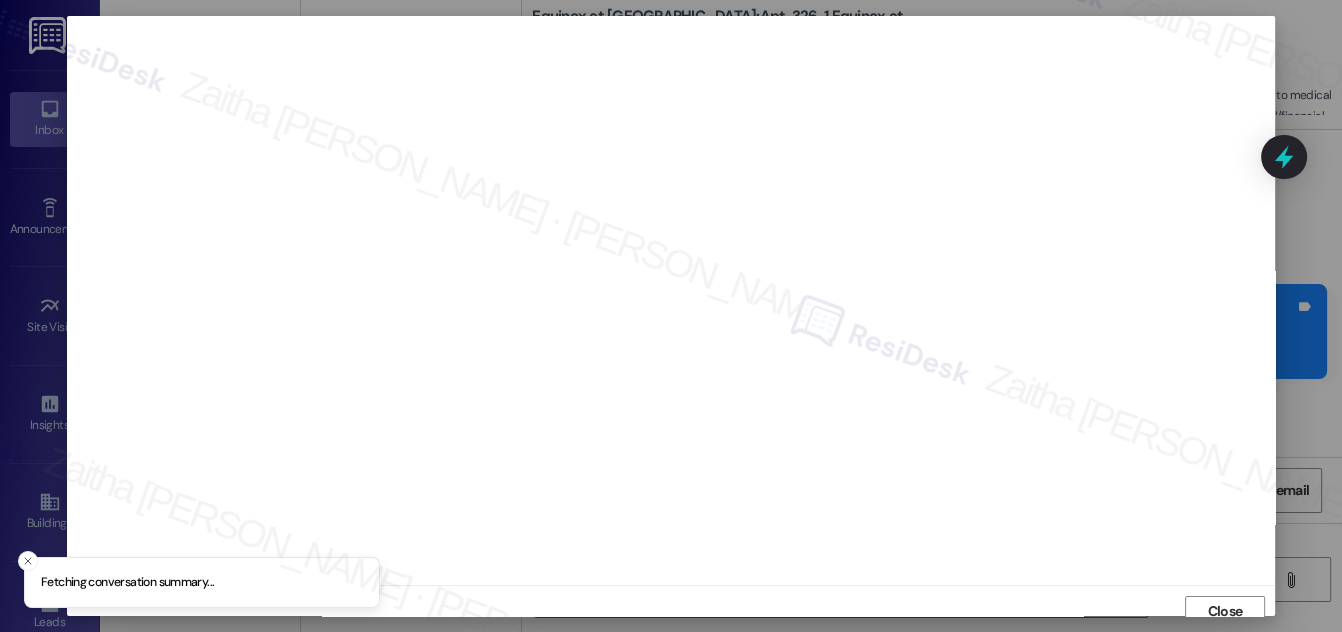 scroll, scrollTop: 11, scrollLeft: 0, axis: vertical 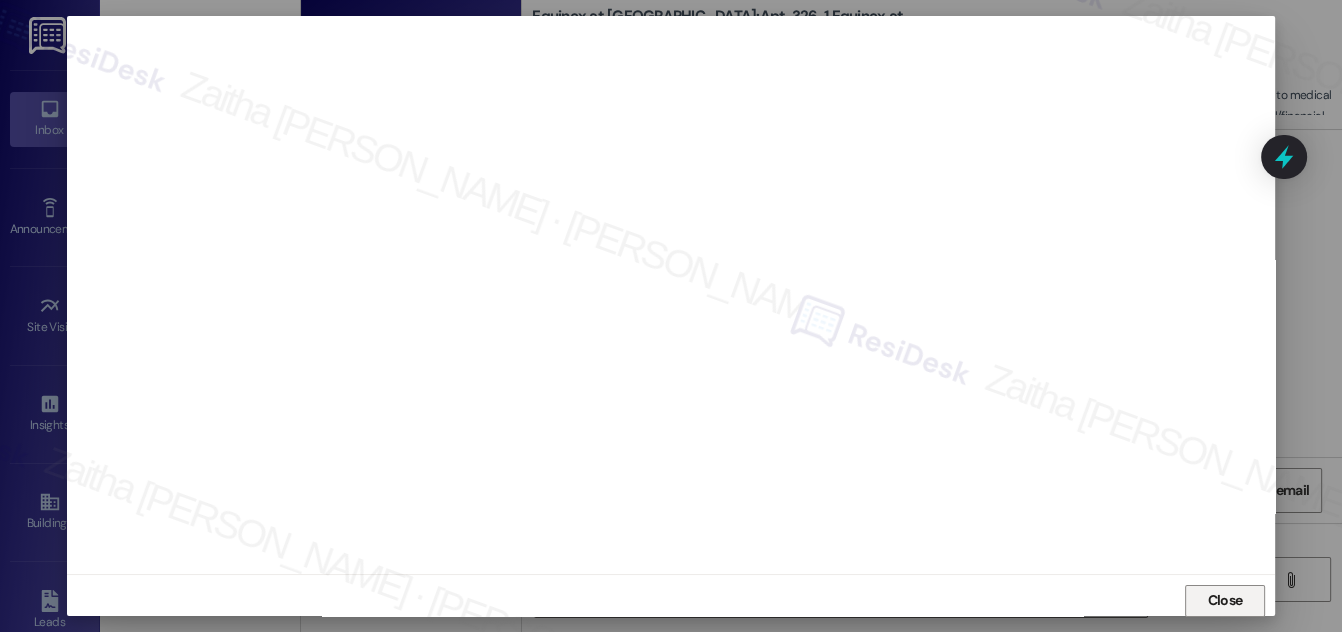 click on "Close" at bounding box center [1225, 600] 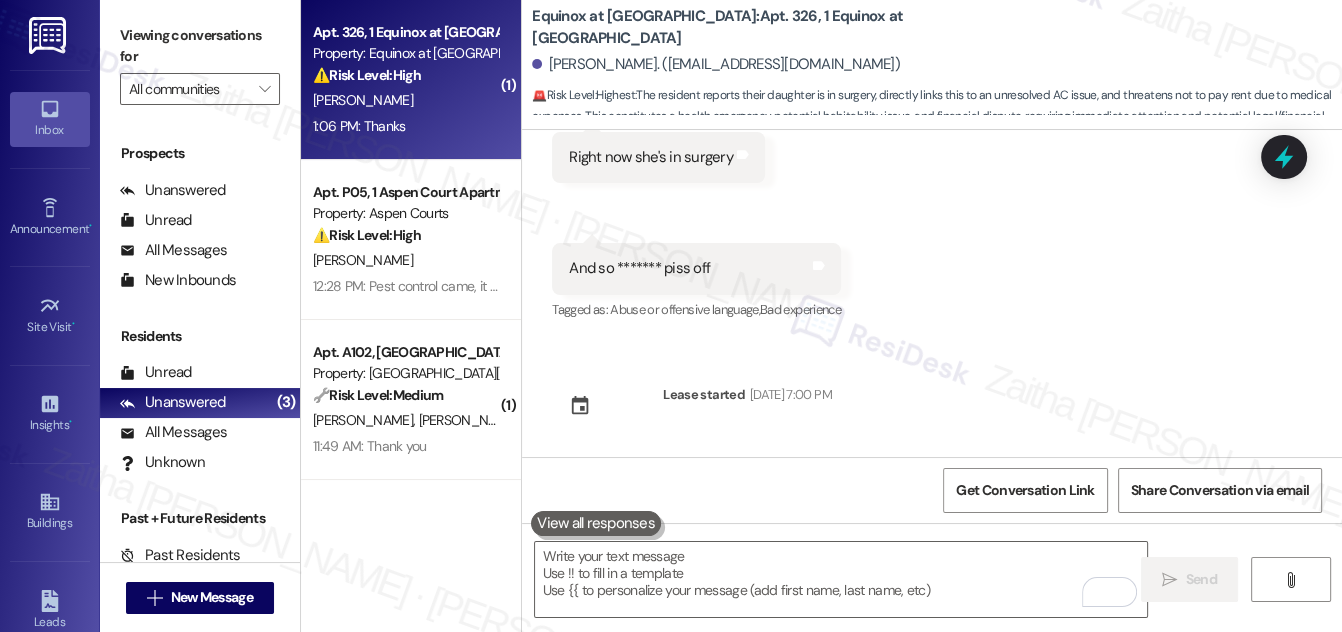 scroll, scrollTop: 28547, scrollLeft: 0, axis: vertical 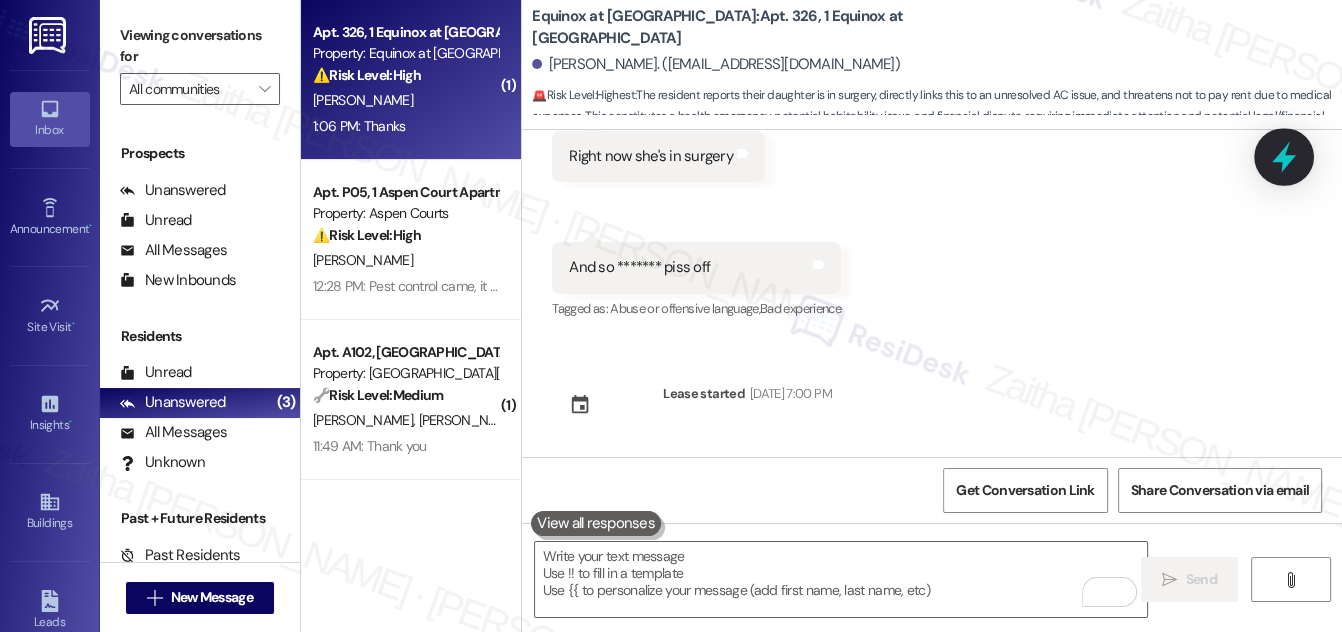 click 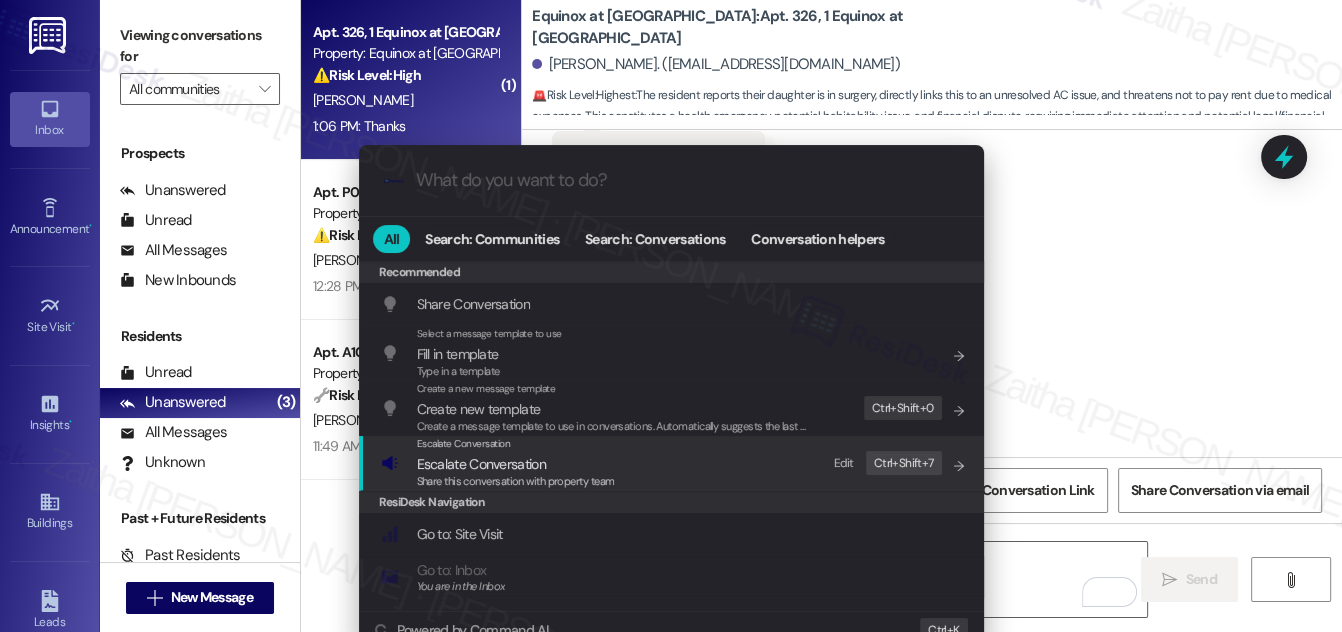 click on "Share this conversation with property team" at bounding box center (516, 482) 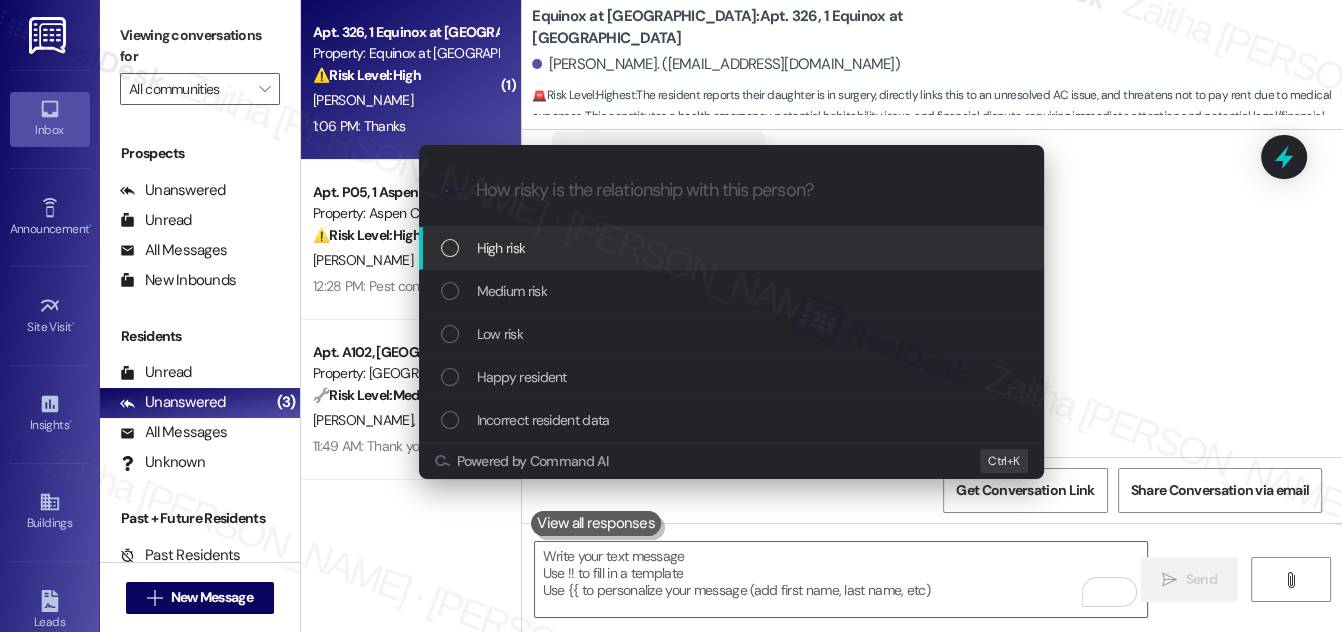 click on "High risk" at bounding box center (733, 248) 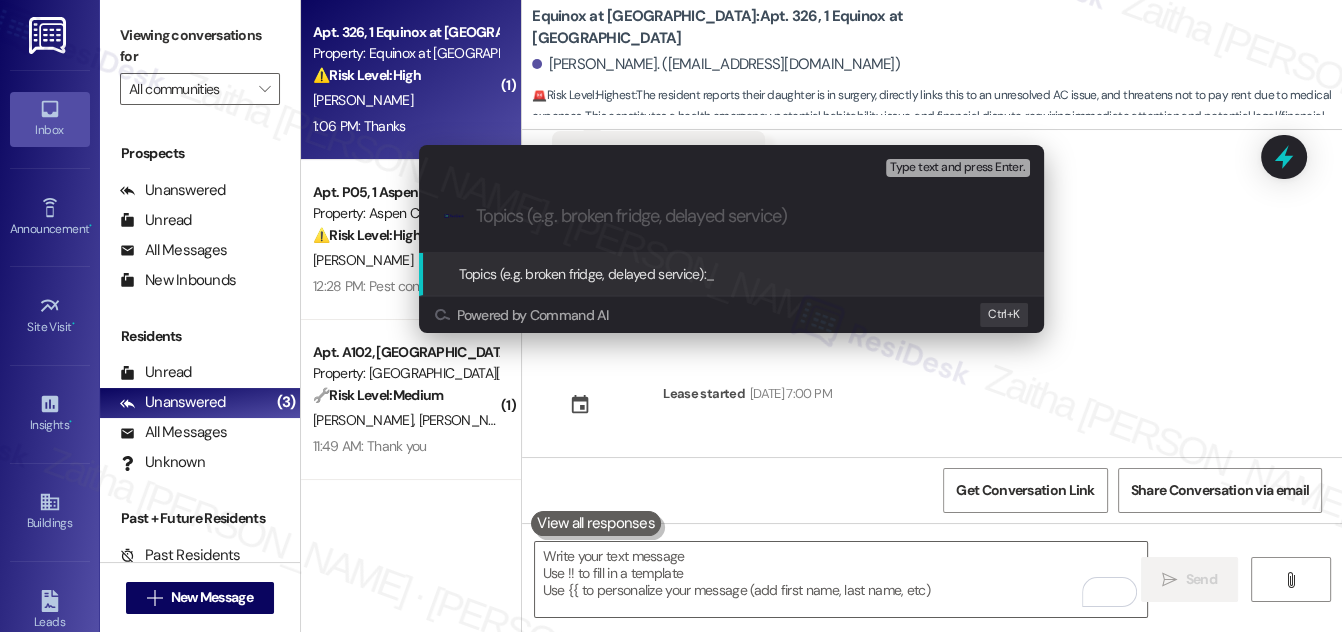 paste on "Urgent: Follow Up on WO #8480019 (AC Issue) and Rent Concern" 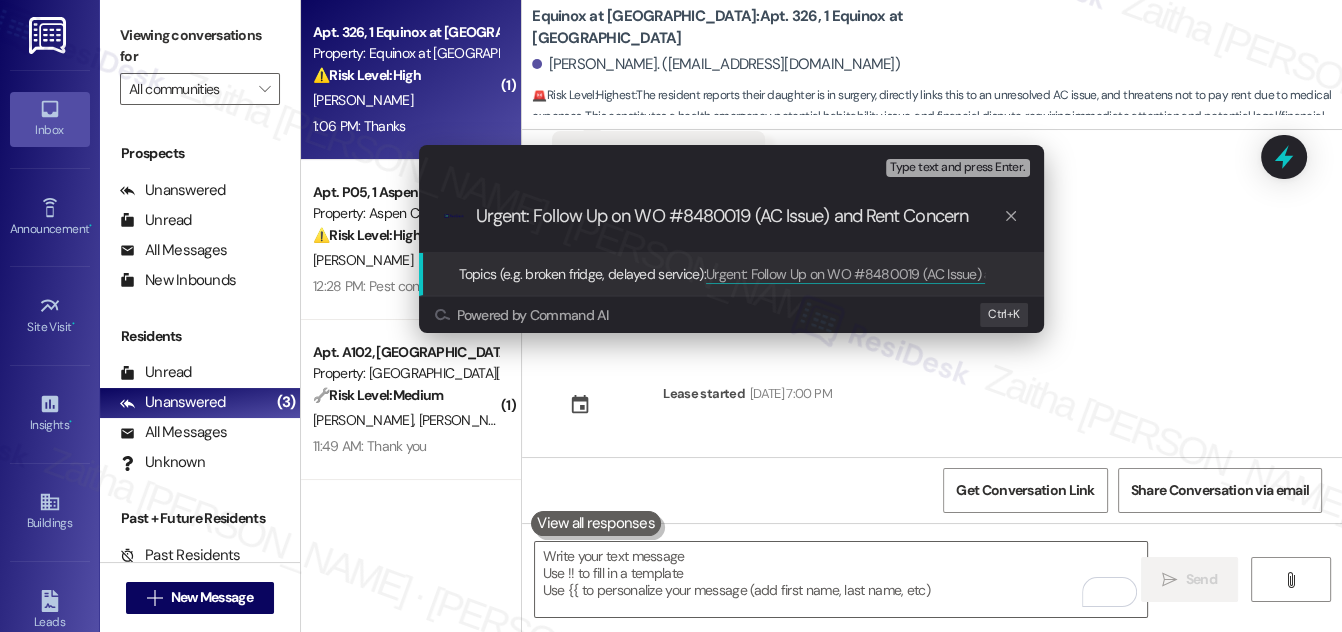 type 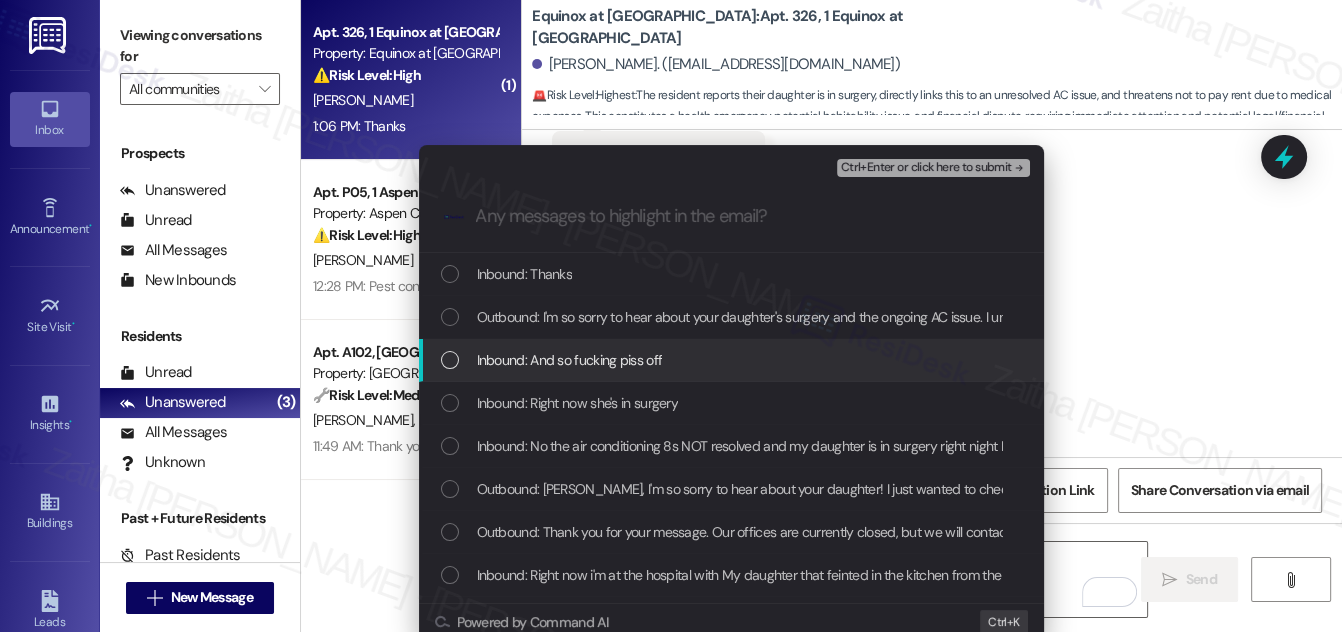 click at bounding box center (450, 360) 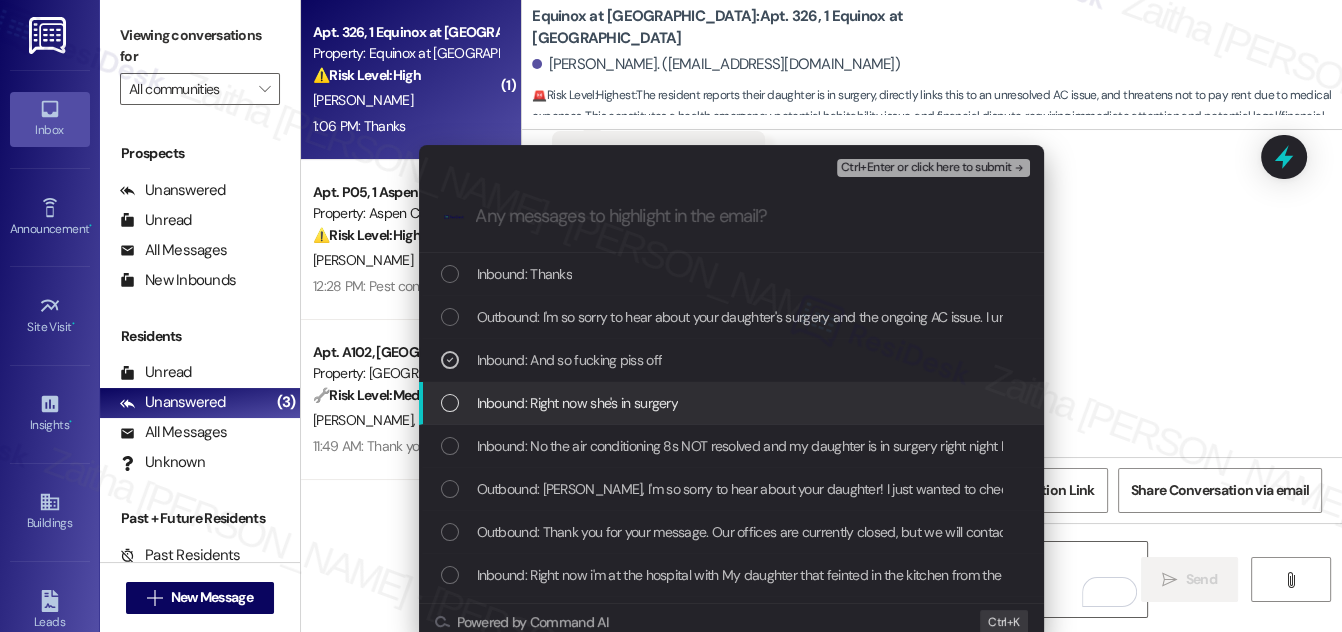 click at bounding box center (450, 403) 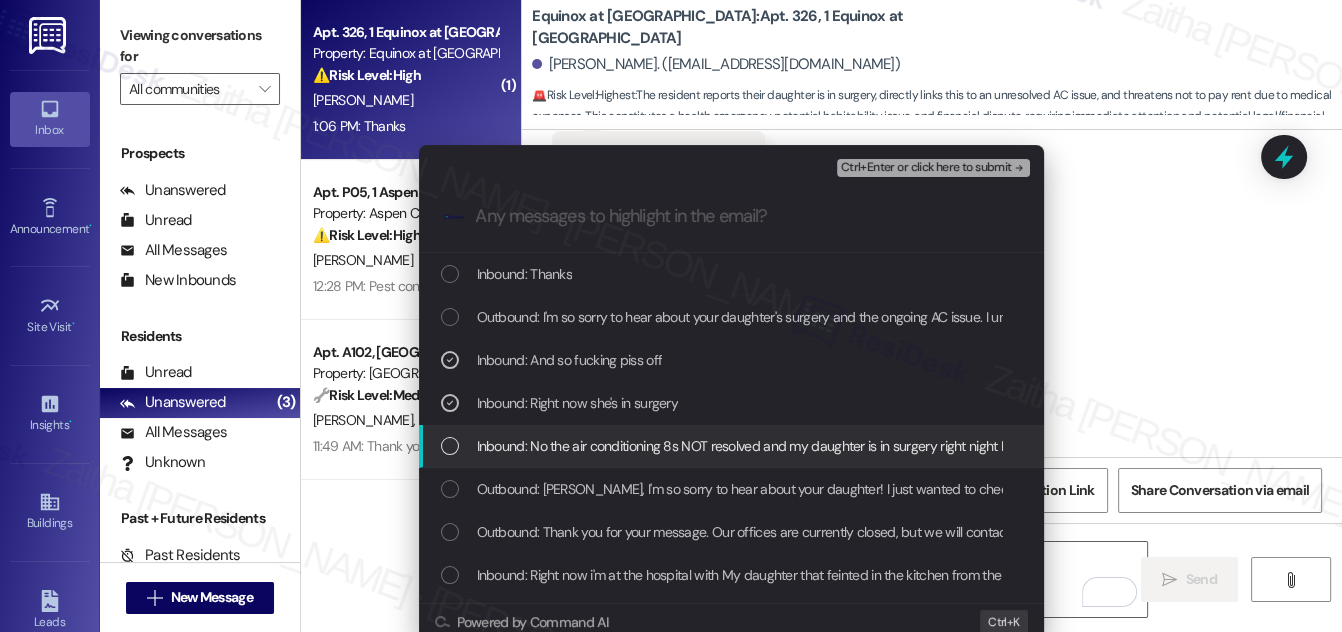 click at bounding box center [450, 446] 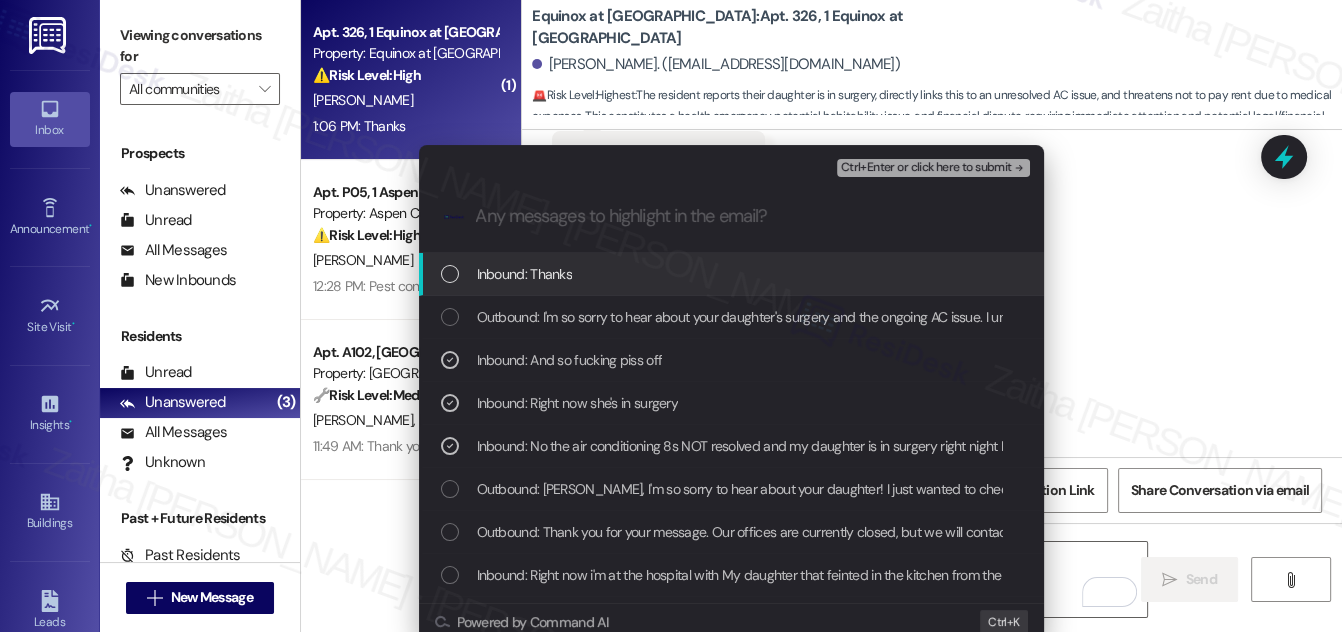 click on "Ctrl+Enter or click here to submit" at bounding box center [926, 168] 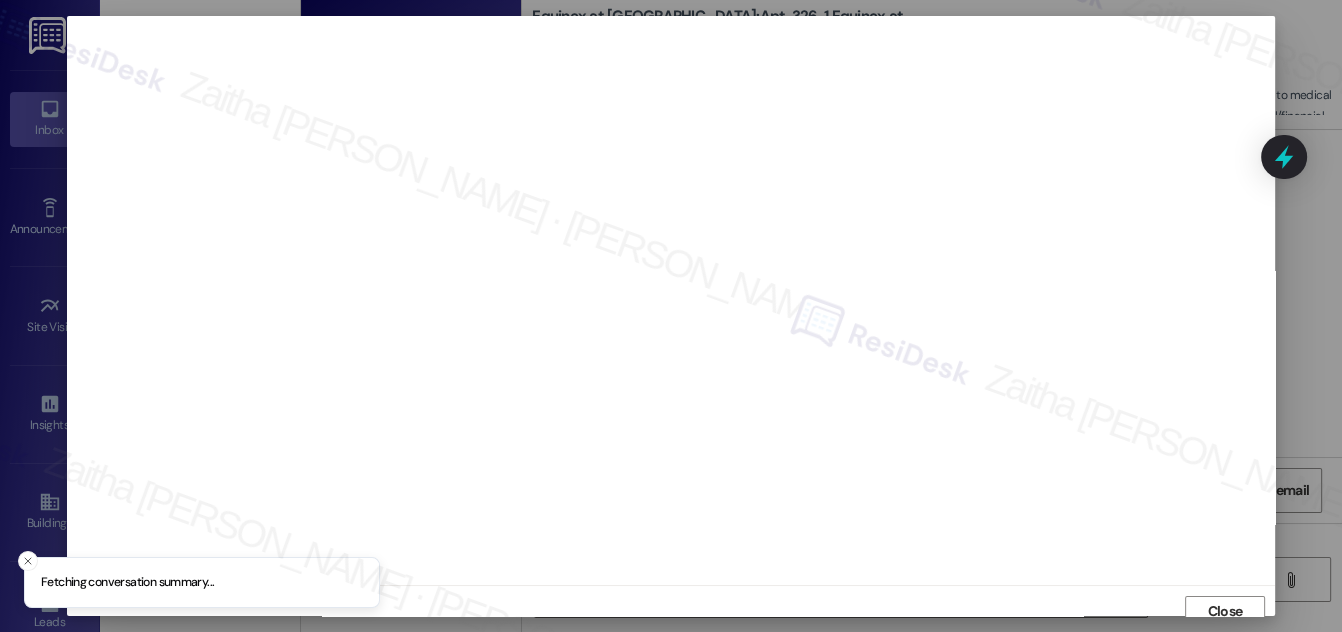 scroll, scrollTop: 11, scrollLeft: 0, axis: vertical 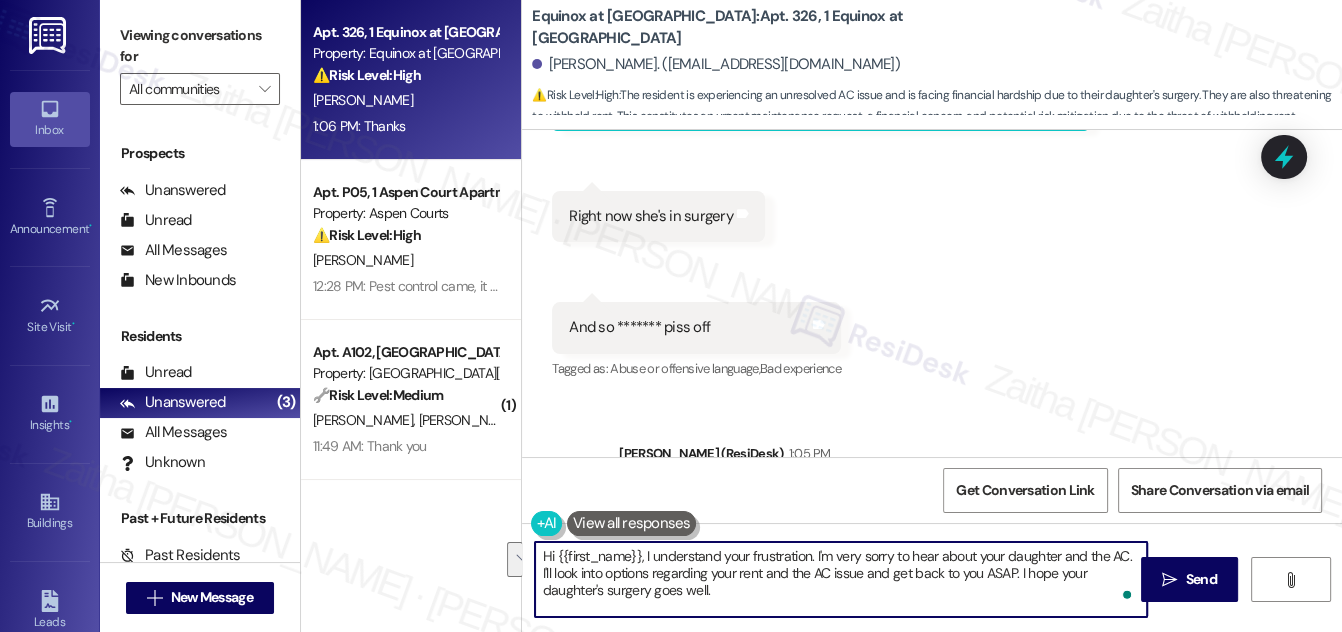 drag, startPoint x: 1017, startPoint y: 572, endPoint x: 645, endPoint y: 553, distance: 372.4849 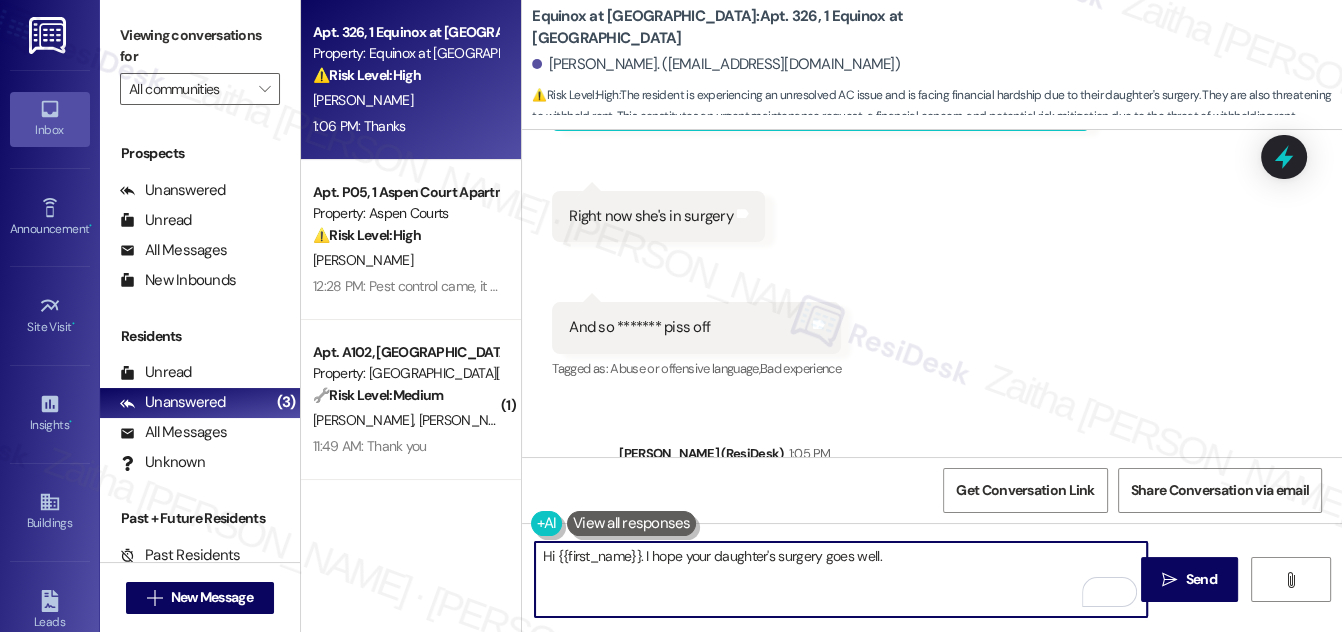 click on "Hi {{first_name}}. I hope your daughter's surgery goes well." at bounding box center [841, 579] 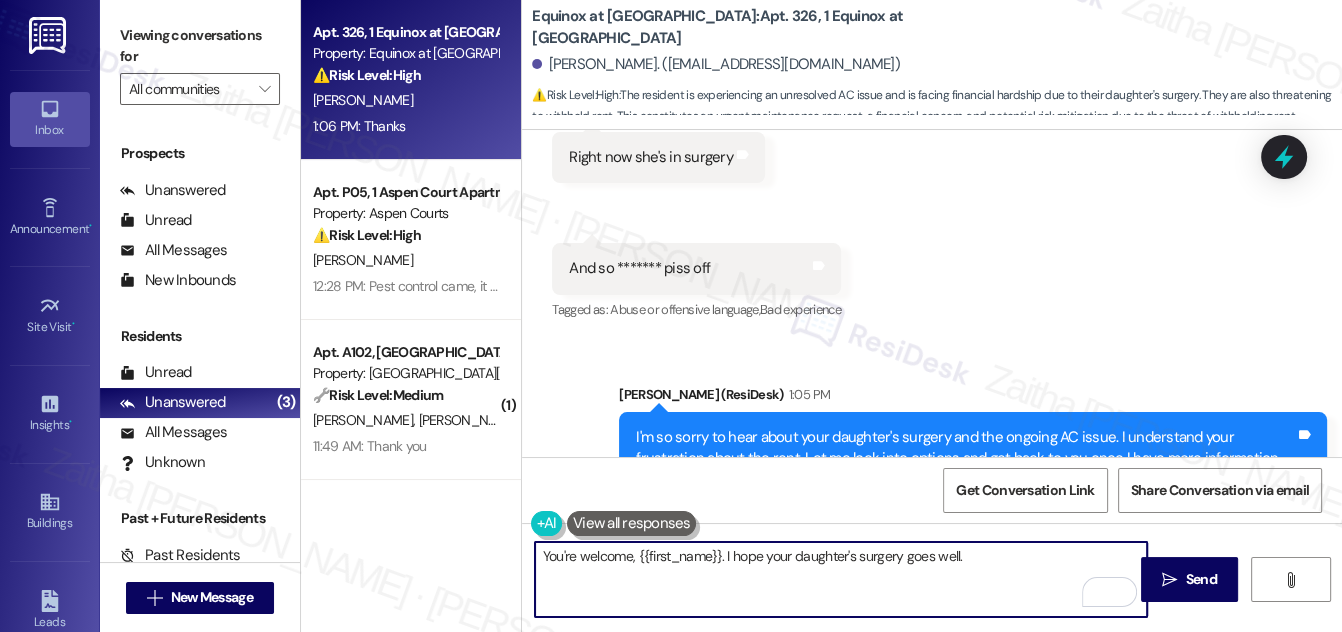 scroll, scrollTop: 28515, scrollLeft: 0, axis: vertical 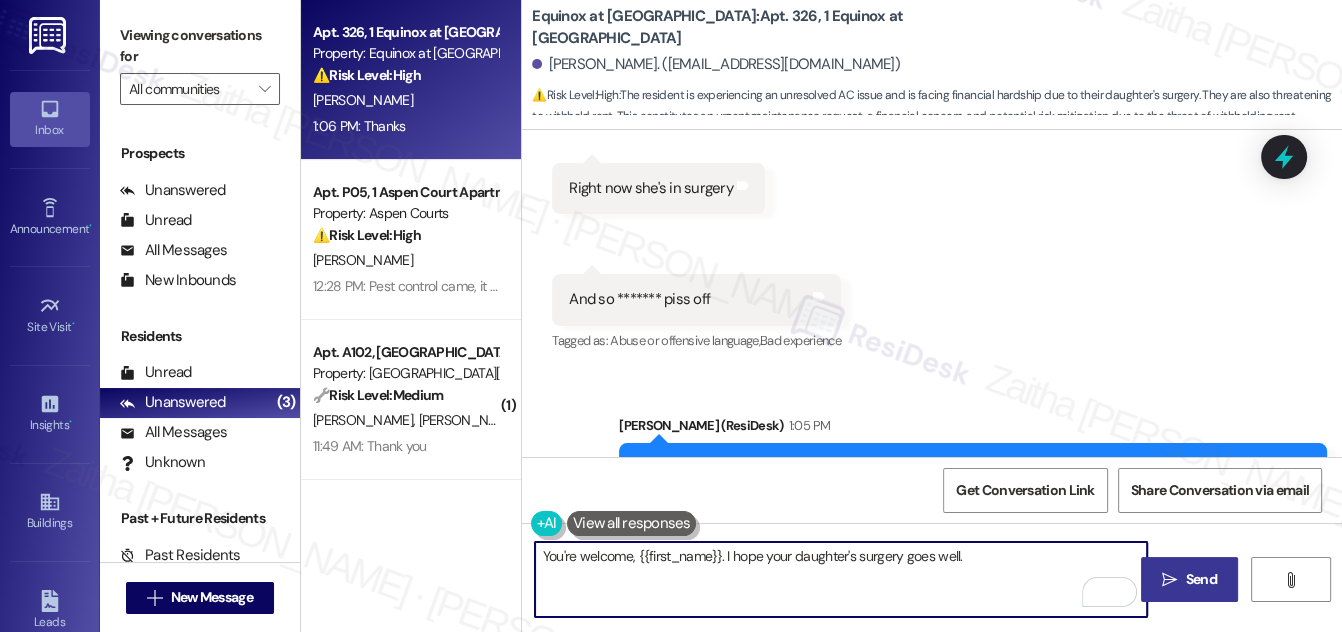 type on "You're welcome, {{first_name}}. I hope your daughter's surgery goes well." 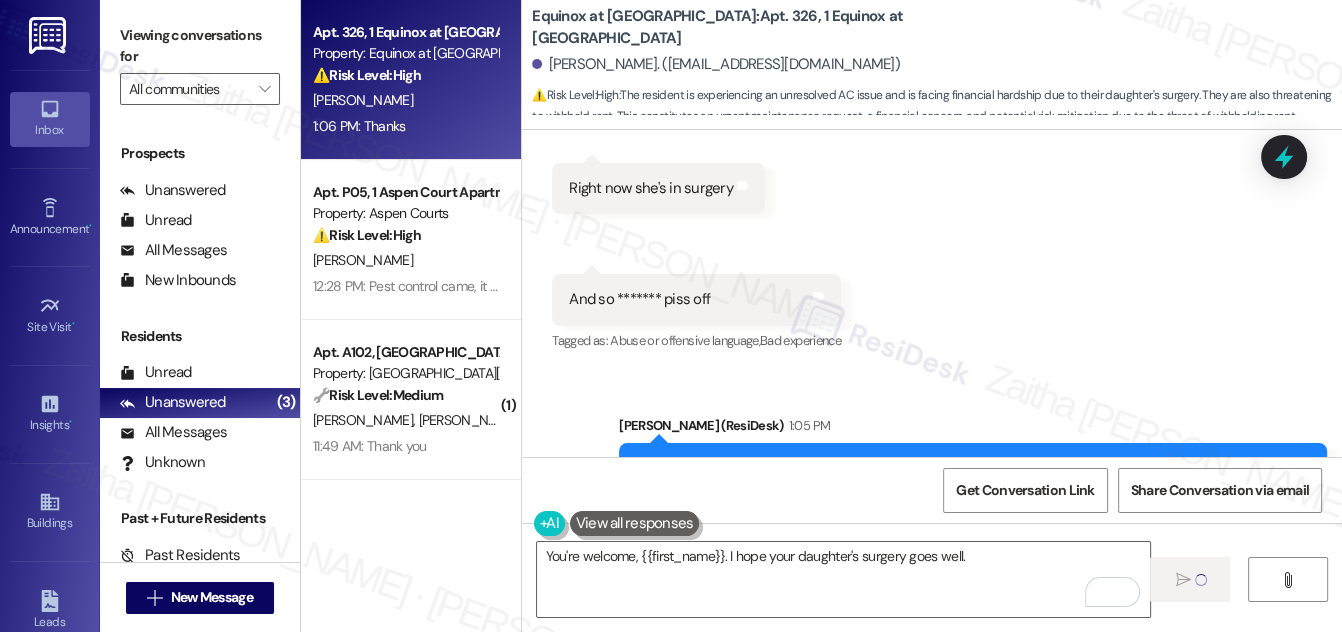 type 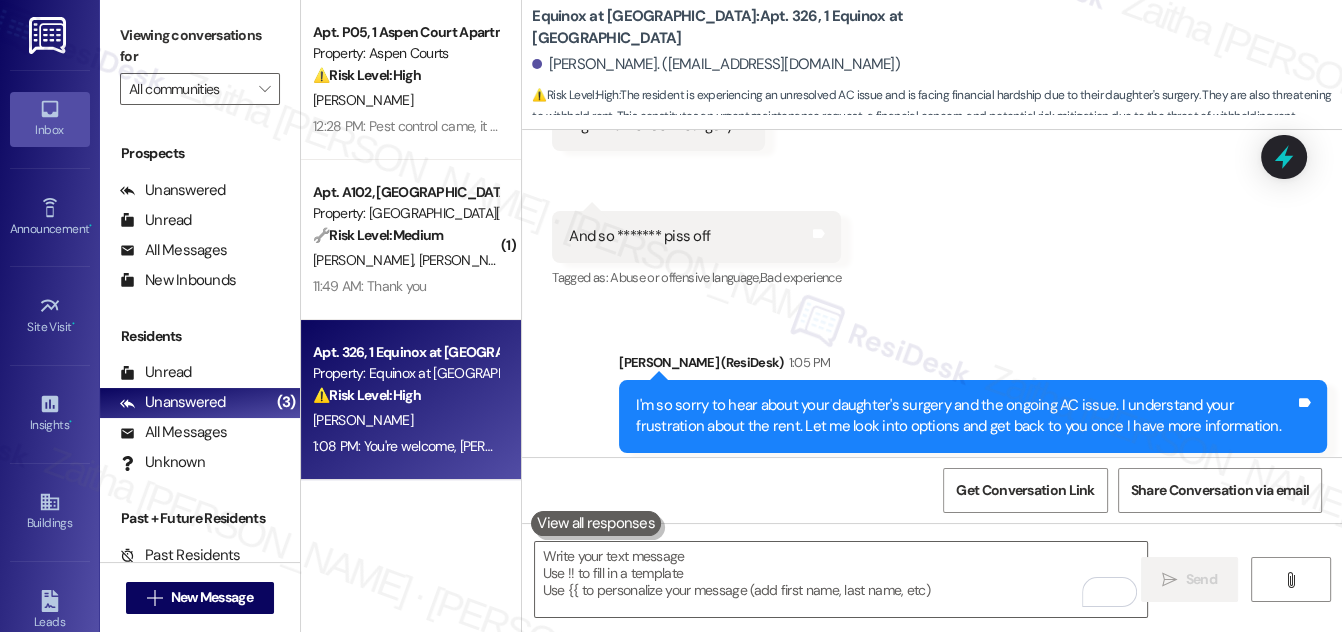 scroll, scrollTop: 28745, scrollLeft: 0, axis: vertical 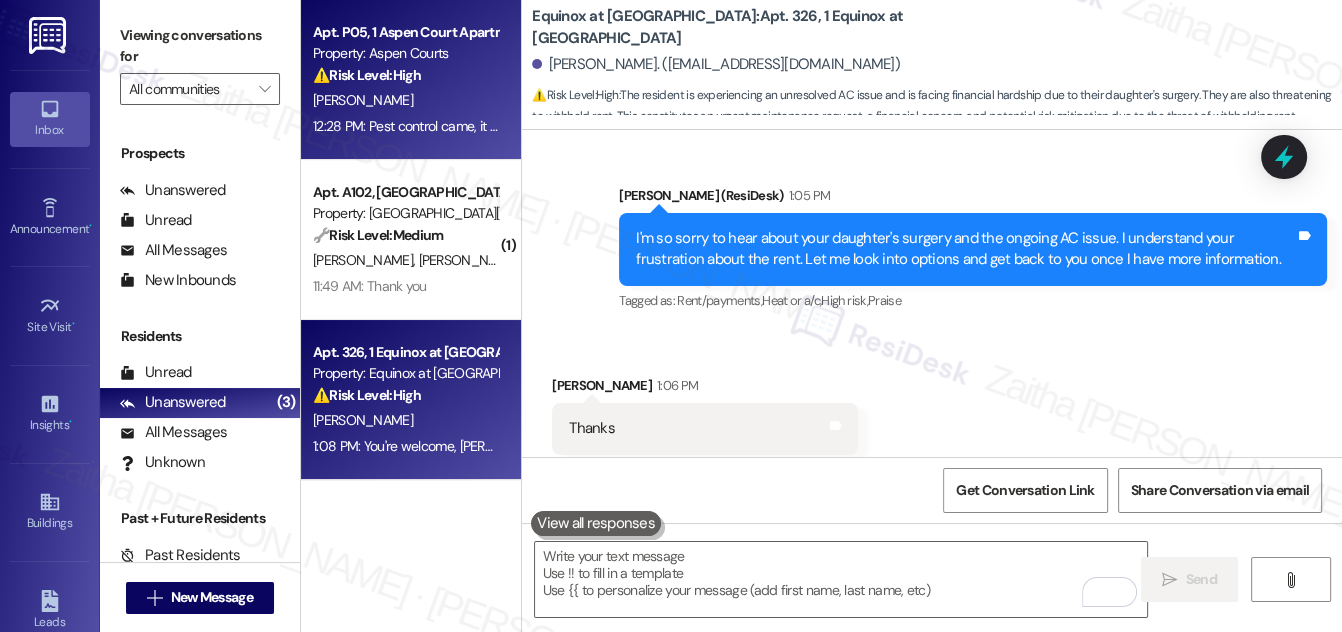 click on "[PERSON_NAME]" at bounding box center [405, 100] 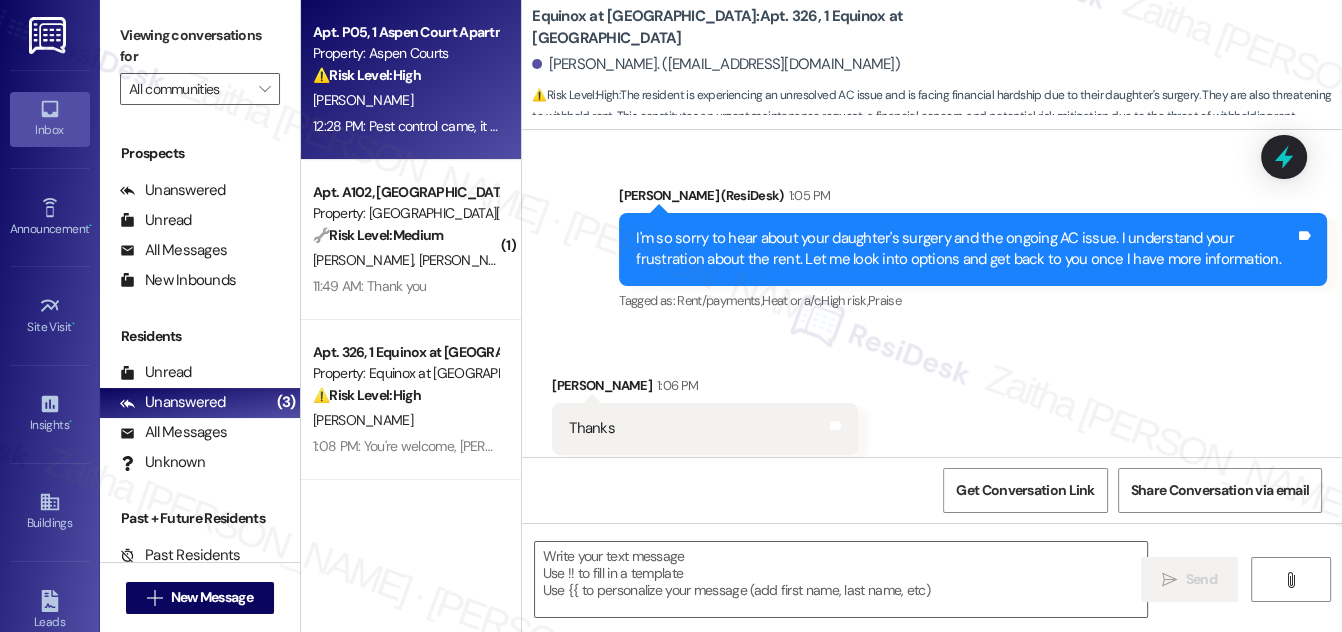 type on "Fetching suggested responses. Please feel free to read through the conversation in the meantime." 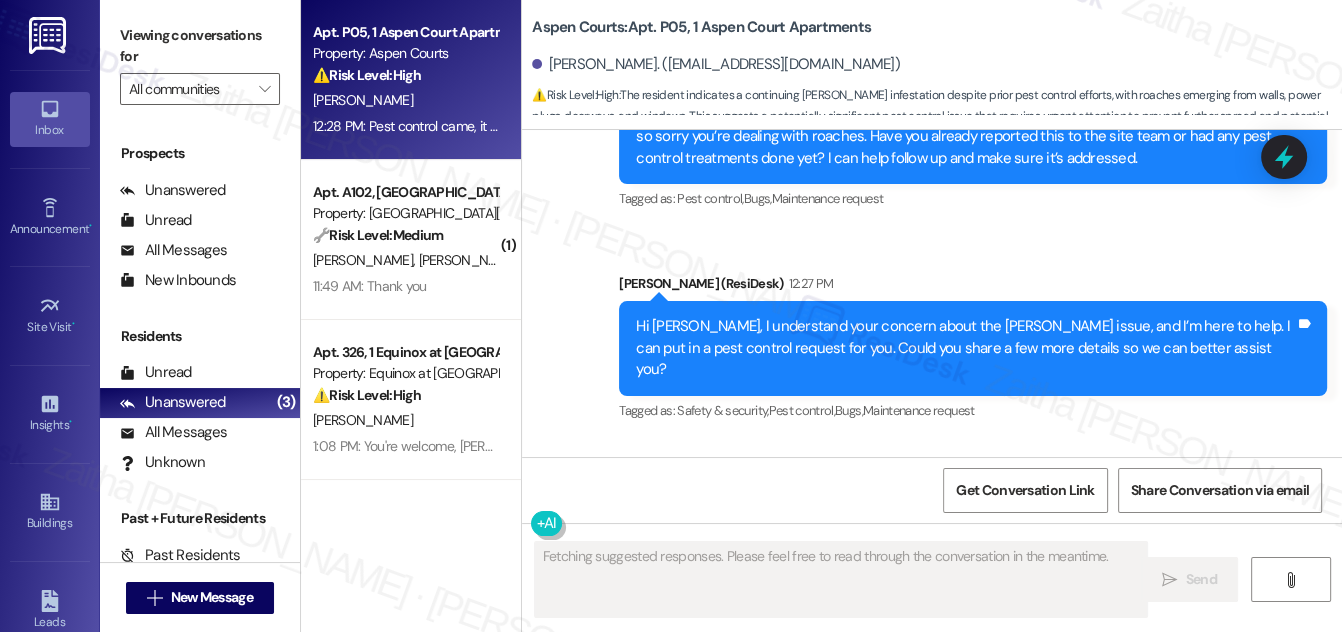 scroll, scrollTop: 870, scrollLeft: 0, axis: vertical 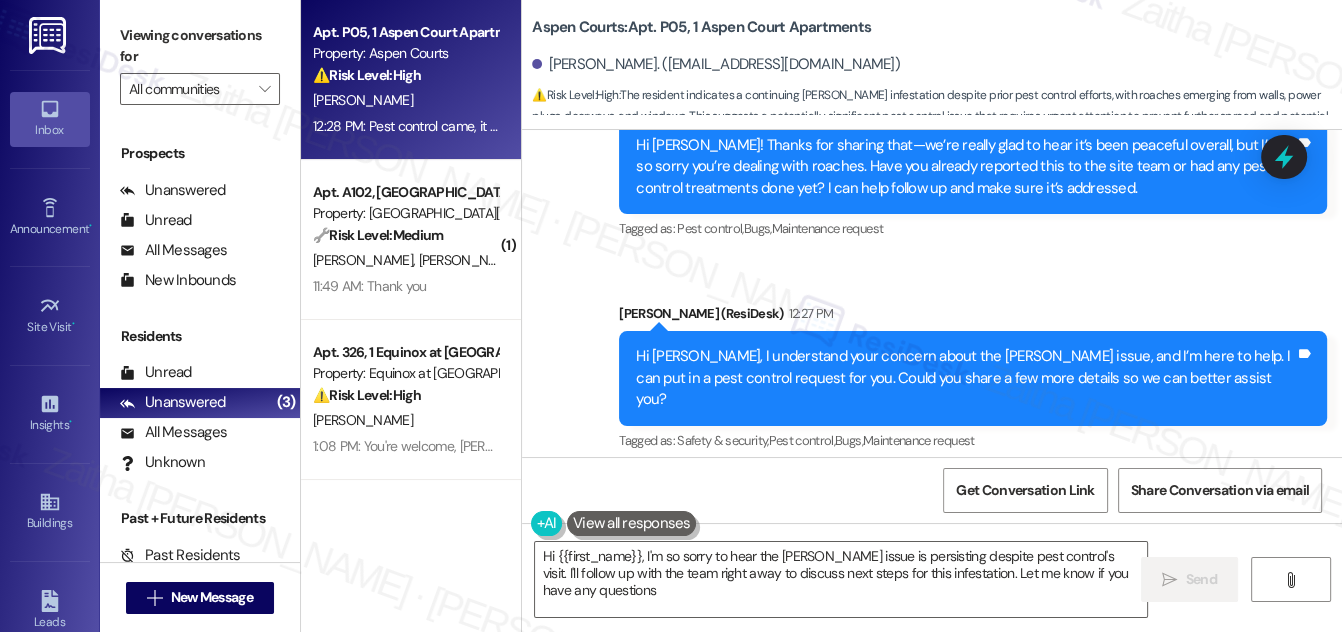 type on "Hi {{first_name}}, I'm so sorry to hear the [PERSON_NAME] issue is persisting despite pest control's visit. I'll follow up with the team right away to discuss next steps for this infestation. Let me know if you have any questions!" 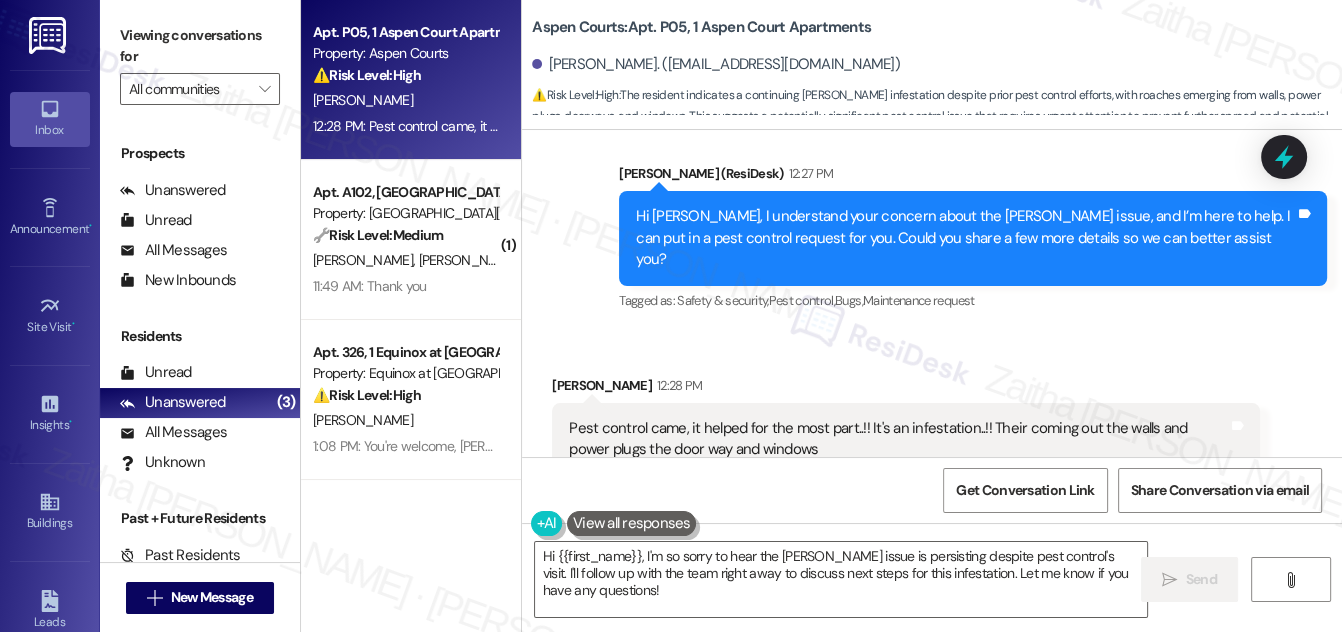 scroll, scrollTop: 1053, scrollLeft: 0, axis: vertical 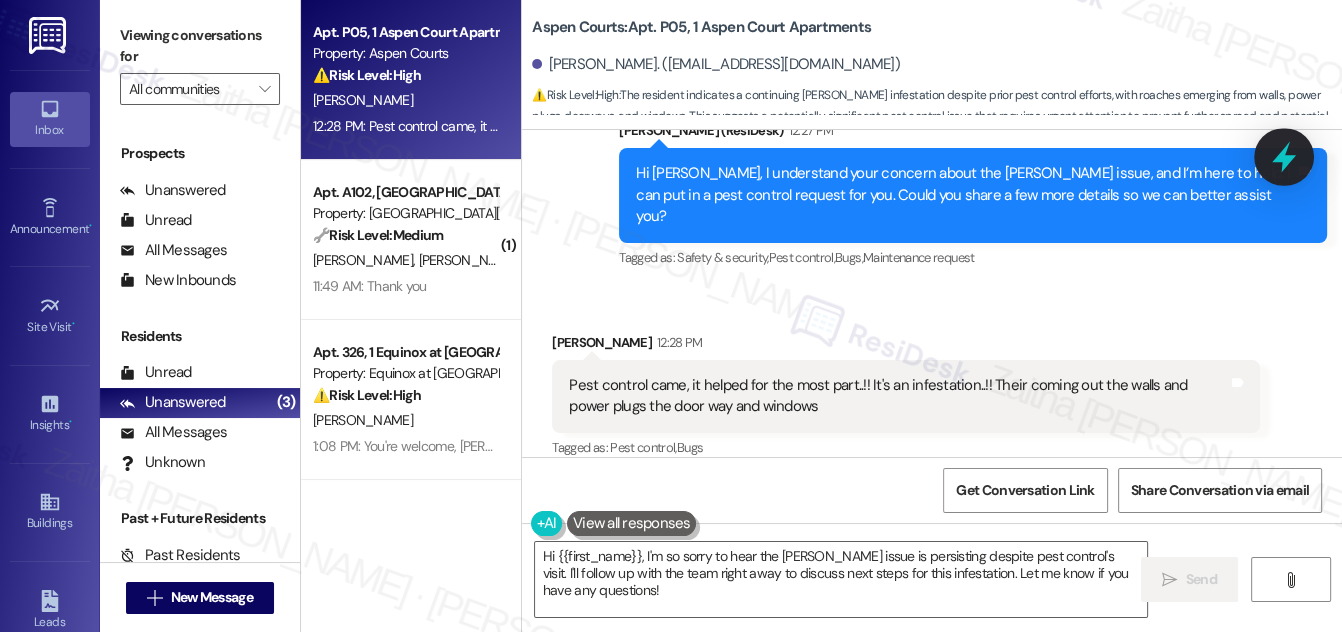click 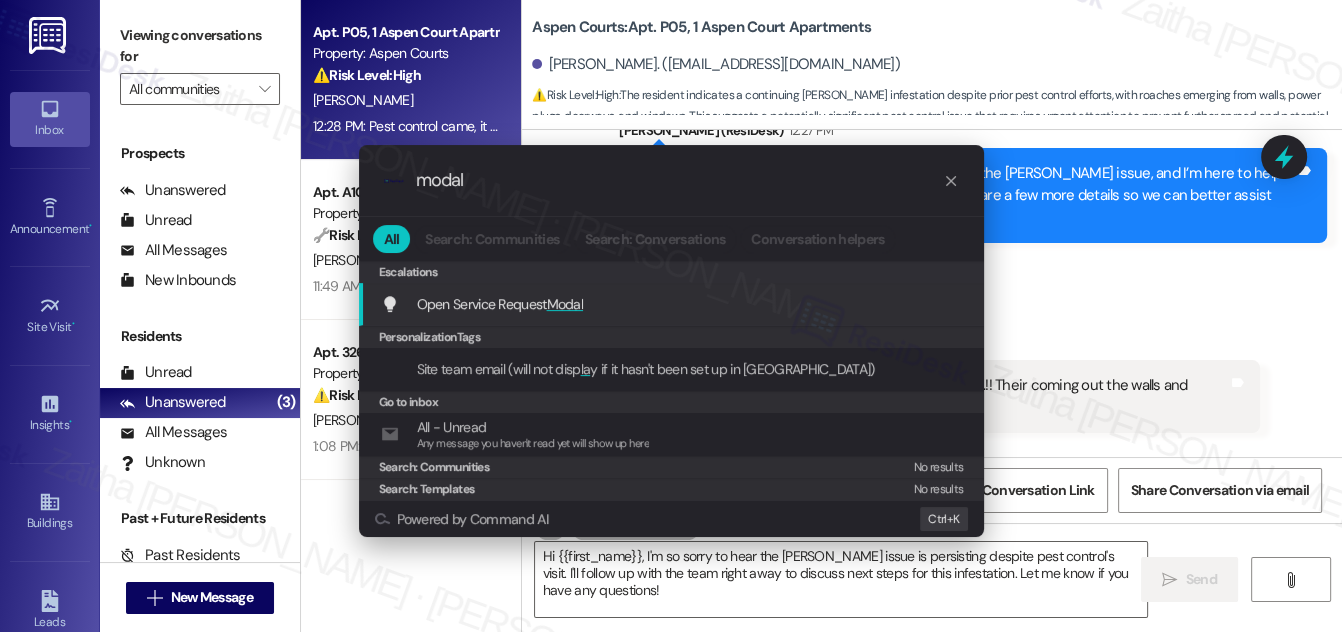 click on "Modal" at bounding box center [565, 304] 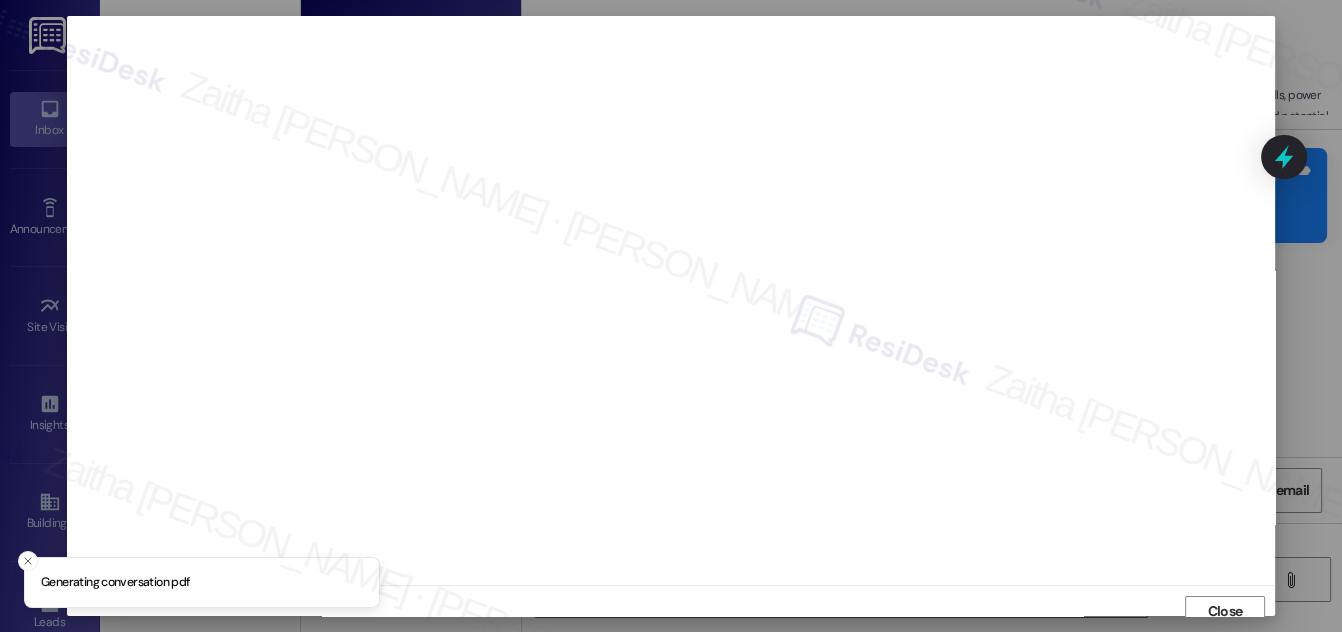 scroll, scrollTop: 11, scrollLeft: 0, axis: vertical 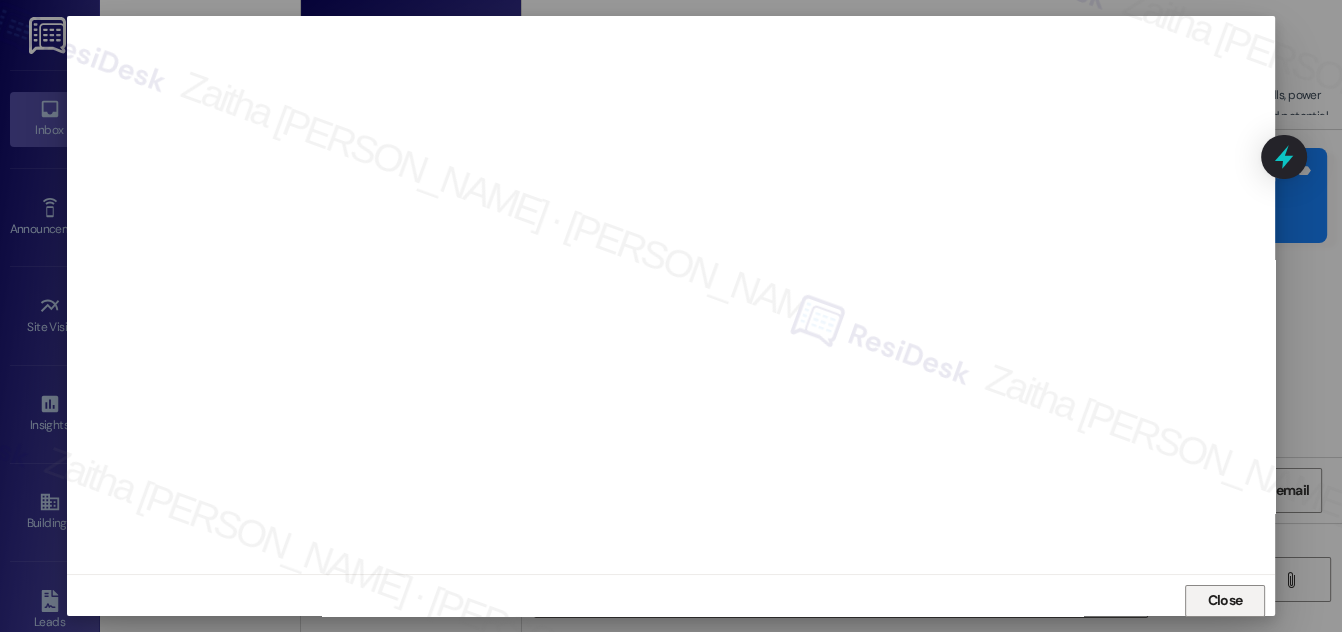 click on "Close" at bounding box center (1225, 600) 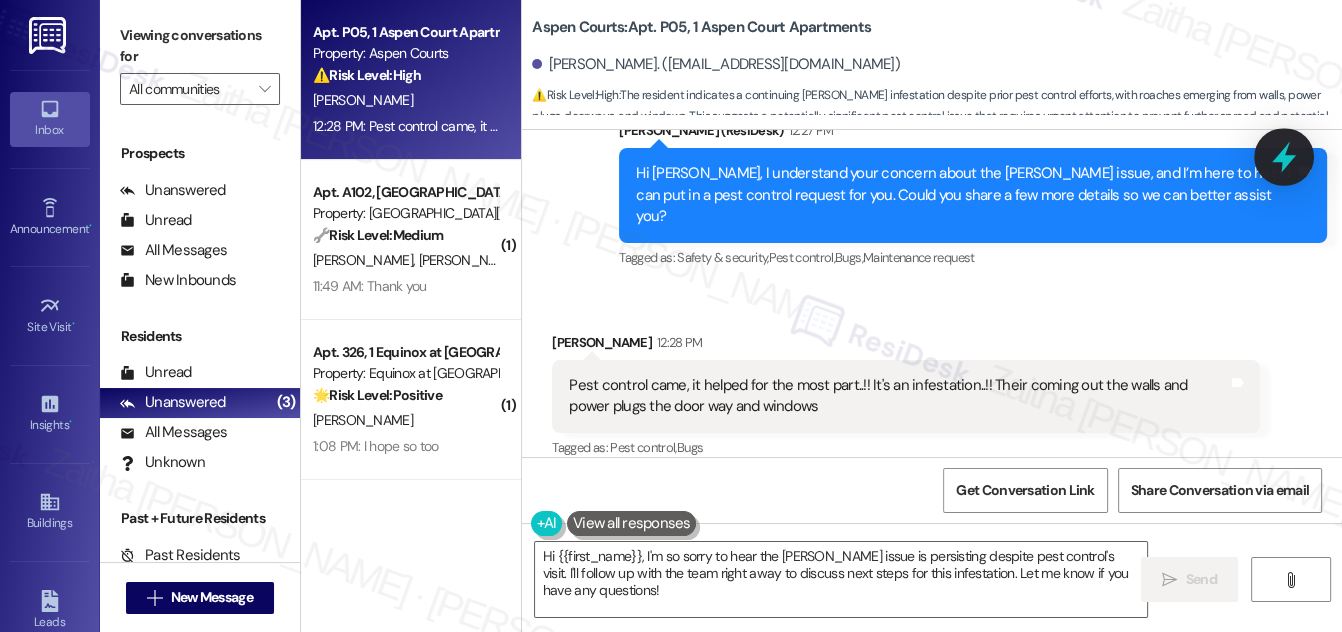 click 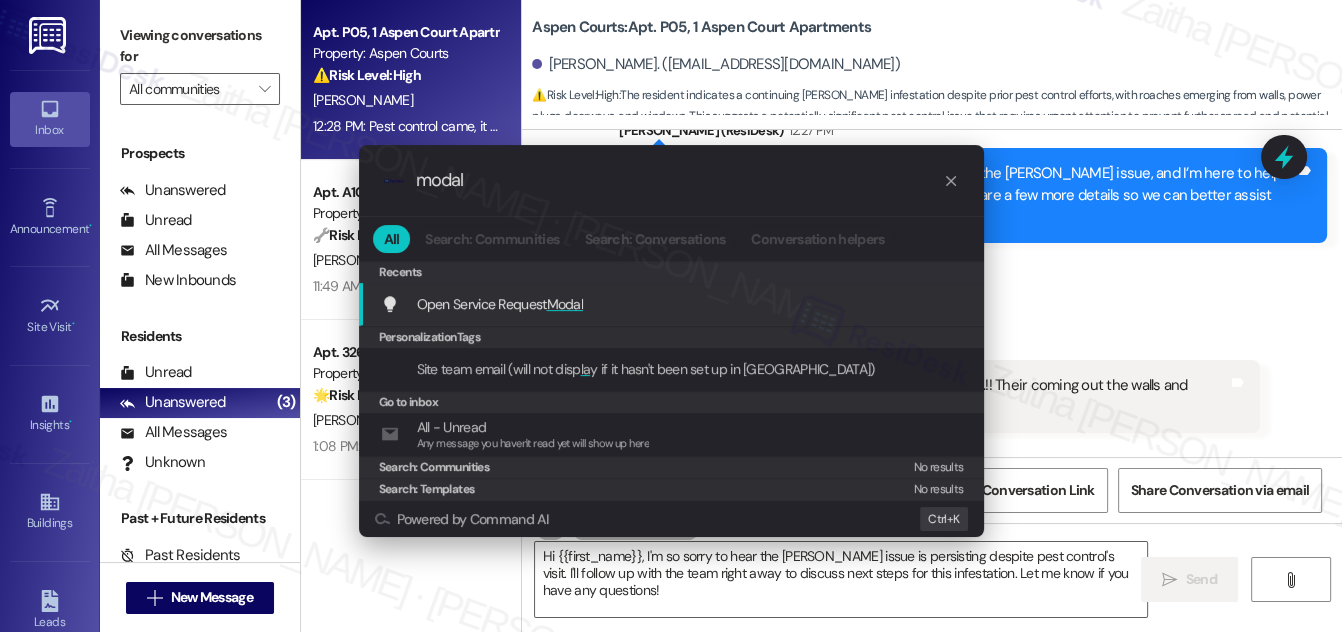 type on "modal" 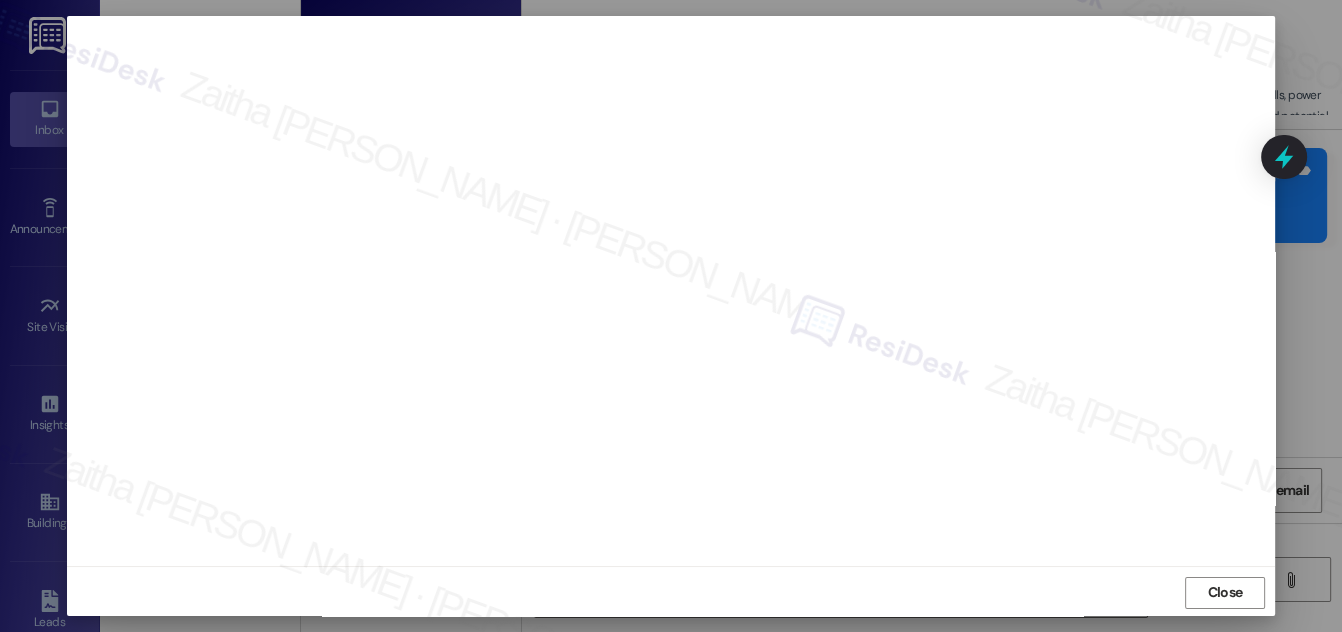 scroll, scrollTop: 21, scrollLeft: 0, axis: vertical 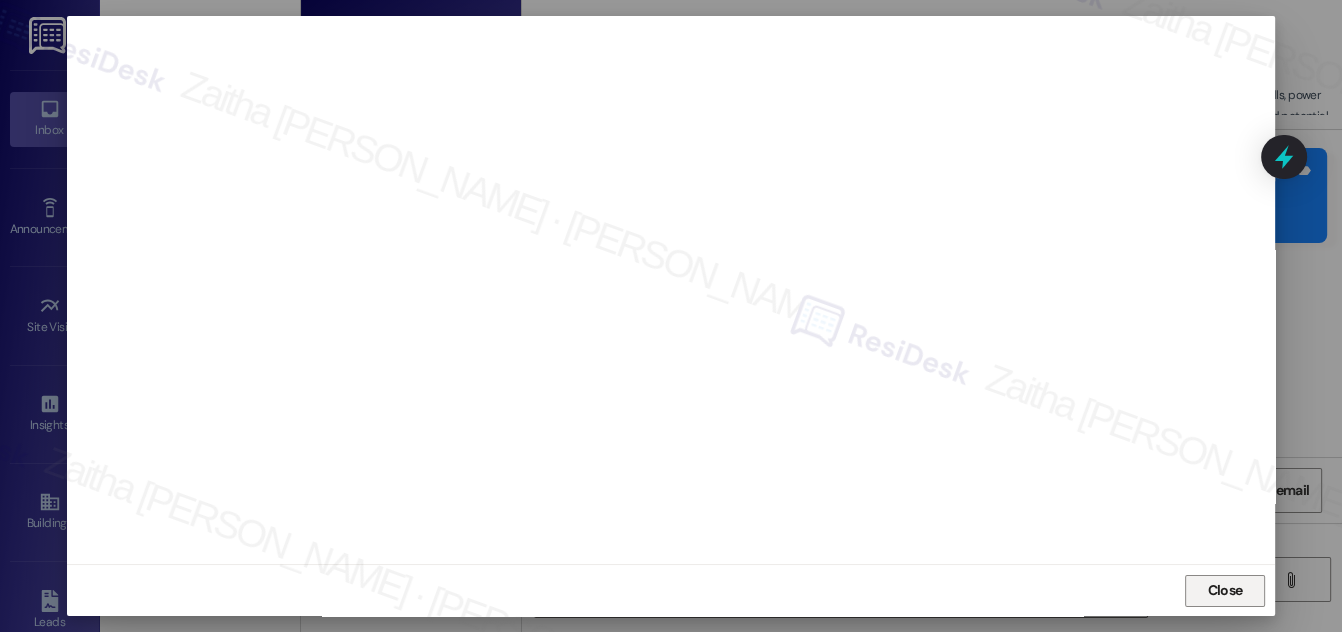 click on "Close" at bounding box center [1225, 591] 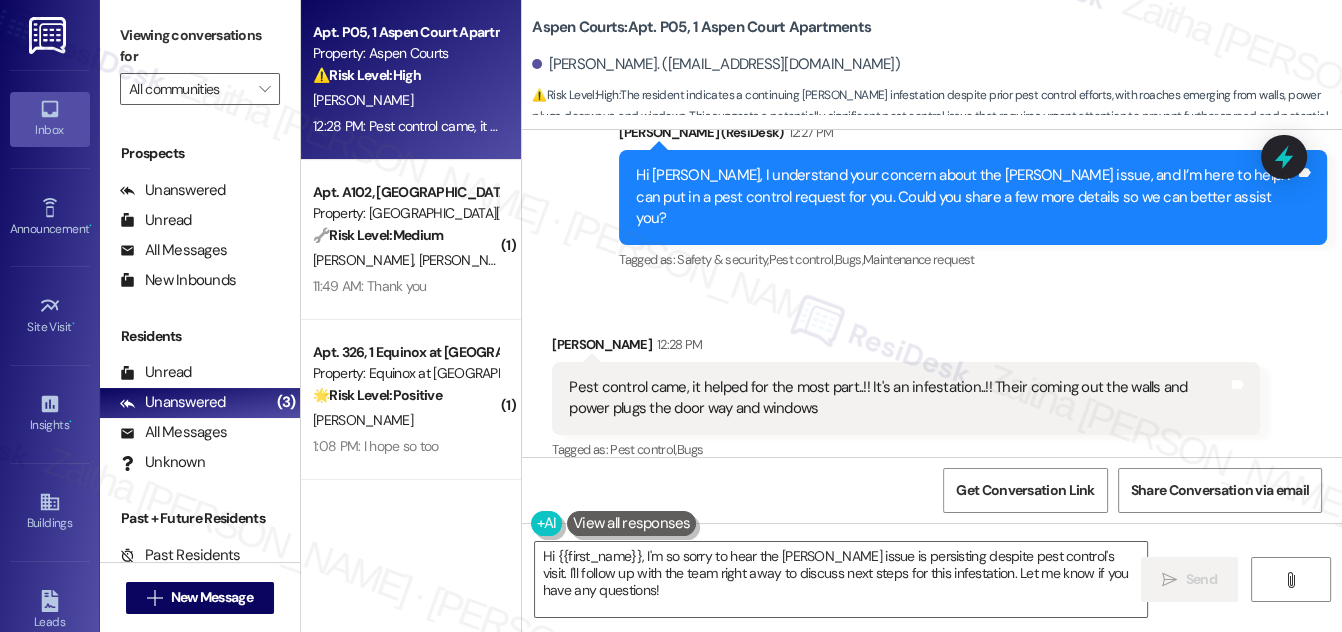 scroll, scrollTop: 1053, scrollLeft: 0, axis: vertical 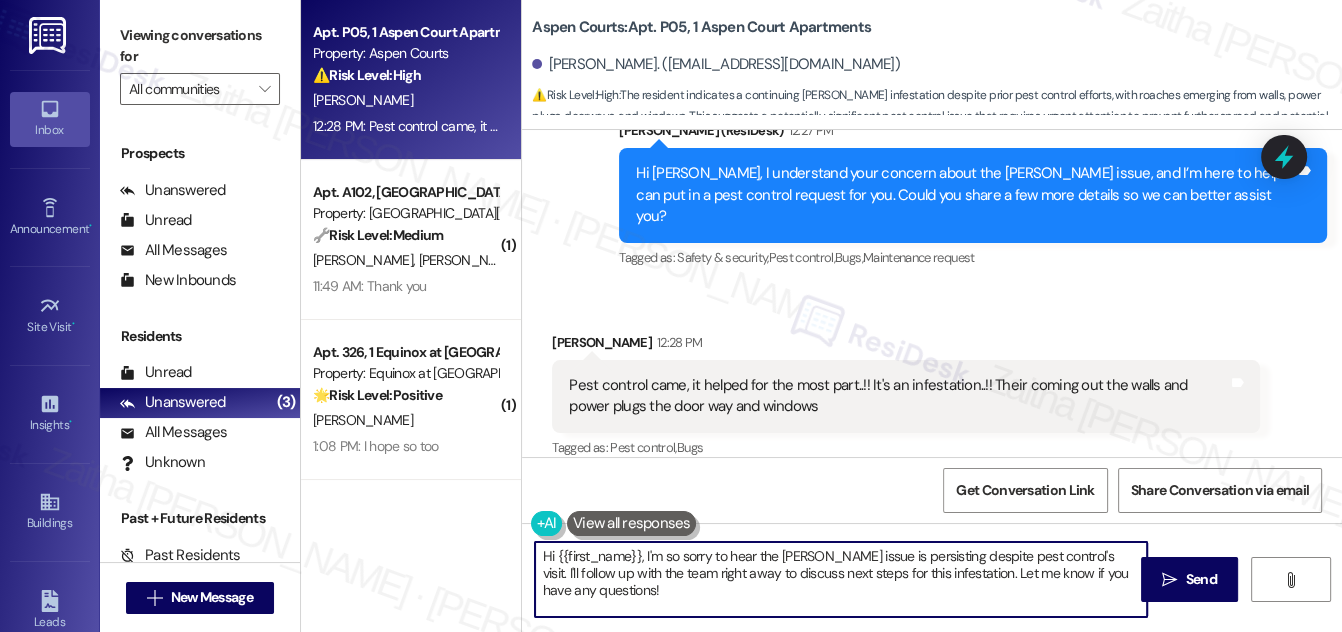 click on "Hi {{first_name}}, I'm so sorry to hear the [PERSON_NAME] issue is persisting despite pest control's visit. I'll follow up with the team right away to discuss next steps for this infestation. Let me know if you have any questions!" at bounding box center [841, 579] 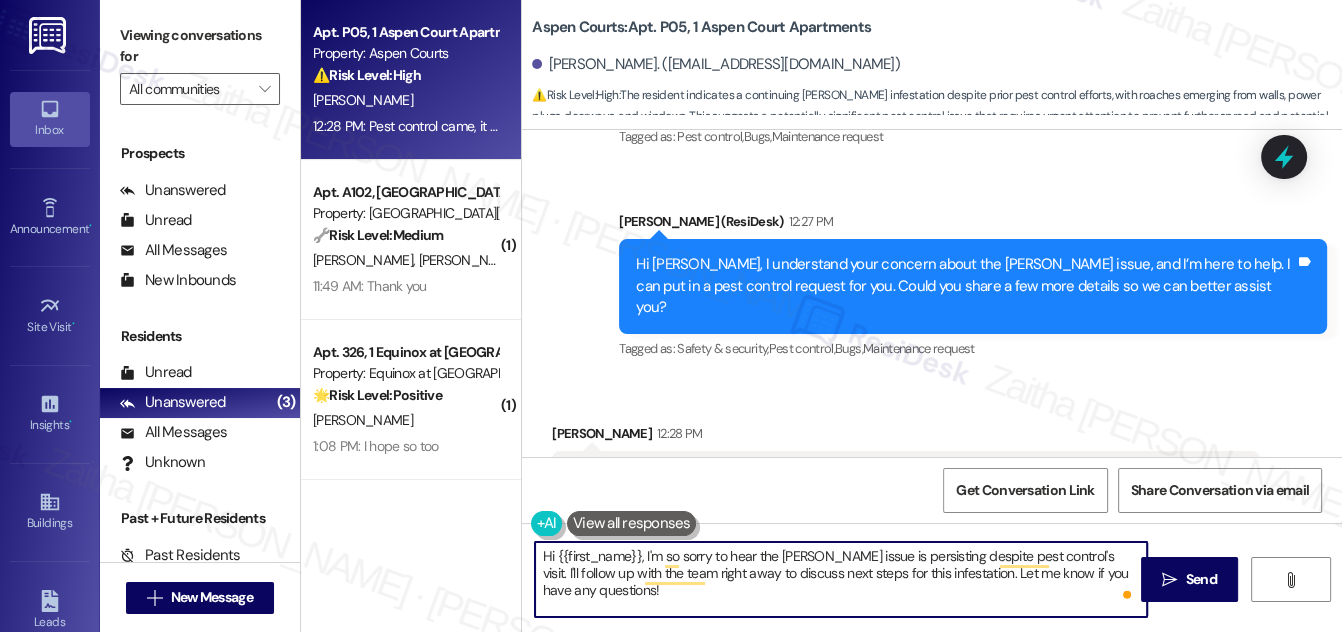 scroll, scrollTop: 1053, scrollLeft: 0, axis: vertical 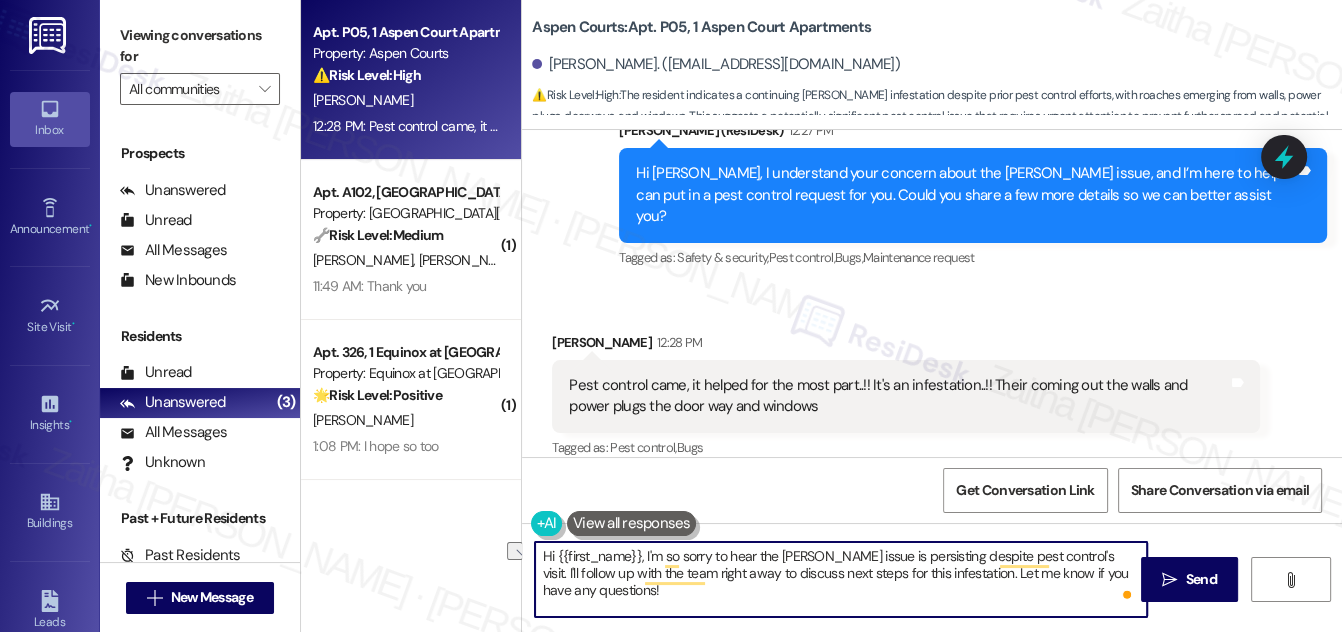 drag, startPoint x: 642, startPoint y: 556, endPoint x: 540, endPoint y: 556, distance: 102 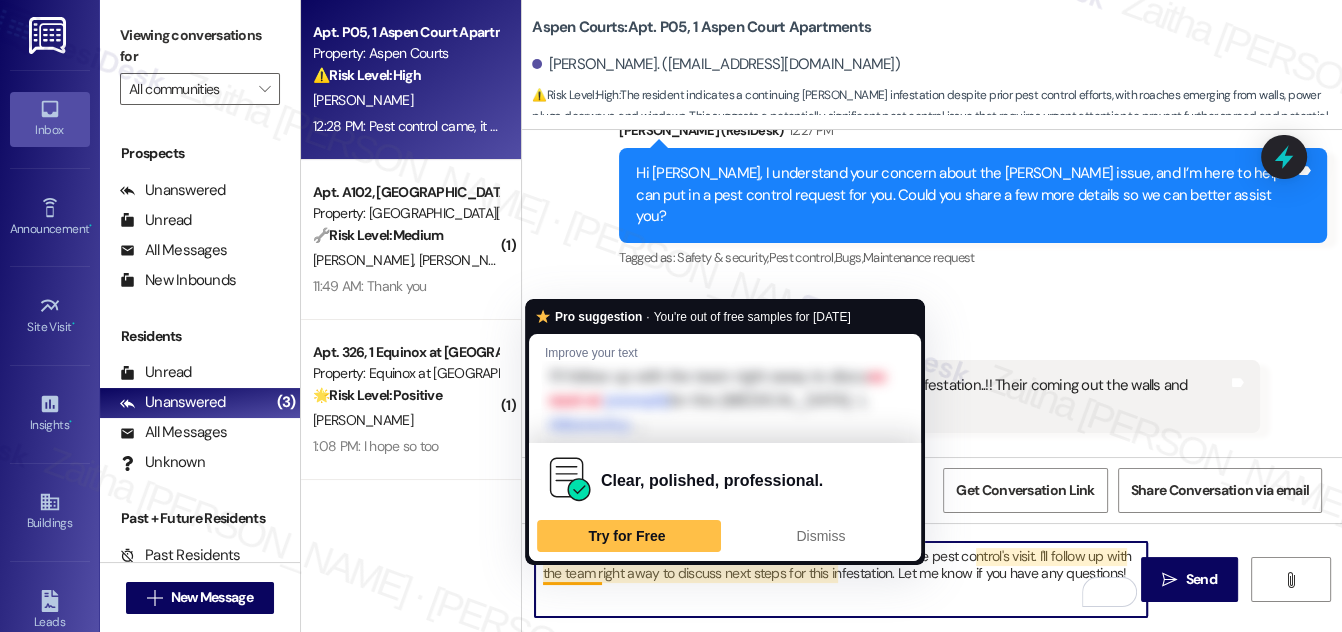 click on "I'm so sorry to hear the [PERSON_NAME] issue is persisting despite pest control's visit. I'll follow up with the team right away to discuss next steps for this infestation. Let me know if you have any questions!" at bounding box center (841, 579) 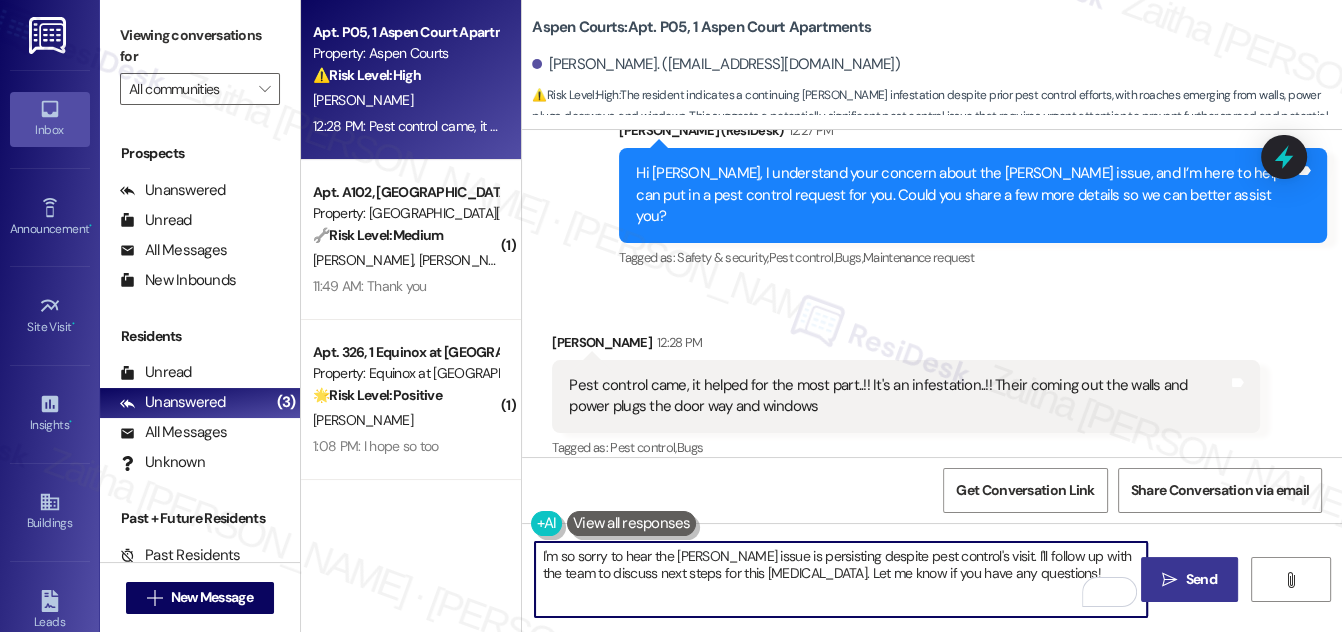 type on "I'm so sorry to hear the [PERSON_NAME] issue is persisting despite pest control's visit. I'll follow up with the team to discuss next steps for this [MEDICAL_DATA]. Let me know if you have any questions!" 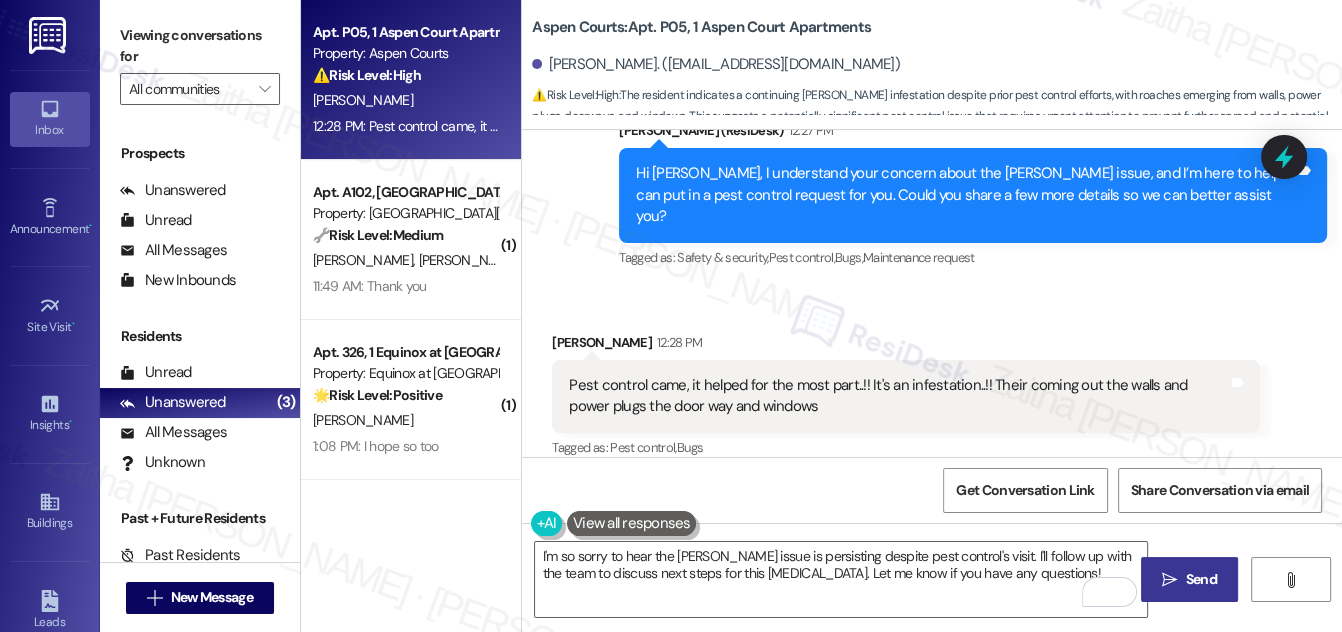 click on "Send" at bounding box center [1201, 579] 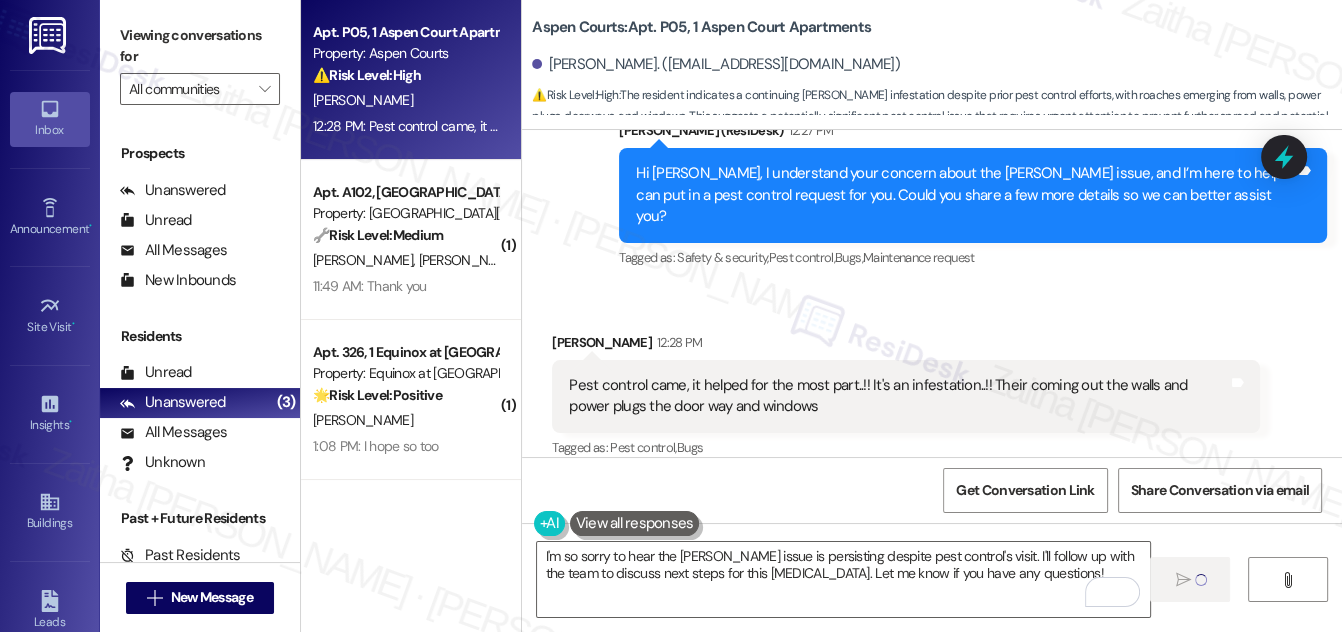 type 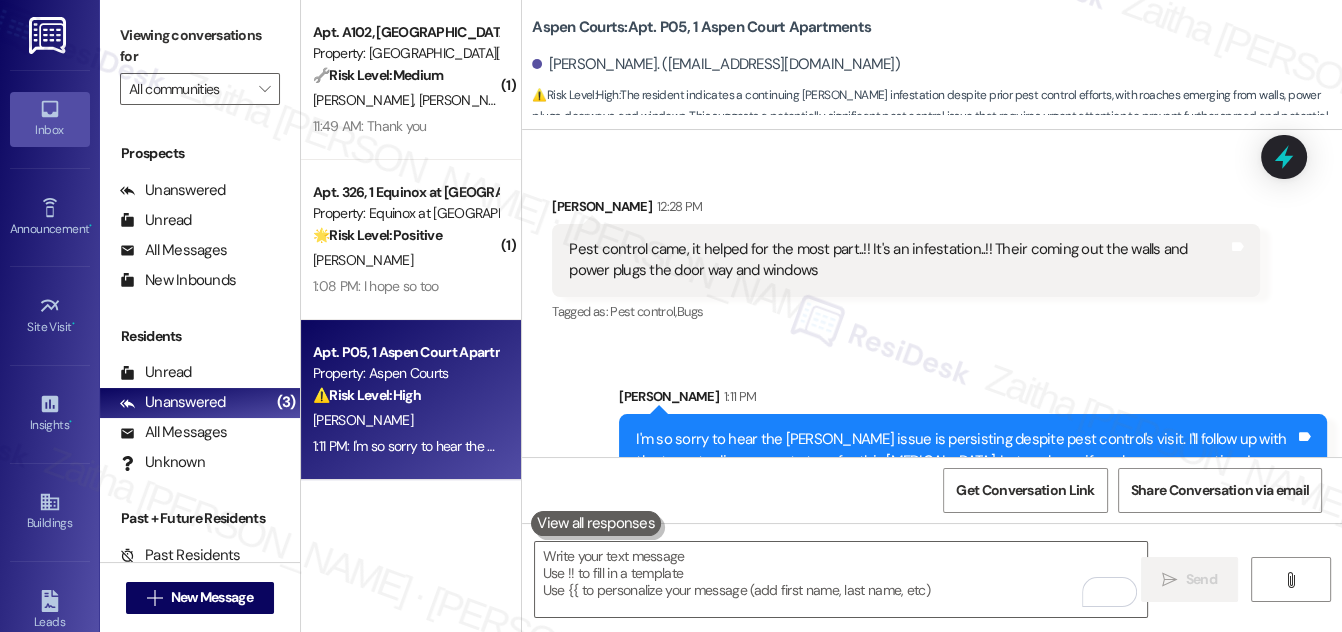 scroll, scrollTop: 1213, scrollLeft: 0, axis: vertical 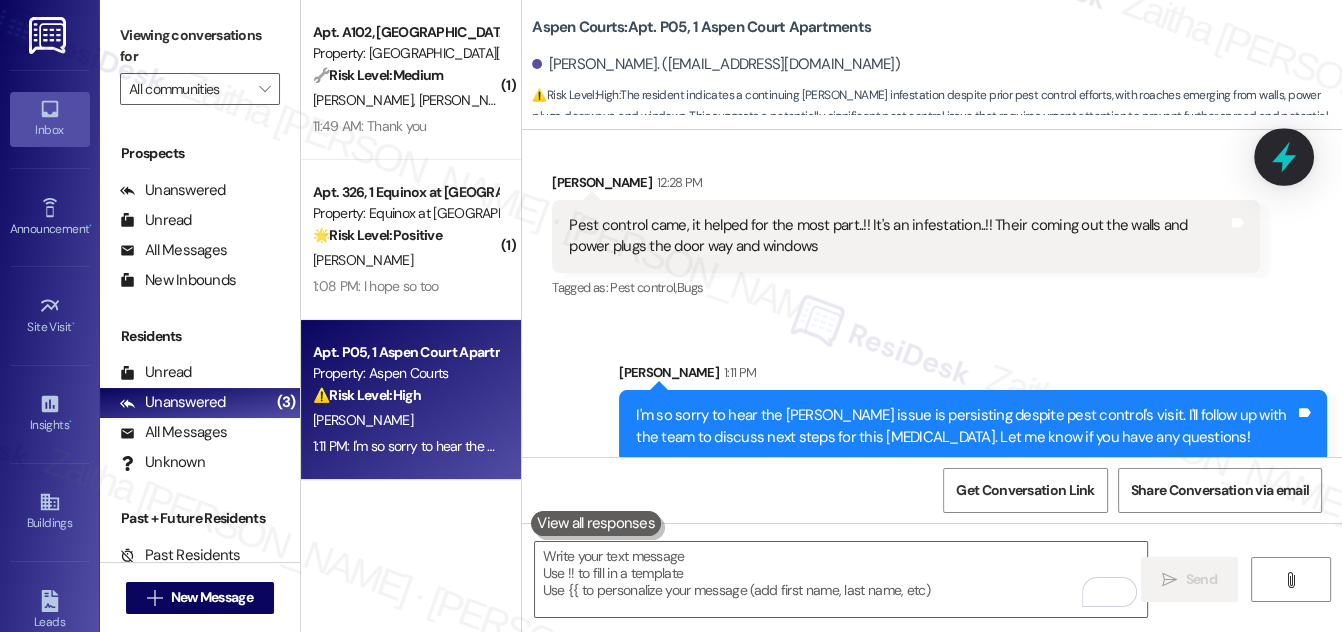 click 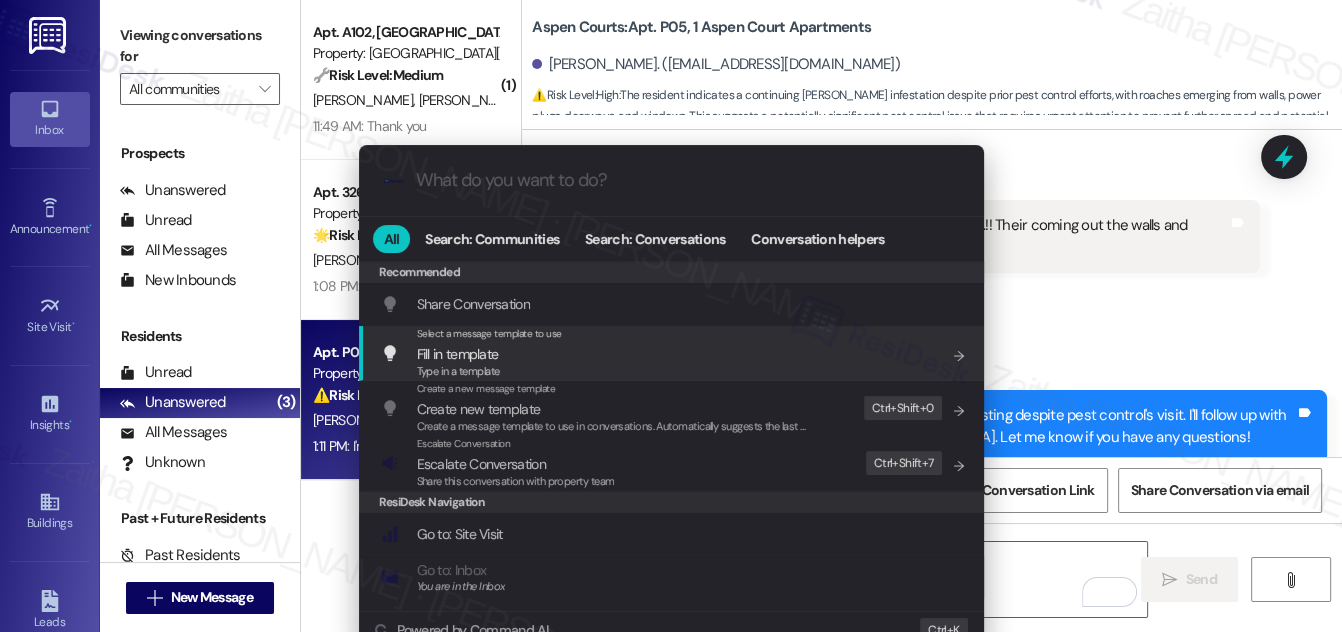 click on ".cls-1{fill:#0a055f;}.cls-2{fill:#0cc4c4;} resideskLogoBlueOrange All Search: Communities Search: Conversations Conversation helpers Recommended Recommended Share Conversation Add shortcut Select a message template to use Fill in template Type in a template Add shortcut Create a new message template Create new template Create a message template to use in conversations. Automatically suggests the last message you sent. Edit Ctrl+ Shift+ 0 Escalate Conversation Escalate Conversation Share this conversation with property team Edit Ctrl+ Shift+ 7 ResiDesk Navigation Go to: Site Visit Add shortcut Go to: Inbox You are in the Inbox Add shortcut Go to: Settings Add shortcut Go to: Message Templates Add shortcut Go to: Buildings Add shortcut Help Getting Started: What you can do with ResiDesk Add shortcut Settings Powered by Command AI Ctrl+ K" at bounding box center (671, 316) 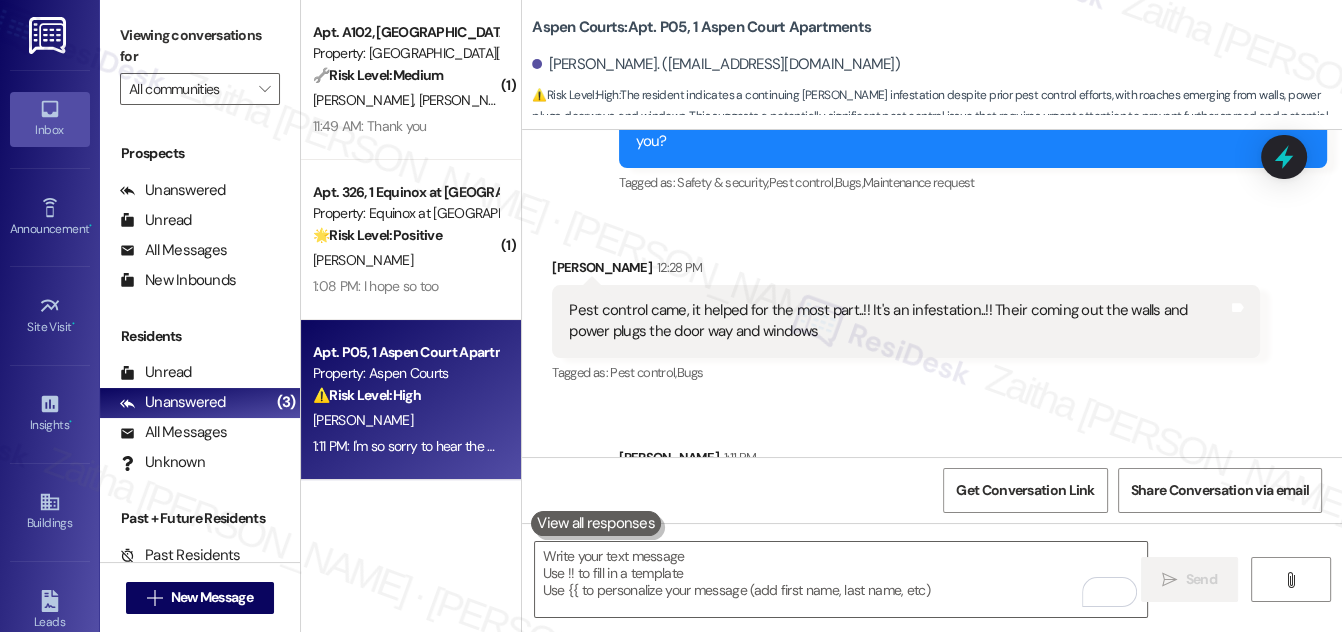 scroll, scrollTop: 1213, scrollLeft: 0, axis: vertical 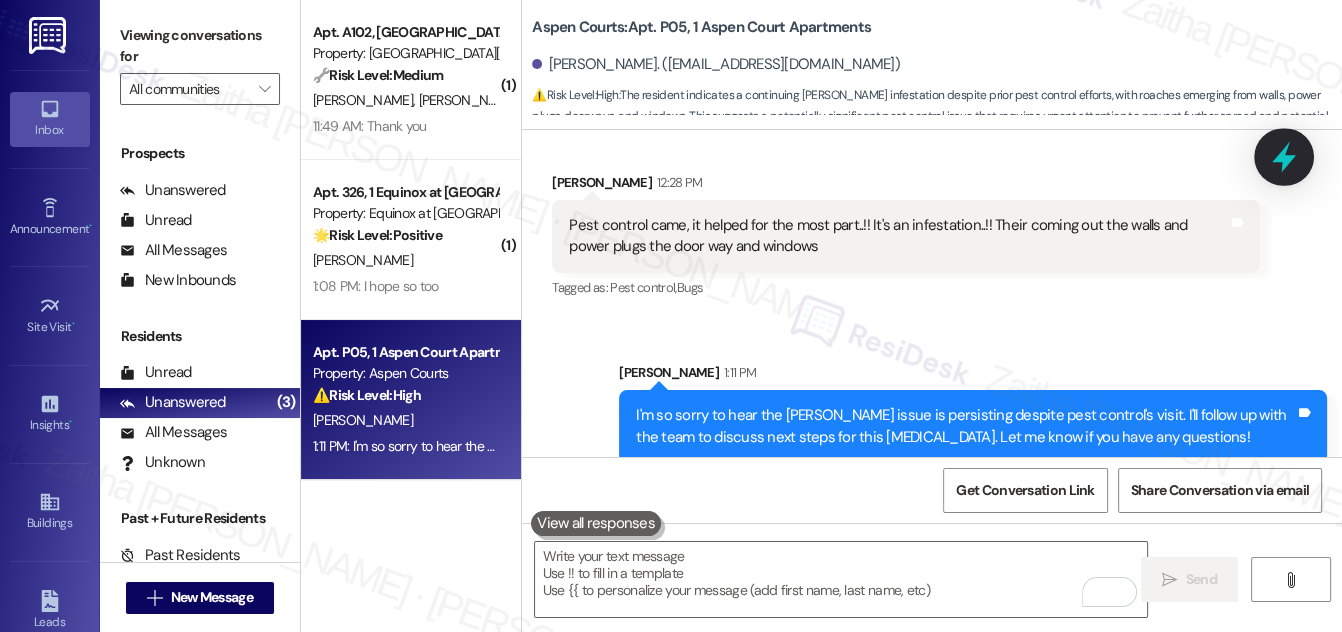 click at bounding box center (1284, 156) 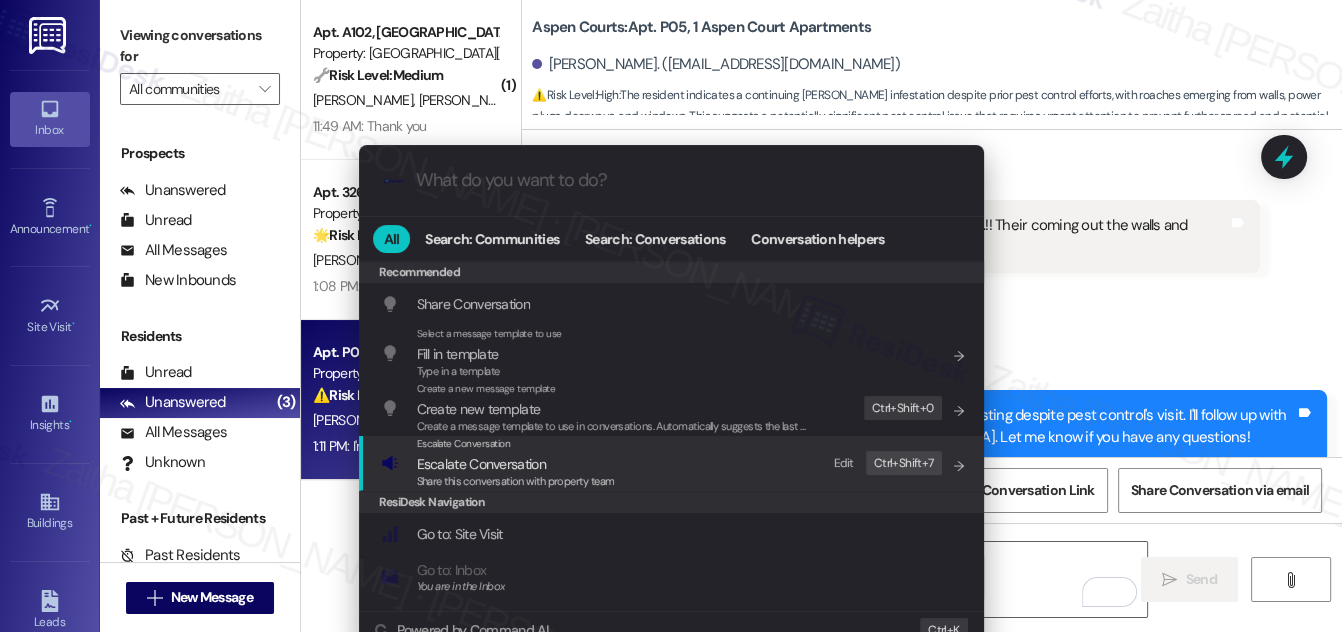 click on "Escalate Conversation" at bounding box center (481, 464) 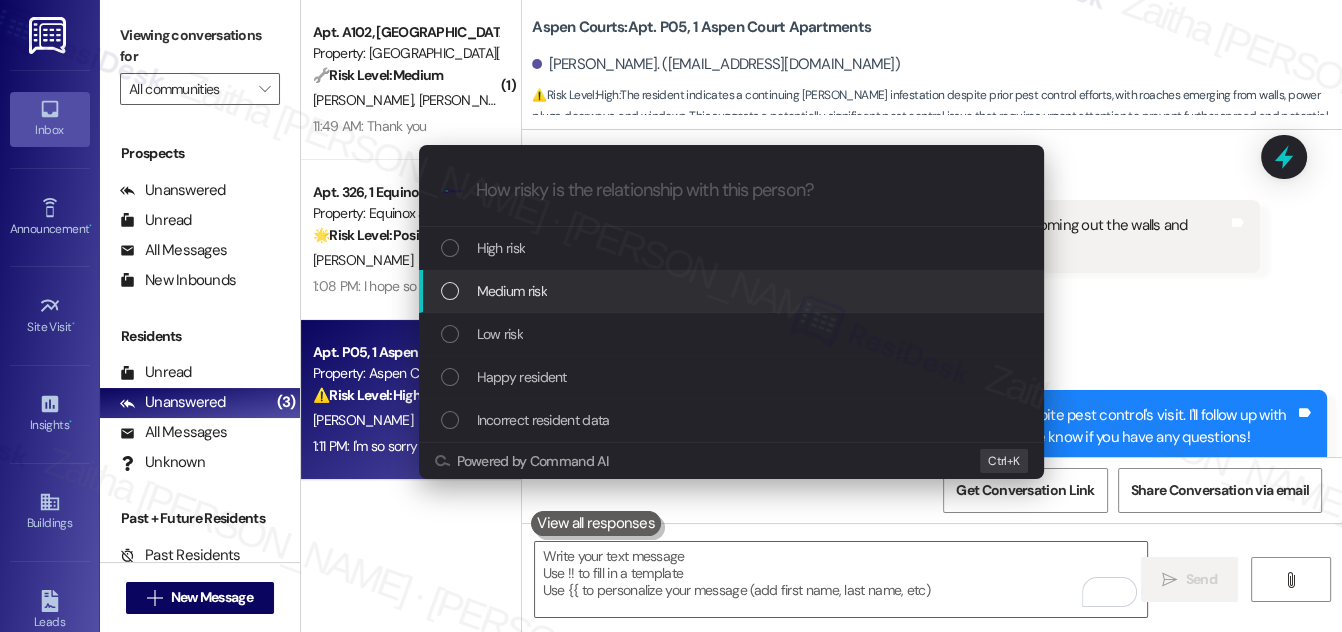 click on "Escalate Conversation How risky is the relationship with this person? Topics (e.g. broken fridge, delayed service) Any messages to highlight in the email? .cls-1{fill:#0a055f;}.cls-2{fill:#0cc4c4;} resideskLogoBlueOrange High risk Medium risk Low risk Happy resident Incorrect resident data Powered by Command AI Ctrl+ K" at bounding box center (671, 316) 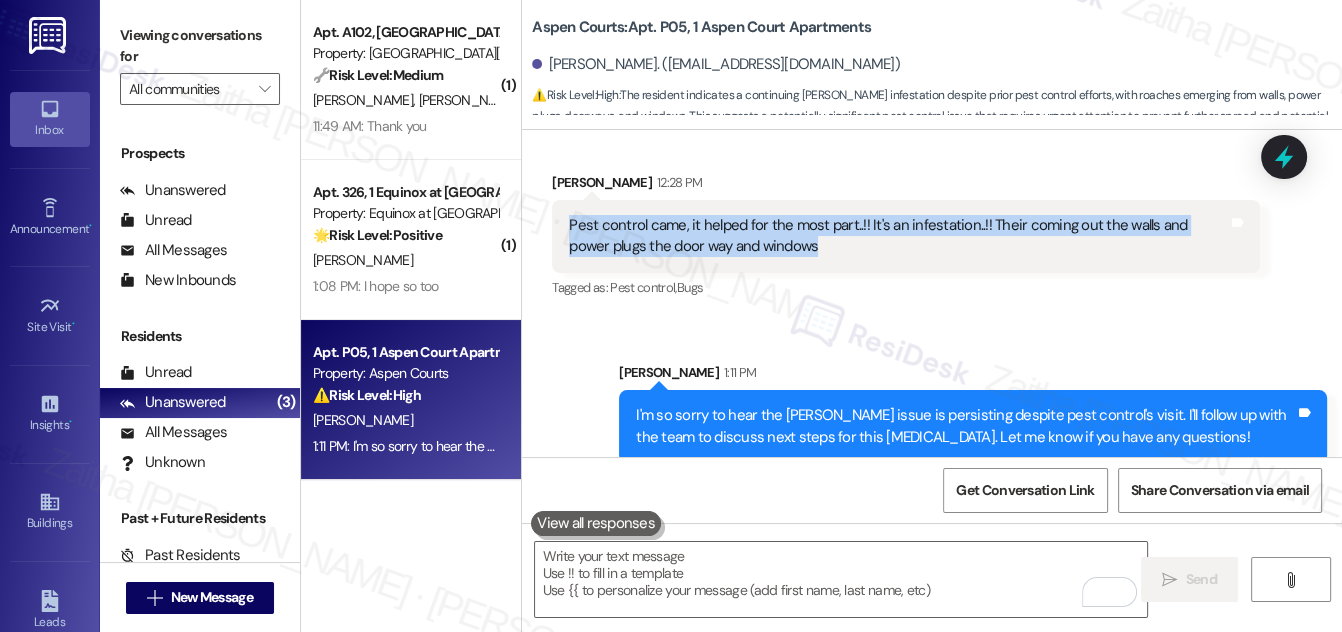 drag, startPoint x: 578, startPoint y: 197, endPoint x: 848, endPoint y: 231, distance: 272.13232 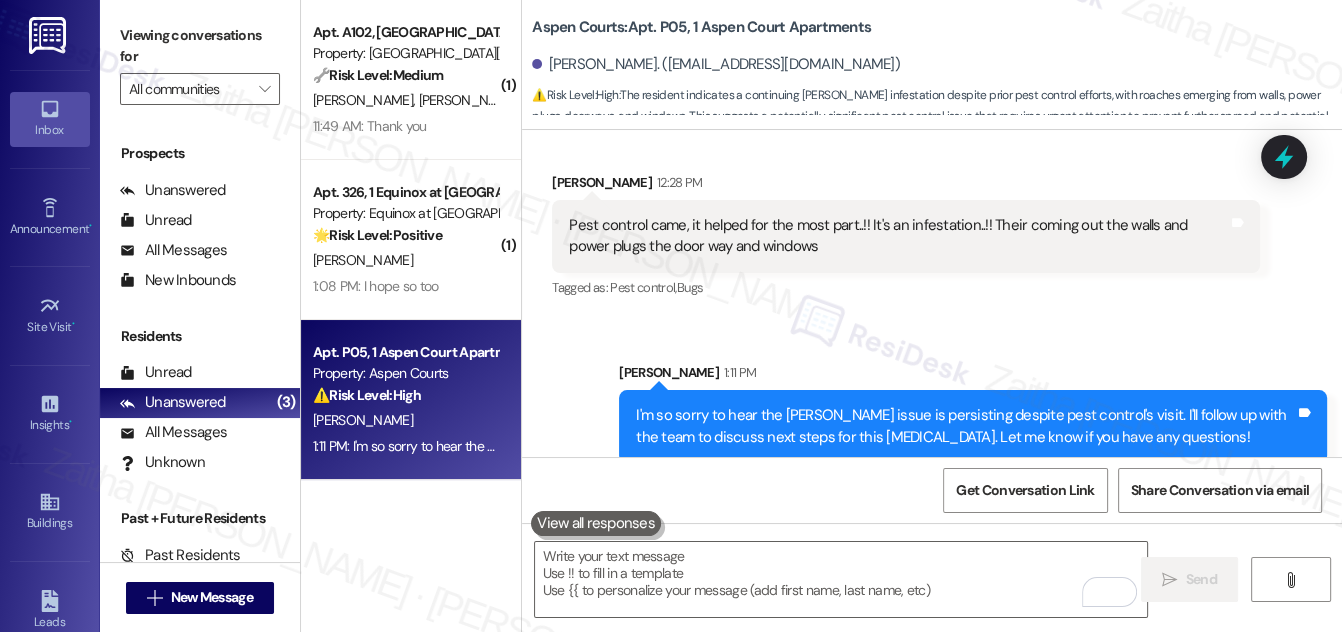 click on "Received via SMS [PERSON_NAME] 12:28 PM Pest control came, it helped for the most part..!! It's an infestation..!! Their coming out the walls and power plugs the door way and windows  Tags and notes Tagged as:   Pest control ,  Click to highlight conversations about Pest control Bugs Click to highlight conversations about Bugs" at bounding box center (906, 237) 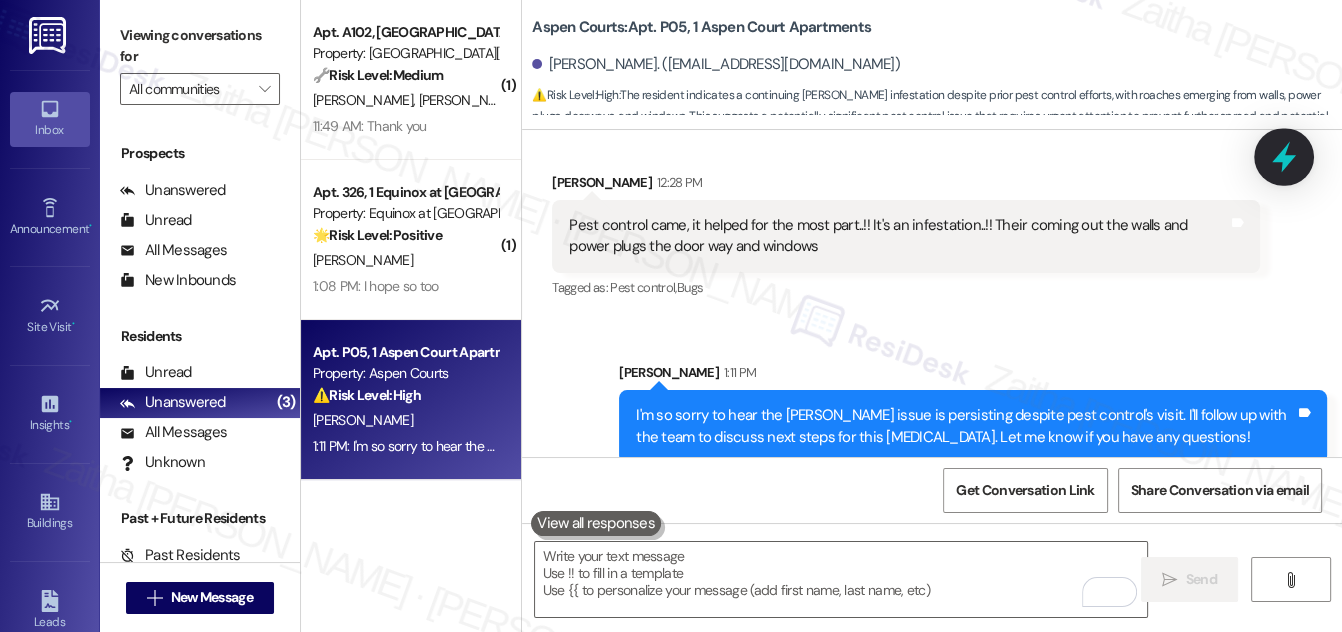 click 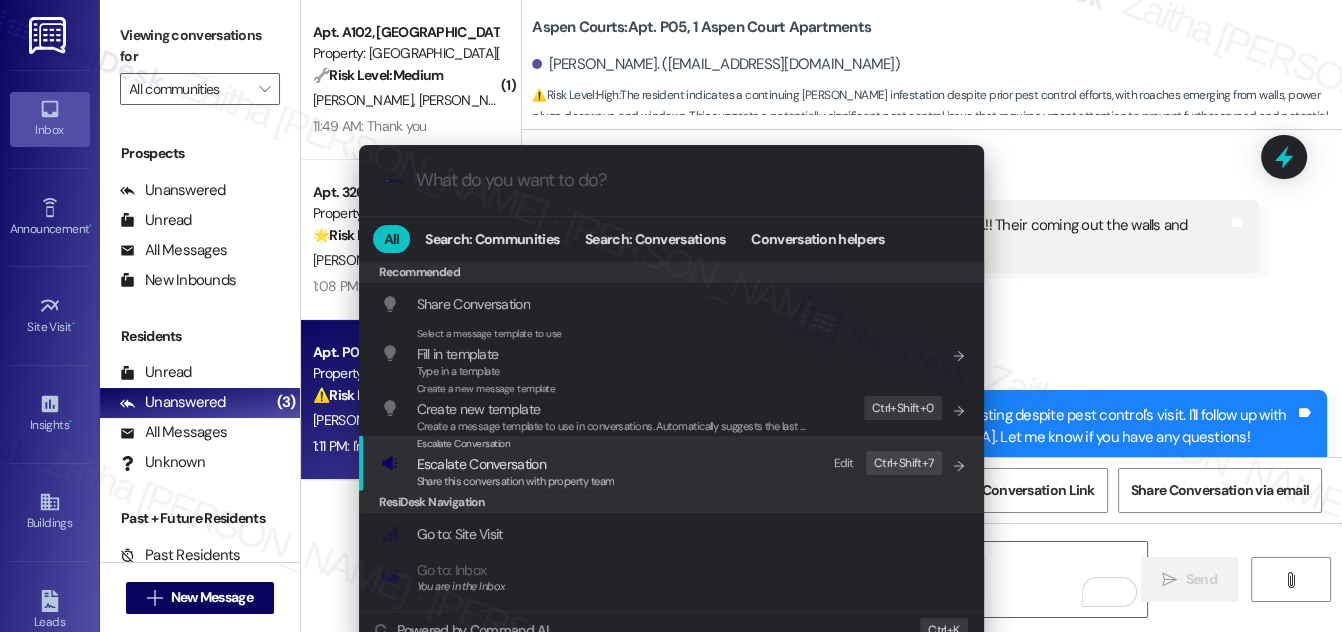 click on "Escalate Conversation" at bounding box center [481, 464] 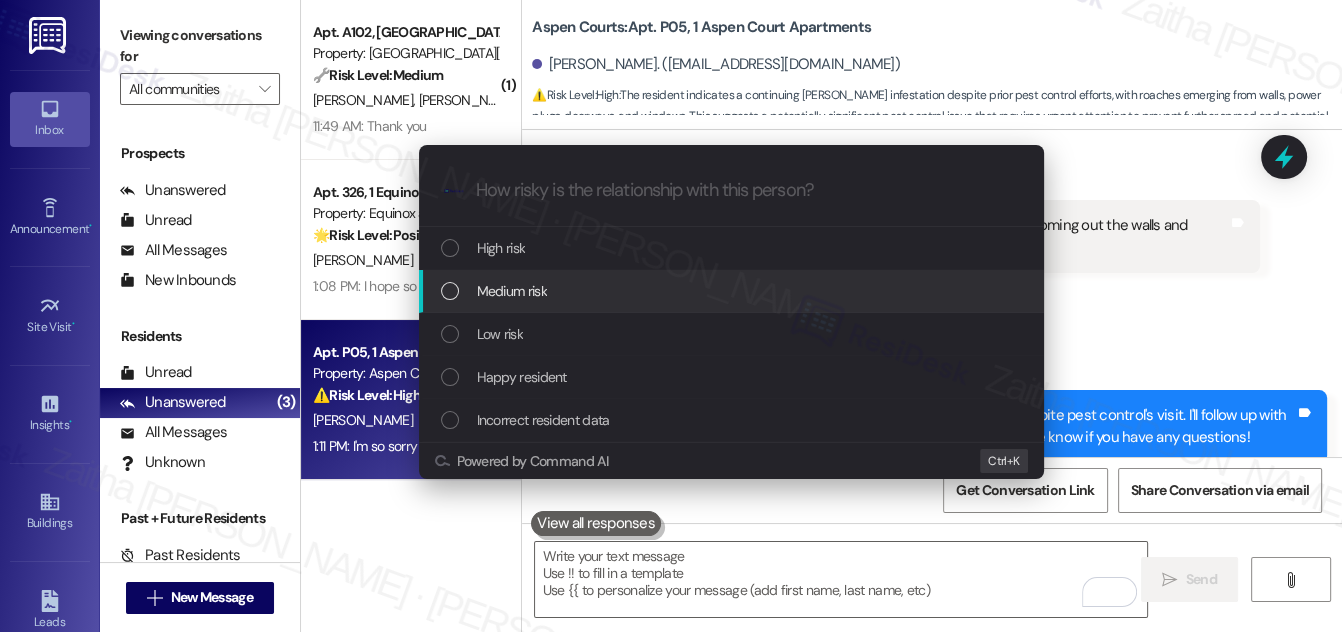 click on "Medium risk" at bounding box center [733, 291] 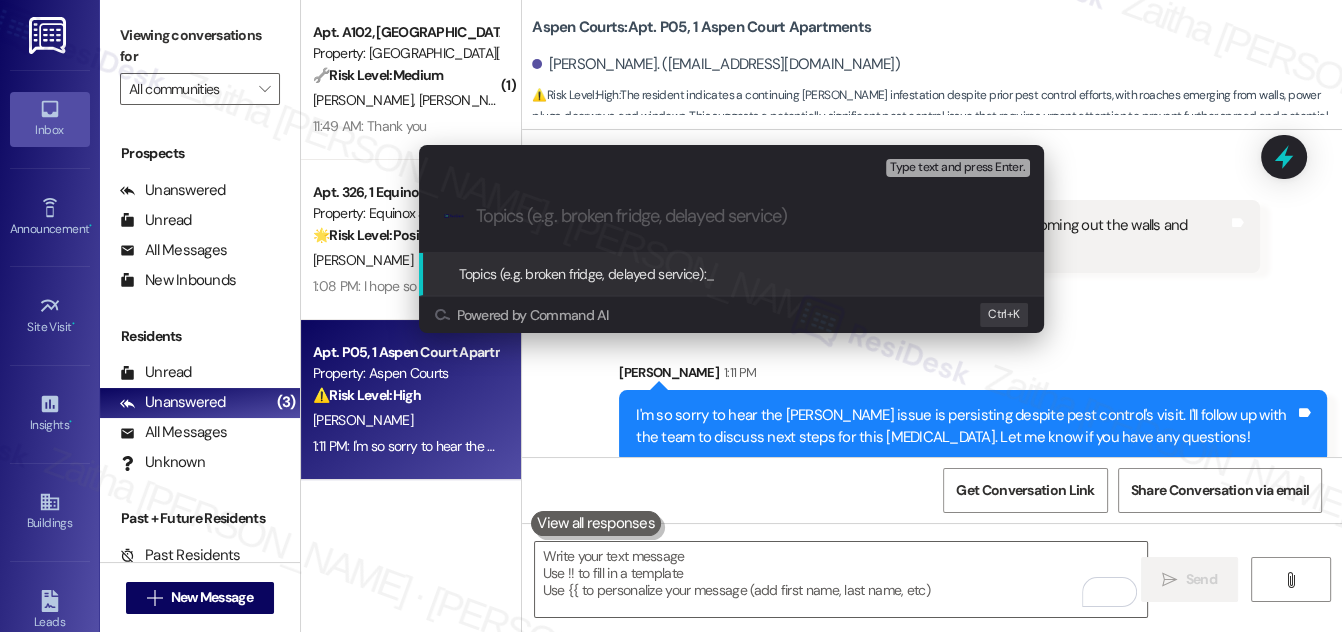 paste on "Ongoing Pest Infestation Despite Treatment" 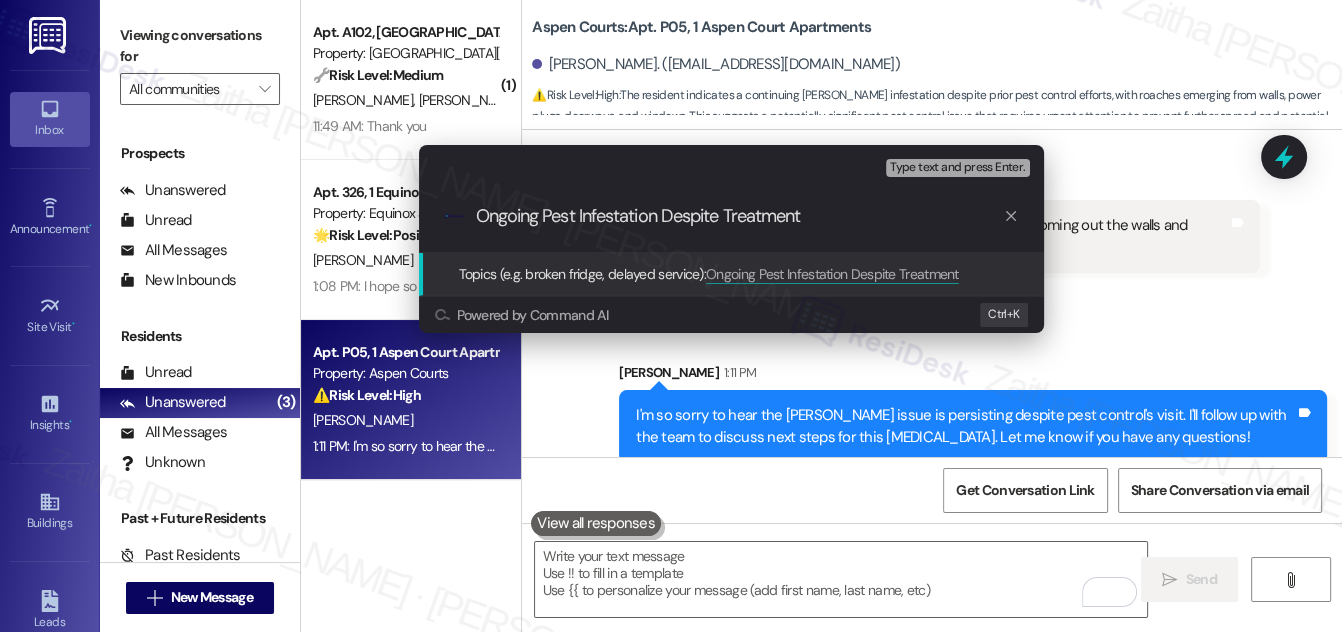 type 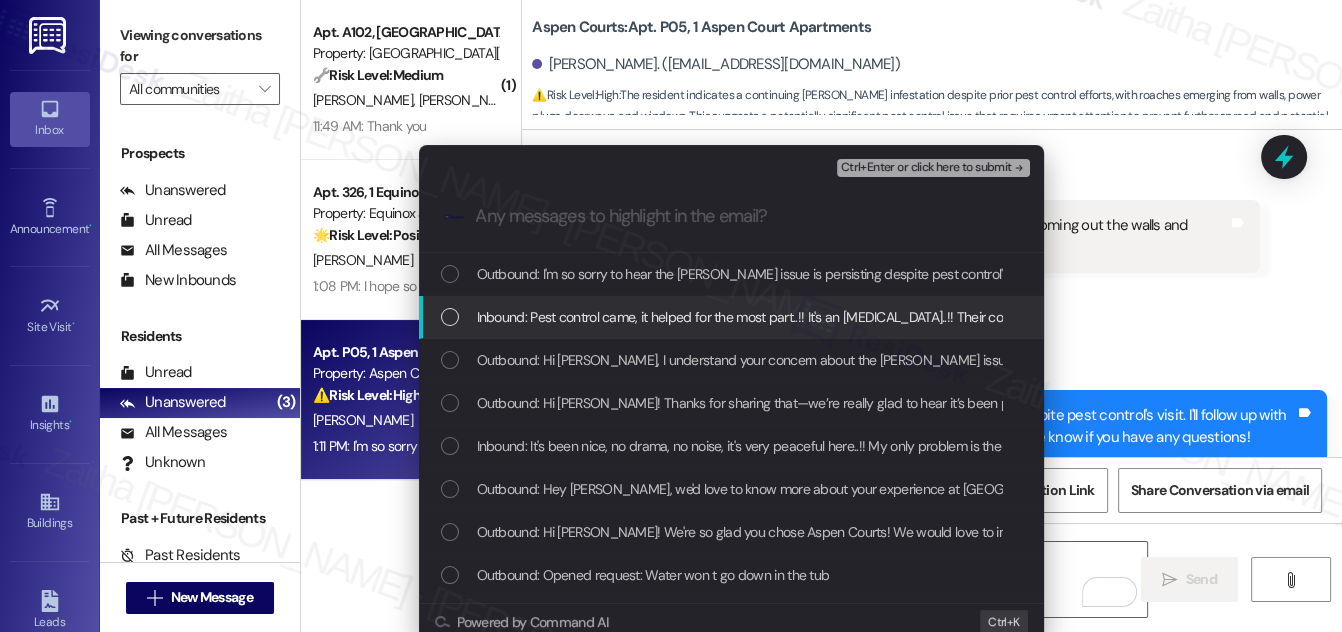 click at bounding box center [450, 317] 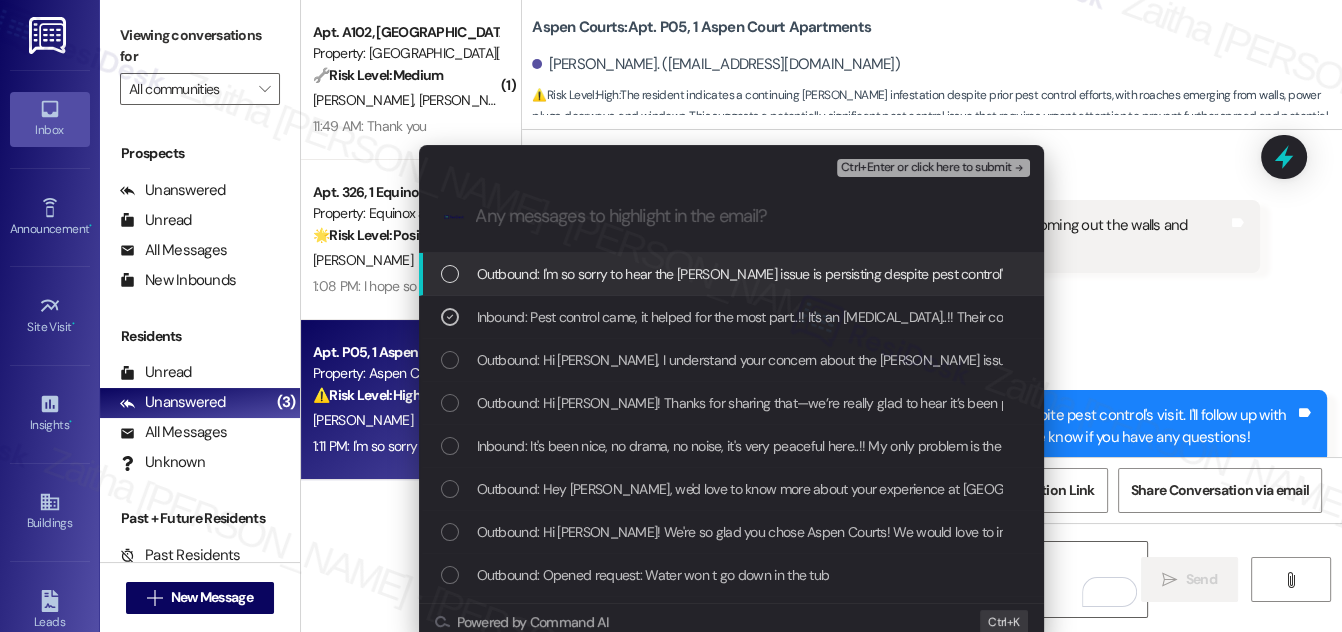 click on "Ctrl+Enter or click here to submit" at bounding box center (926, 168) 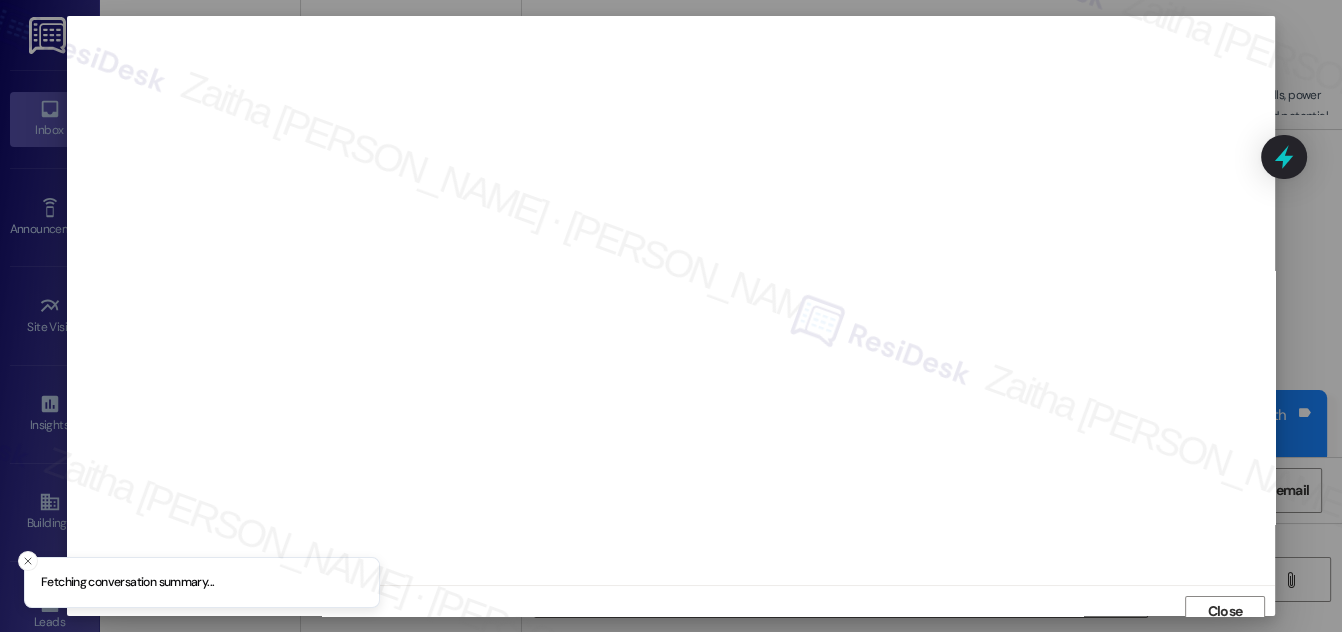 scroll, scrollTop: 11, scrollLeft: 0, axis: vertical 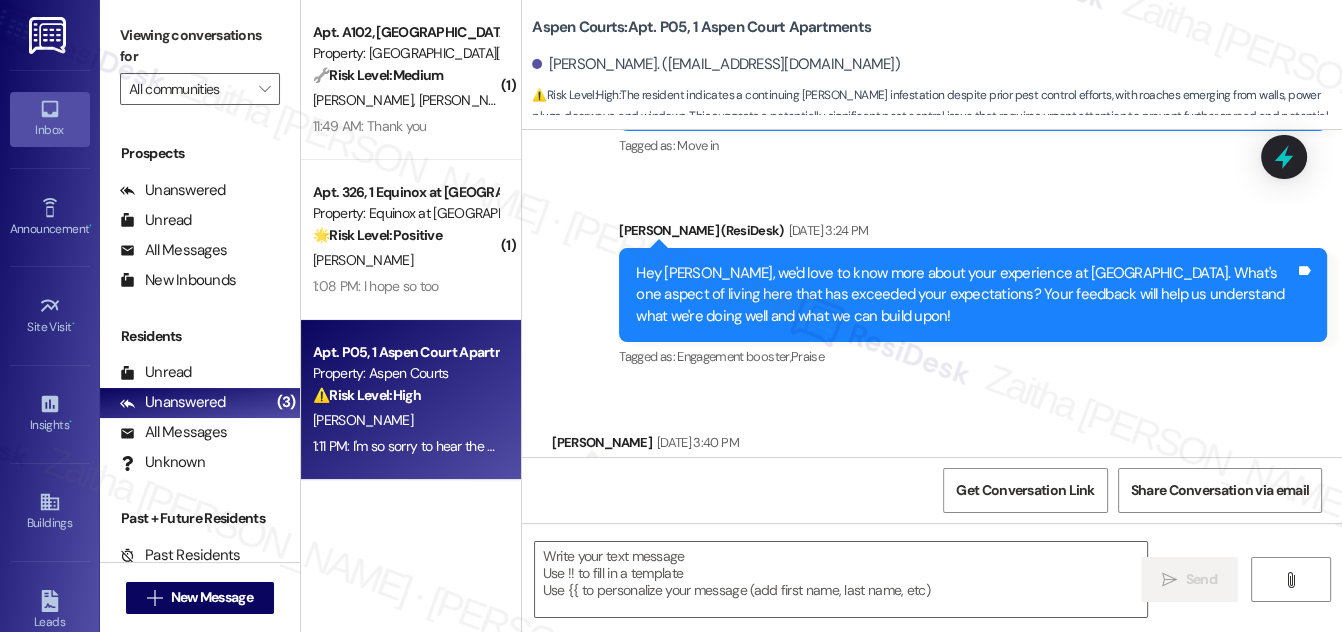 type on "Fetching suggested responses. Please feel free to read through the conversation in the meantime." 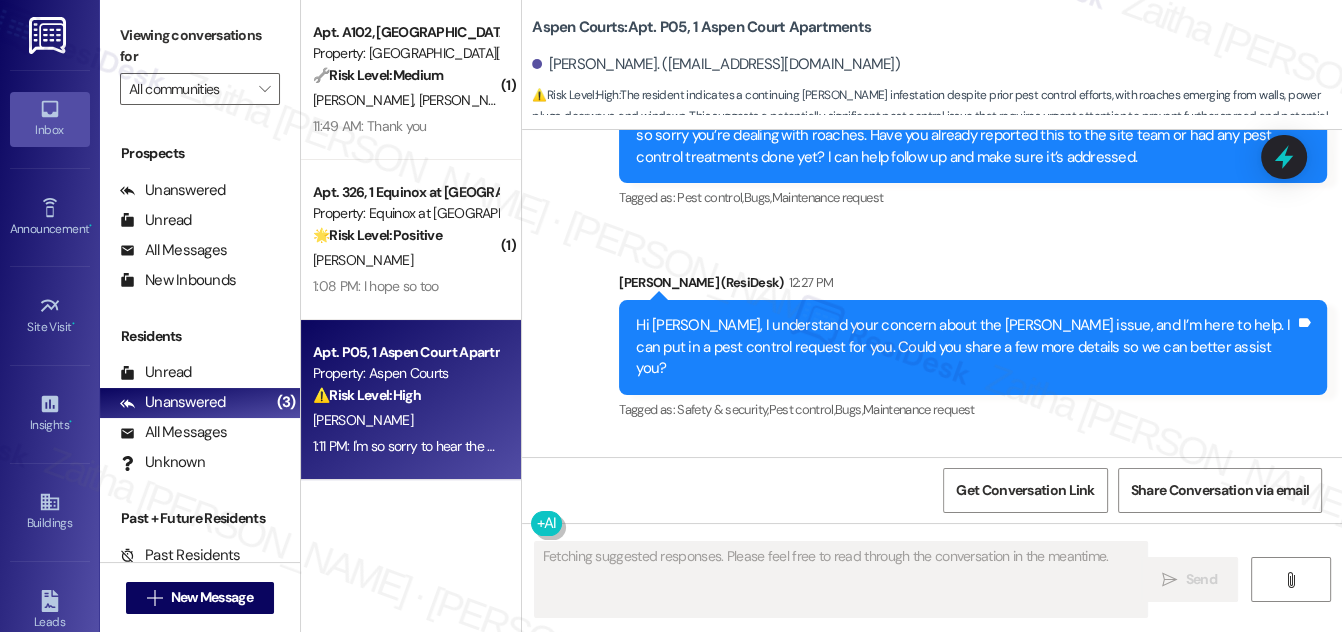 scroll, scrollTop: 1052, scrollLeft: 0, axis: vertical 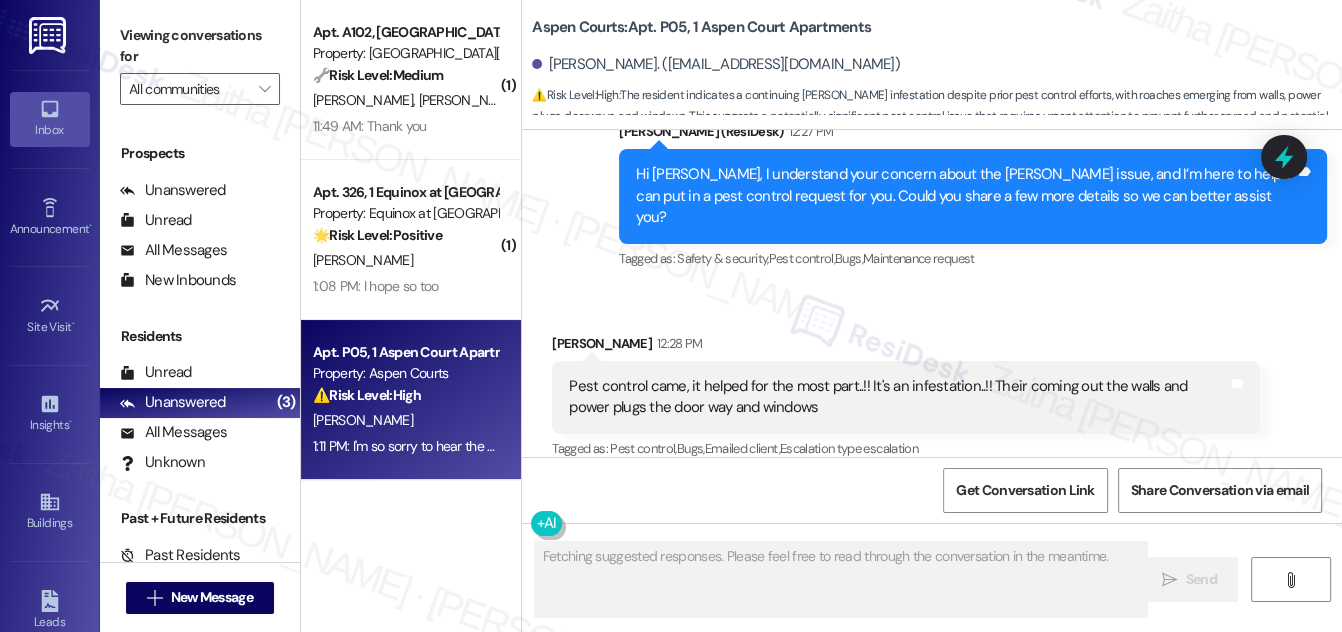 click on "[PERSON_NAME] [PERSON_NAME]" at bounding box center [405, 100] 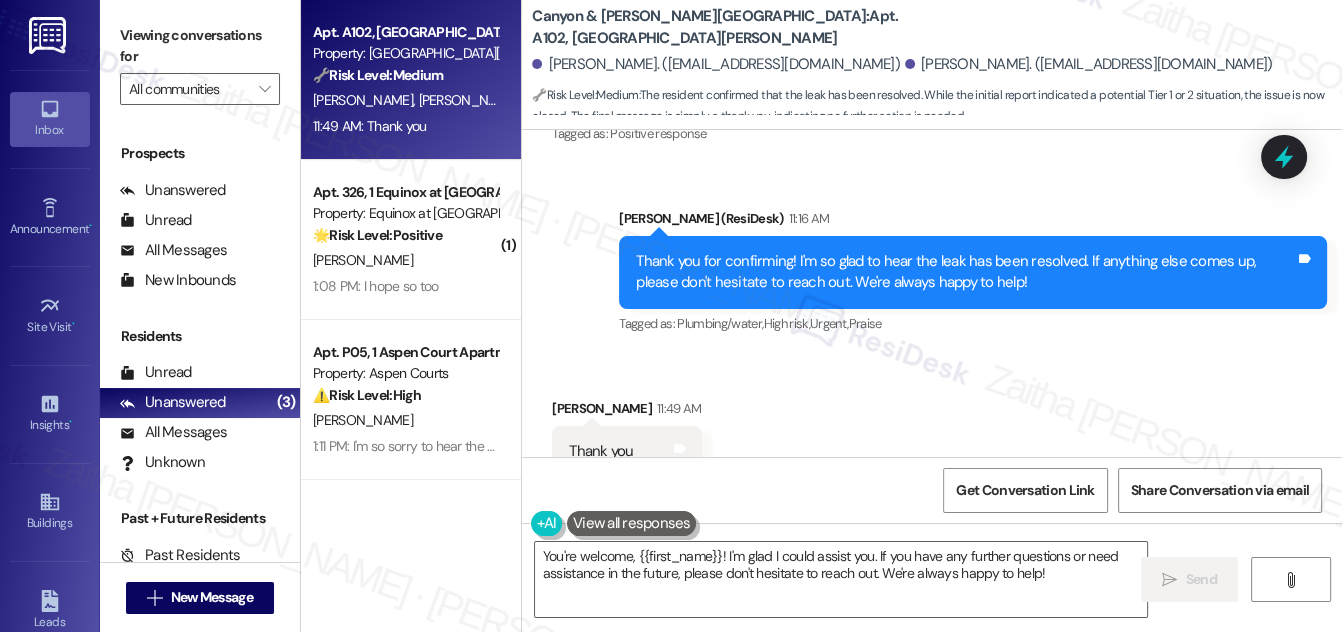 scroll, scrollTop: 7366, scrollLeft: 0, axis: vertical 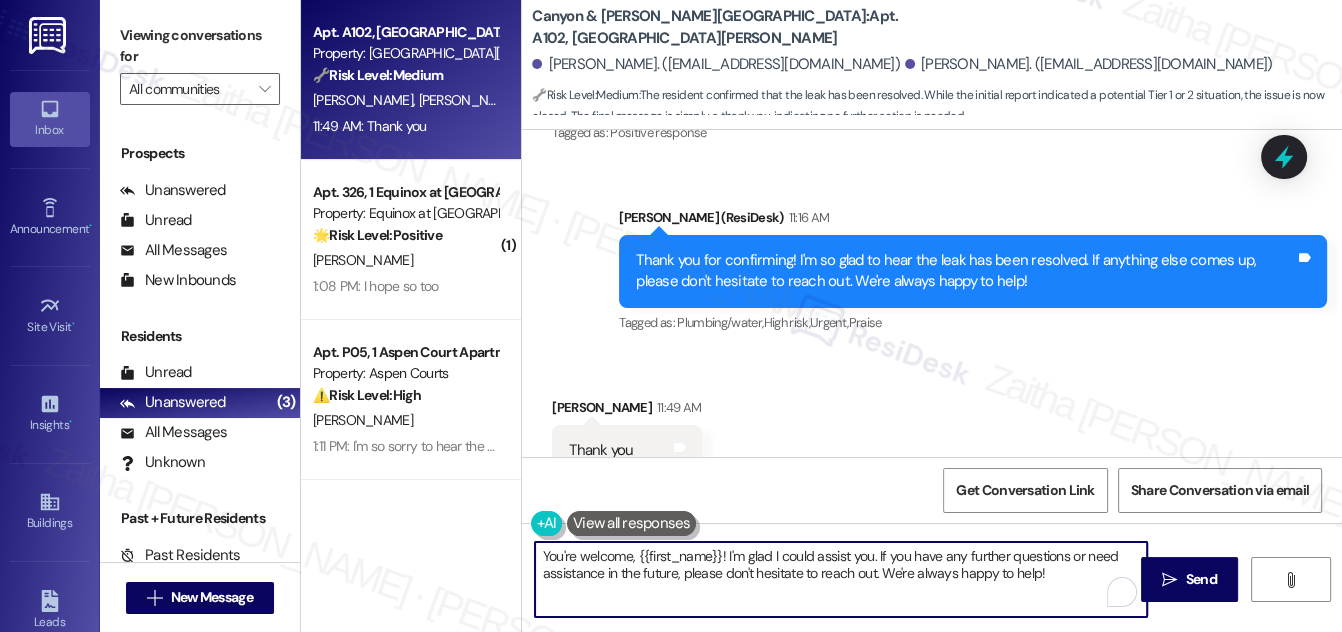 click on "You're welcome, {{first_name}}! I'm glad I could assist you. If you have any further questions or need assistance in the future, please don't hesitate to reach out. We're always happy to help!" at bounding box center [841, 579] 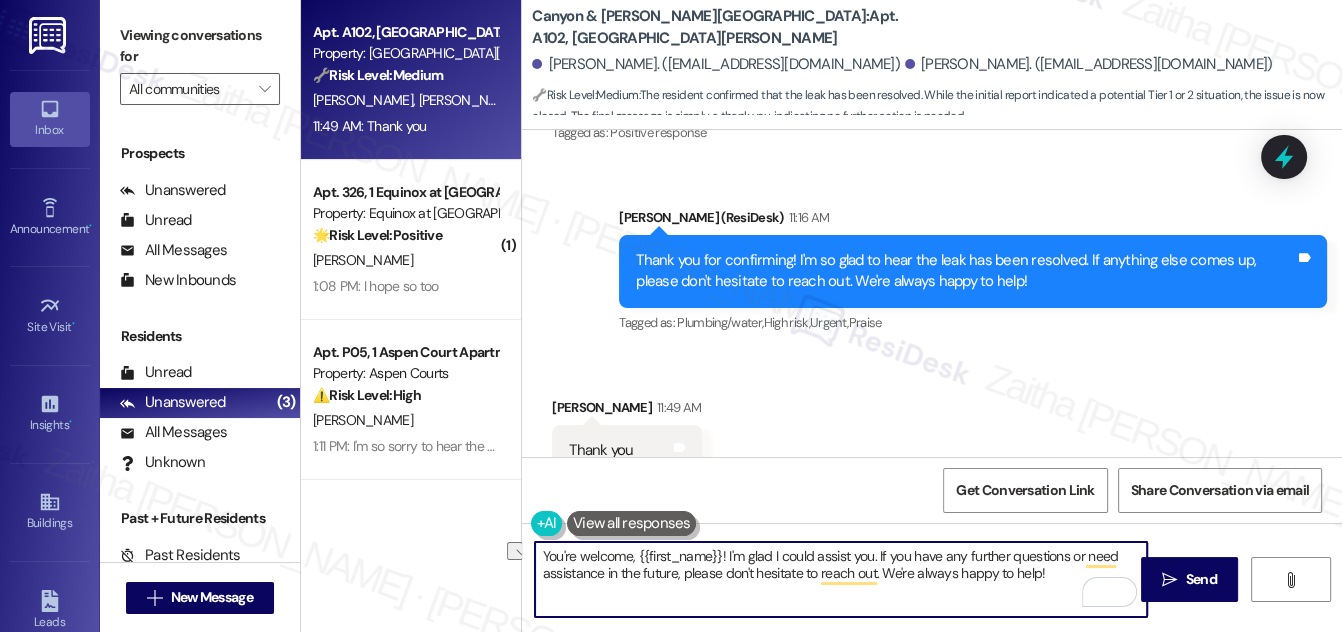 drag, startPoint x: 880, startPoint y: 569, endPoint x: 1057, endPoint y: 580, distance: 177.34148 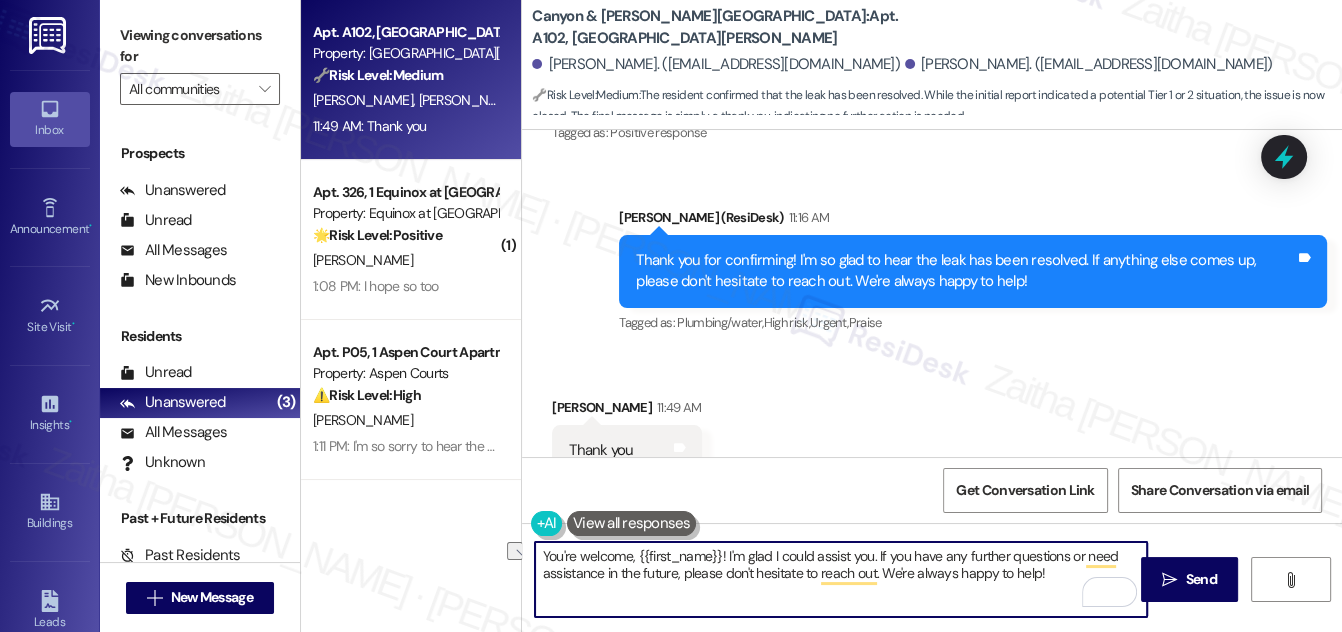 click on "You're welcome, {{first_name}}! I'm glad I could assist you. If you have any further questions or need assistance in the future, please don't hesitate to reach out. We're always happy to help!" at bounding box center [841, 579] 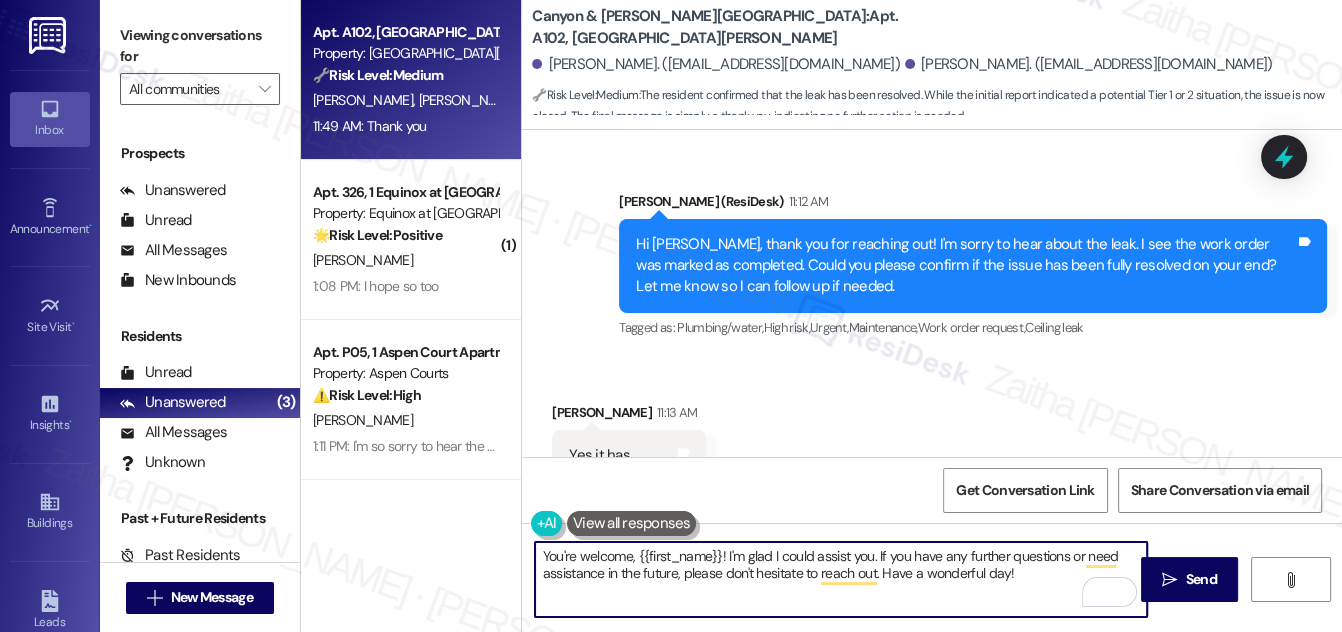 scroll, scrollTop: 7093, scrollLeft: 0, axis: vertical 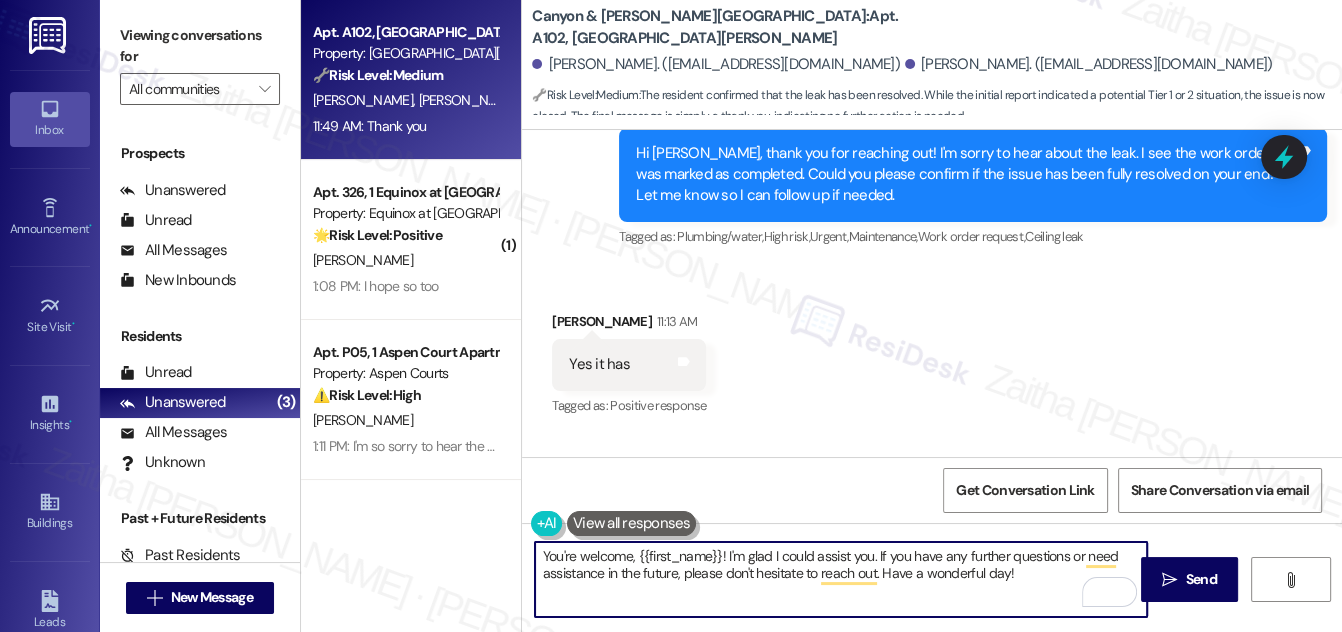 click on "[PERSON_NAME] 11:13 AM" at bounding box center (629, 325) 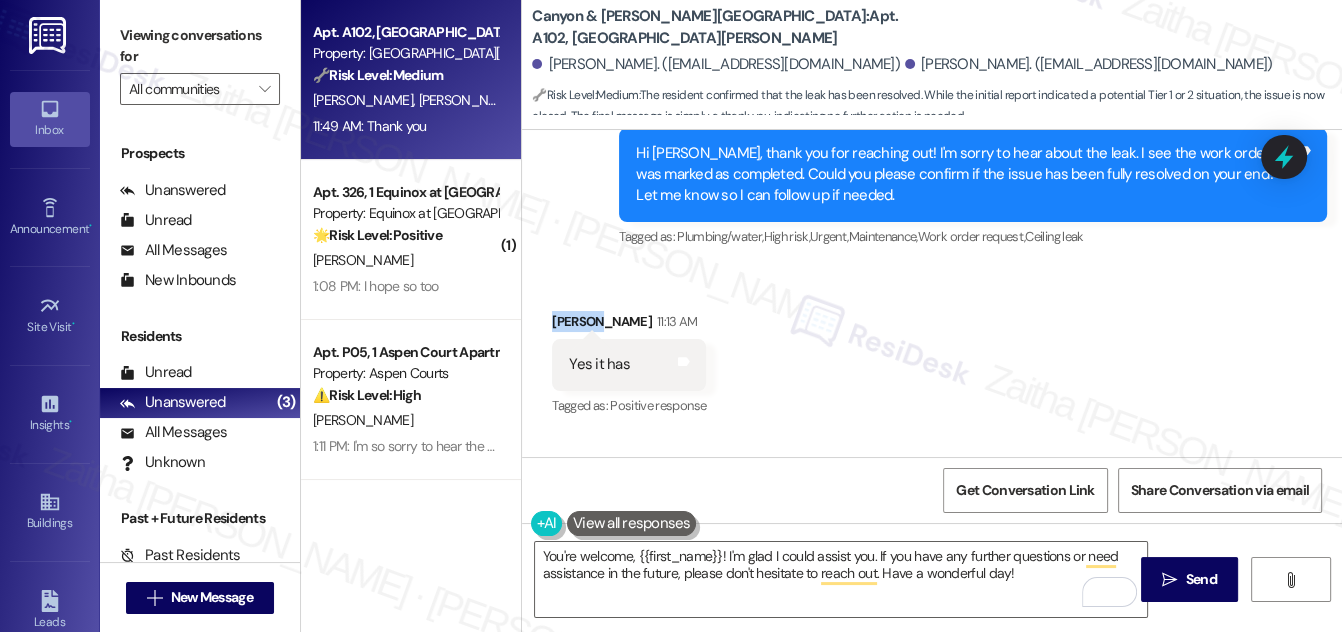 click on "[PERSON_NAME] 11:13 AM" at bounding box center [629, 325] 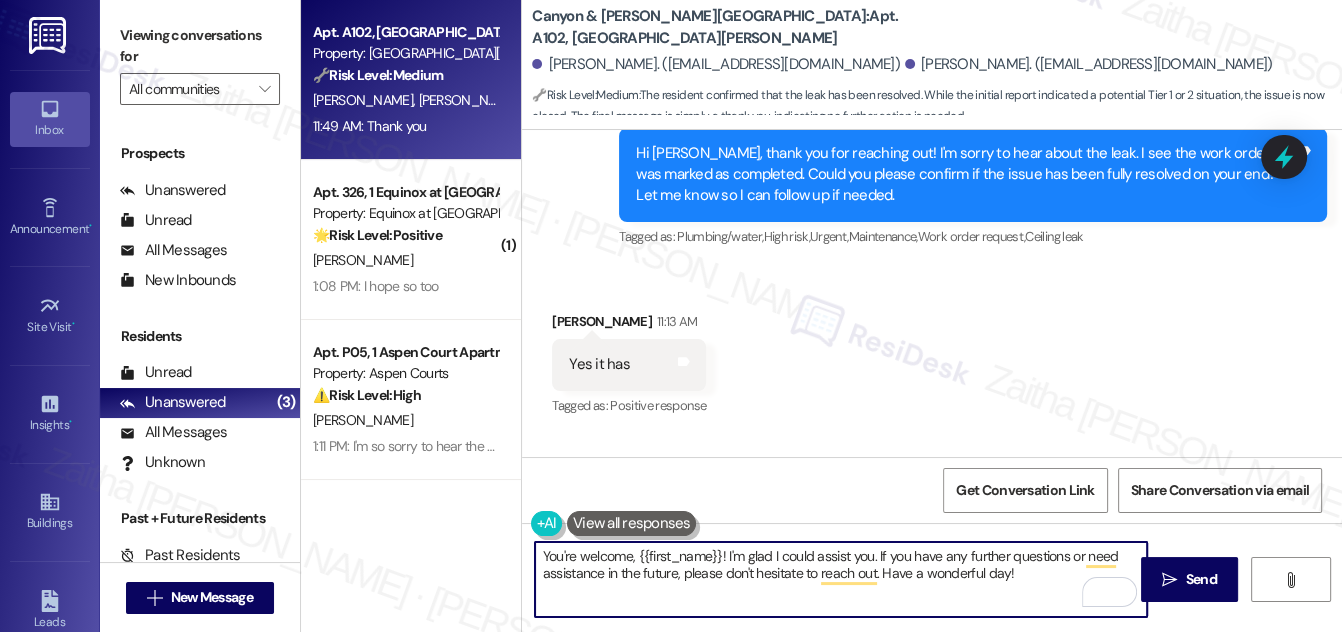 click on "You're welcome, {{first_name}}! I'm glad I could assist you. If you have any further questions or need assistance in the future, please don't hesitate to reach out. Have a wonderful day!" at bounding box center [841, 579] 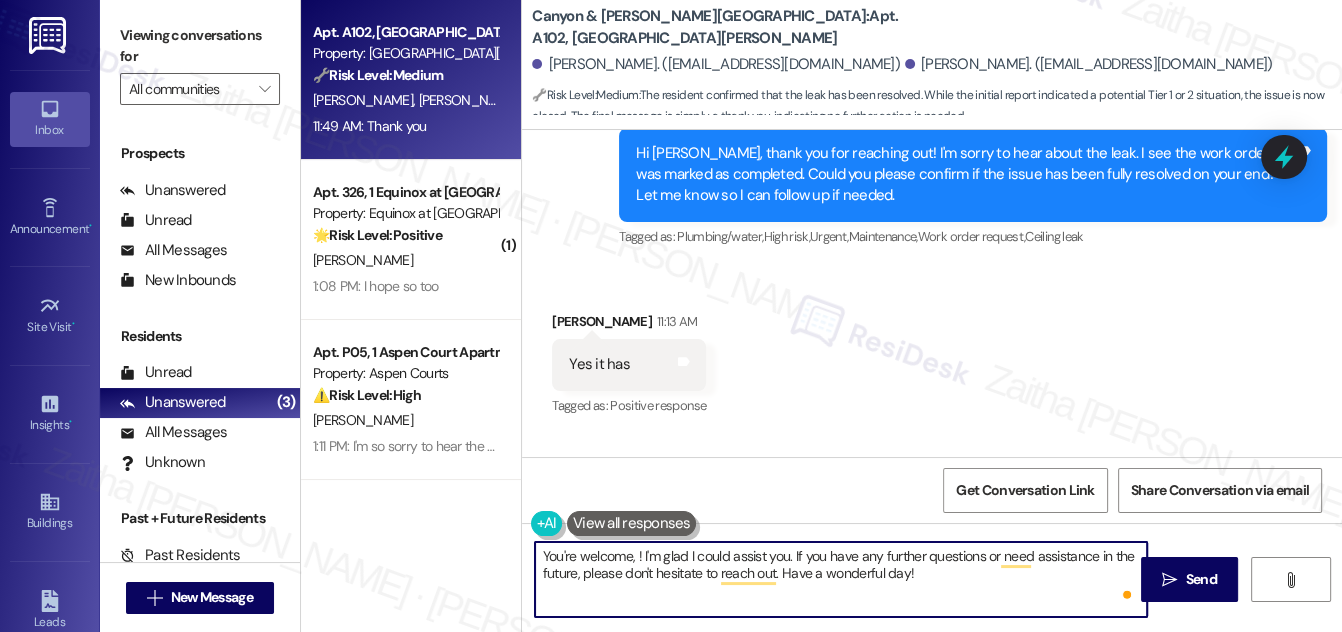 paste on "[PERSON_NAME]" 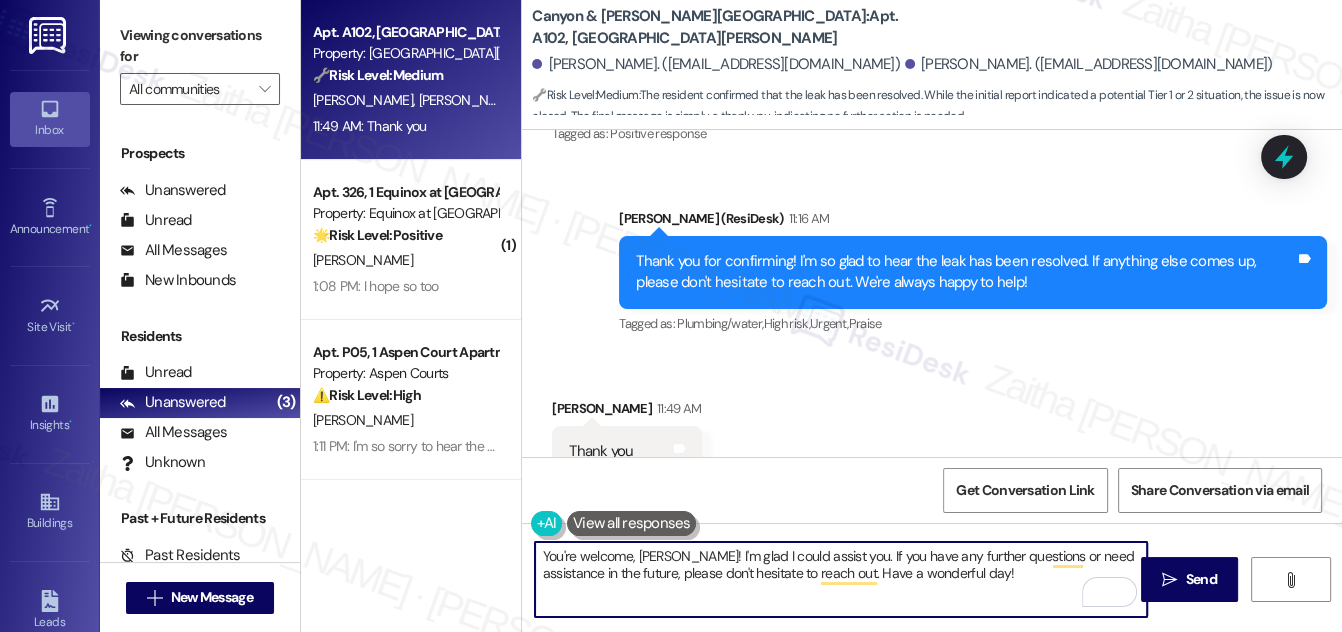 scroll, scrollTop: 7366, scrollLeft: 0, axis: vertical 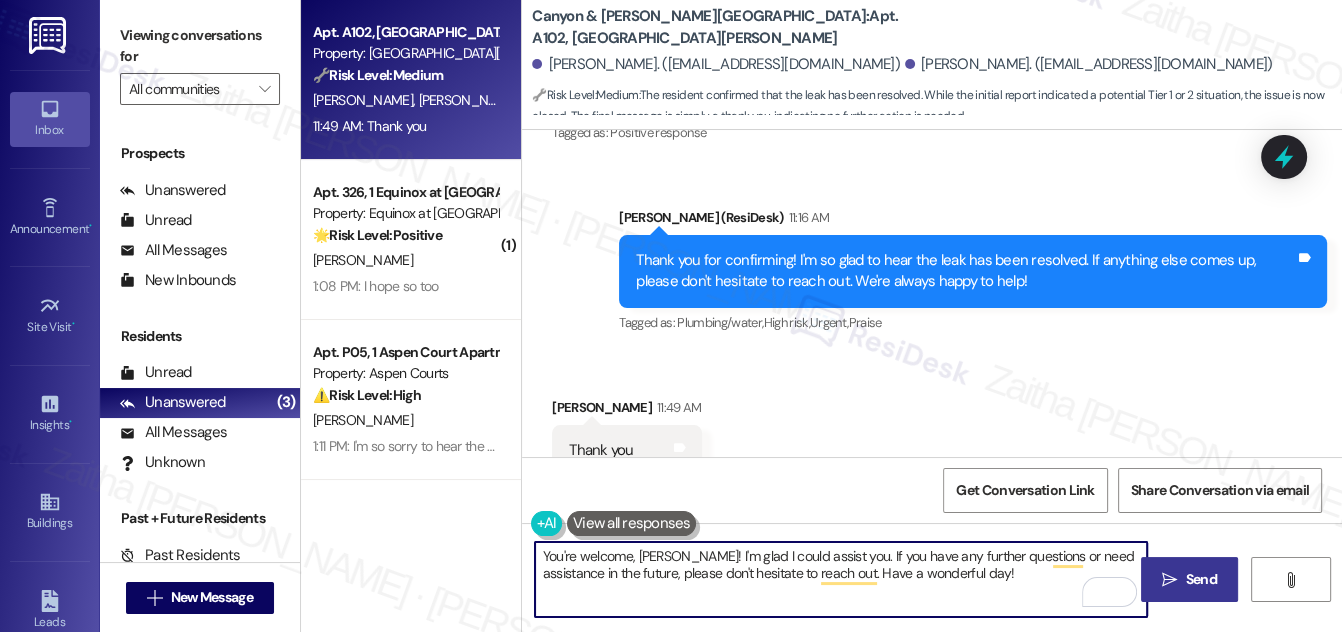 type on "You're welcome, [PERSON_NAME]! I'm glad I could assist you. If you have any further questions or need assistance in the future, please don't hesitate to reach out. Have a wonderful day!" 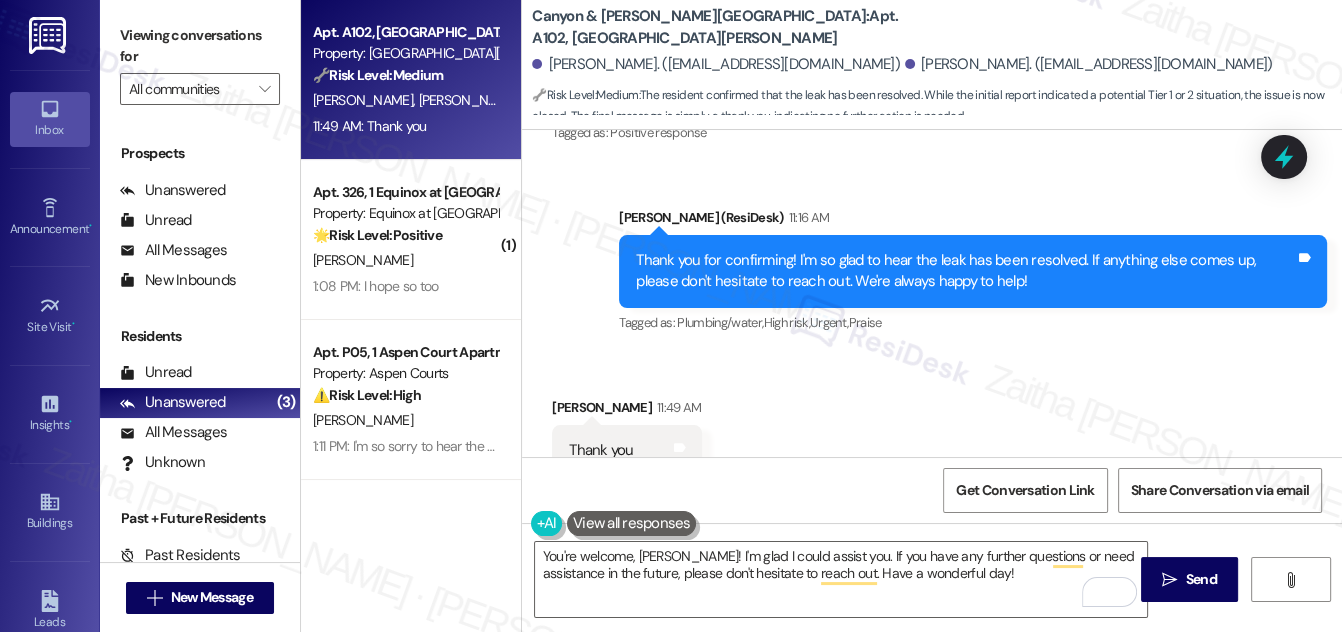 drag, startPoint x: 1190, startPoint y: 567, endPoint x: 1176, endPoint y: 546, distance: 25.23886 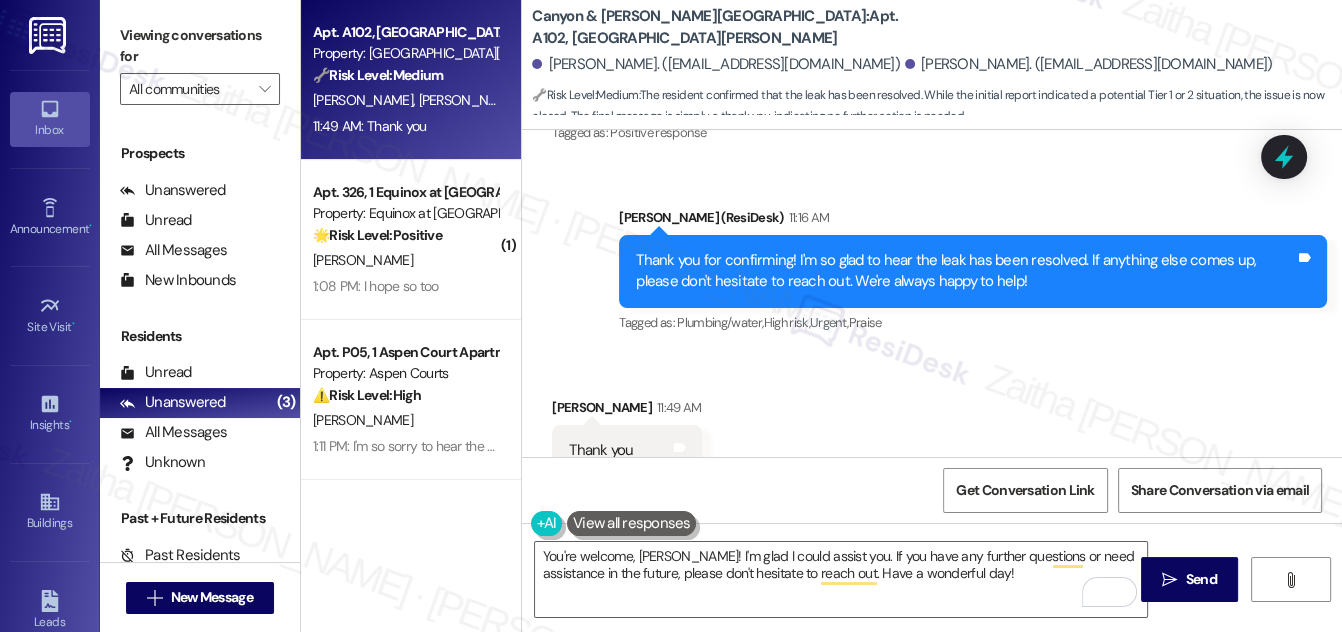click on " Send" at bounding box center (1189, 579) 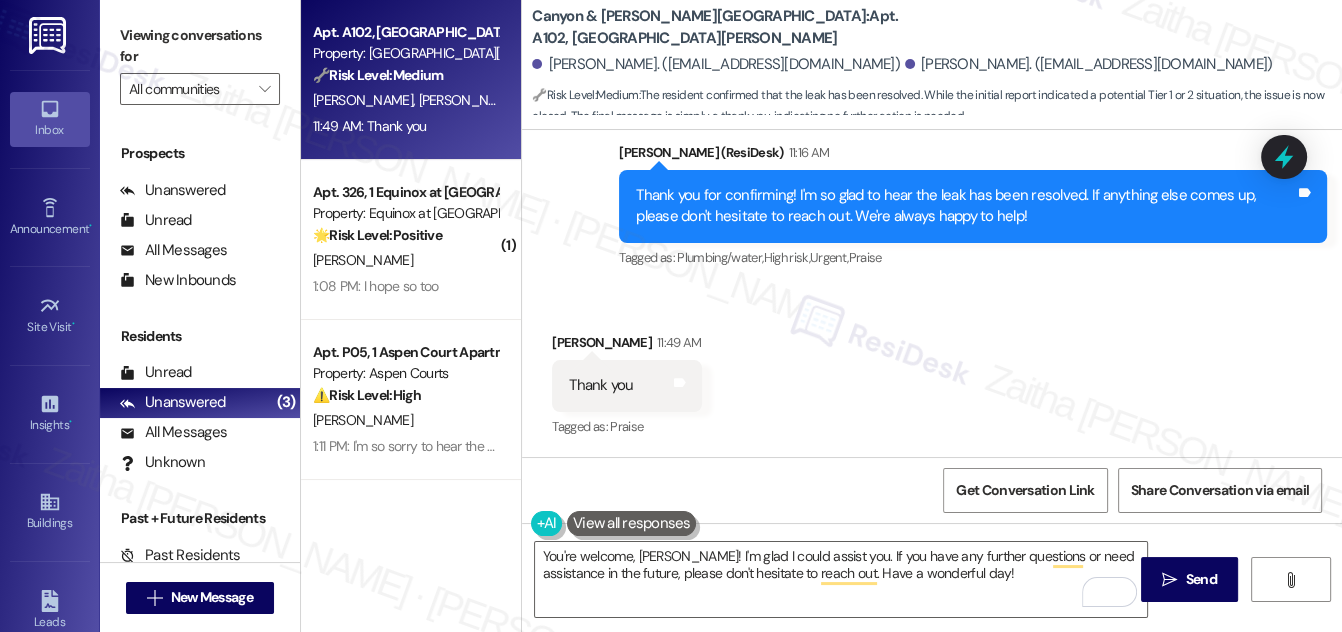 scroll, scrollTop: 7527, scrollLeft: 0, axis: vertical 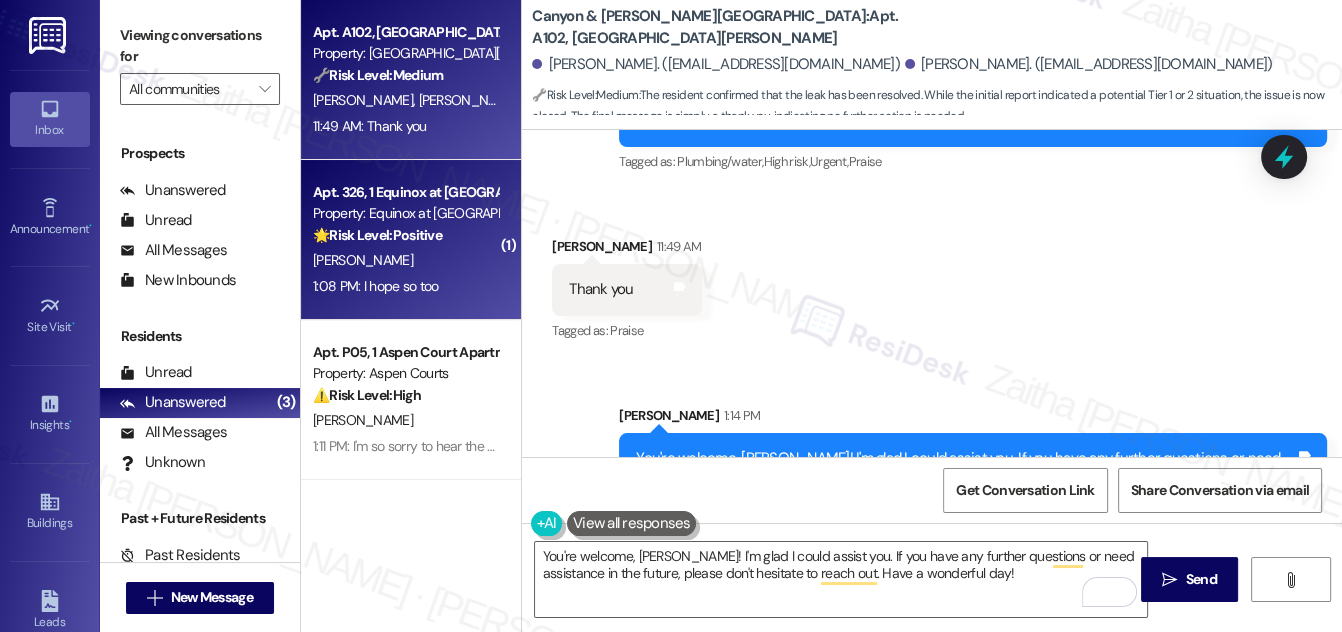 click on "[PERSON_NAME]" at bounding box center (405, 260) 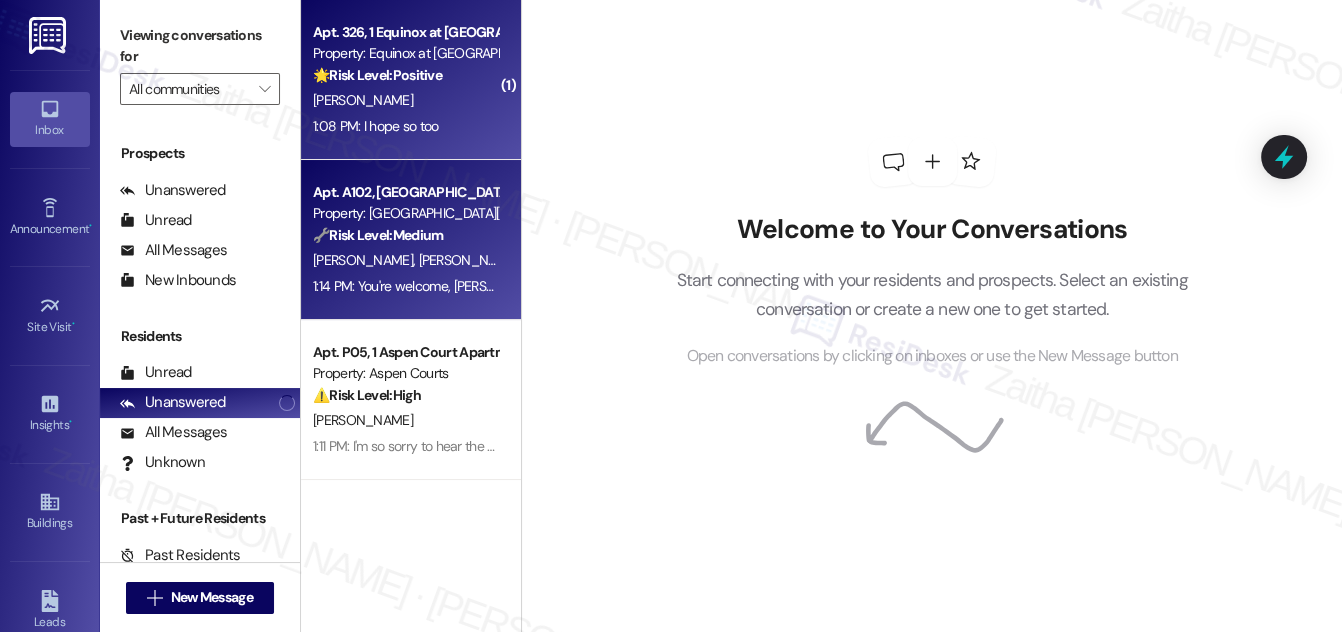 click on "[PERSON_NAME] [PERSON_NAME]" at bounding box center [405, 260] 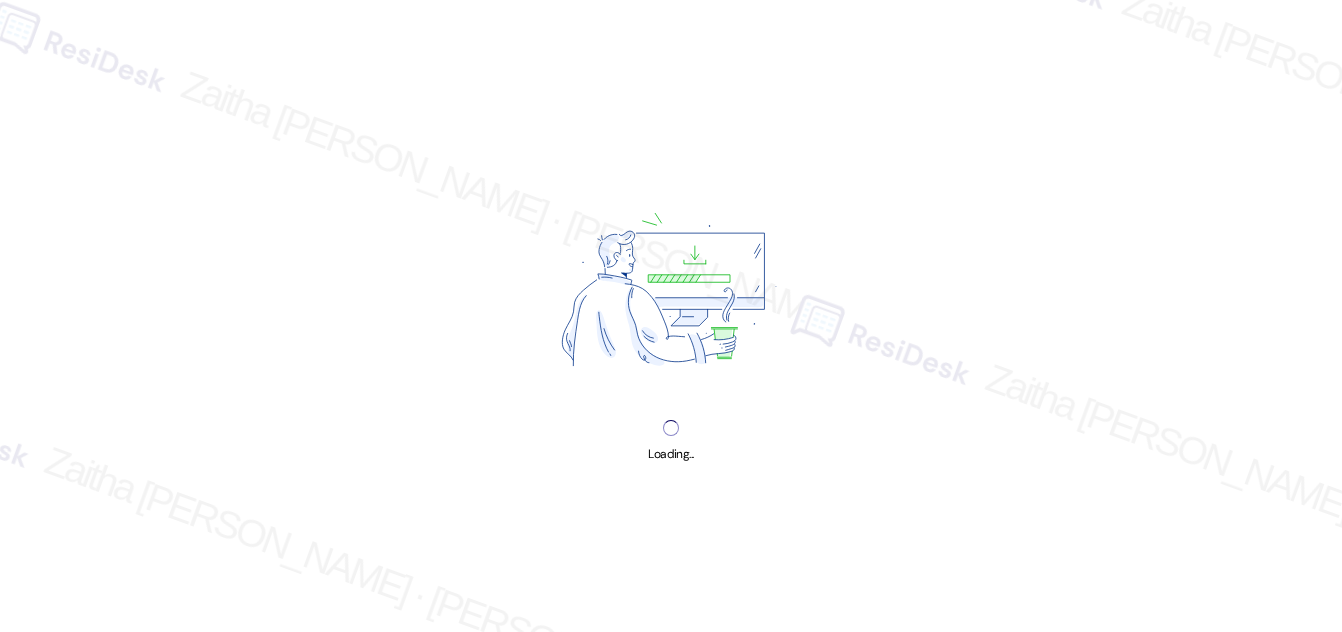 scroll, scrollTop: 0, scrollLeft: 0, axis: both 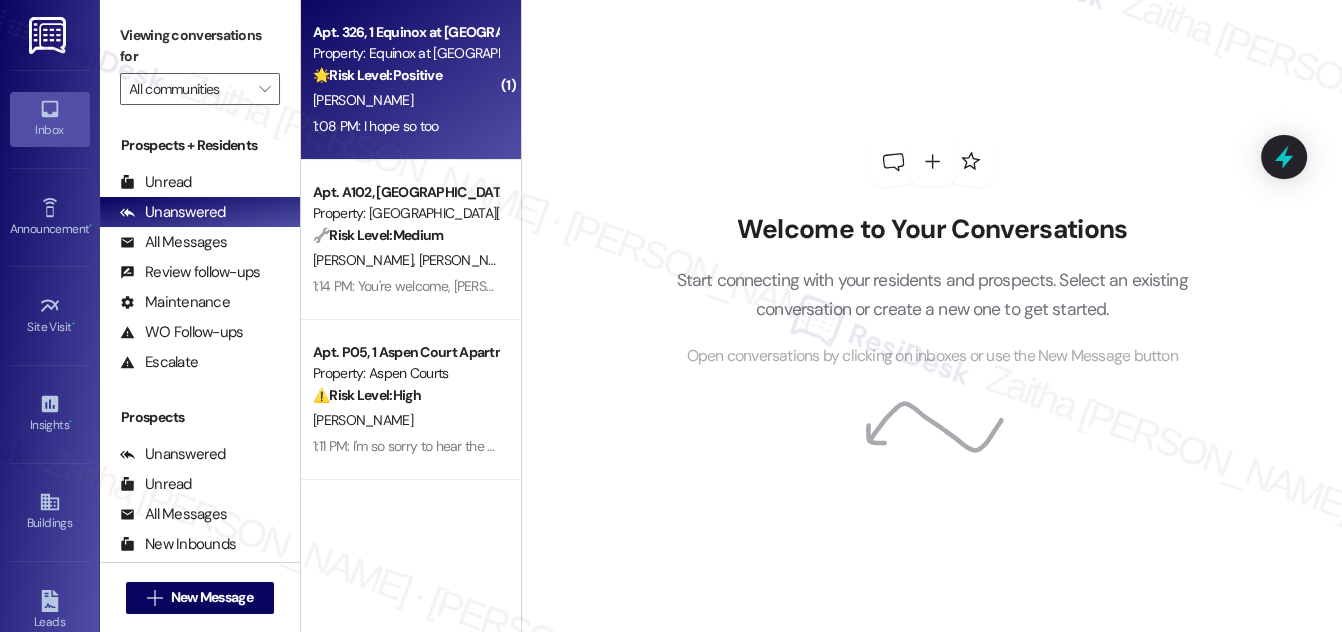 click on "[PERSON_NAME]" at bounding box center (405, 100) 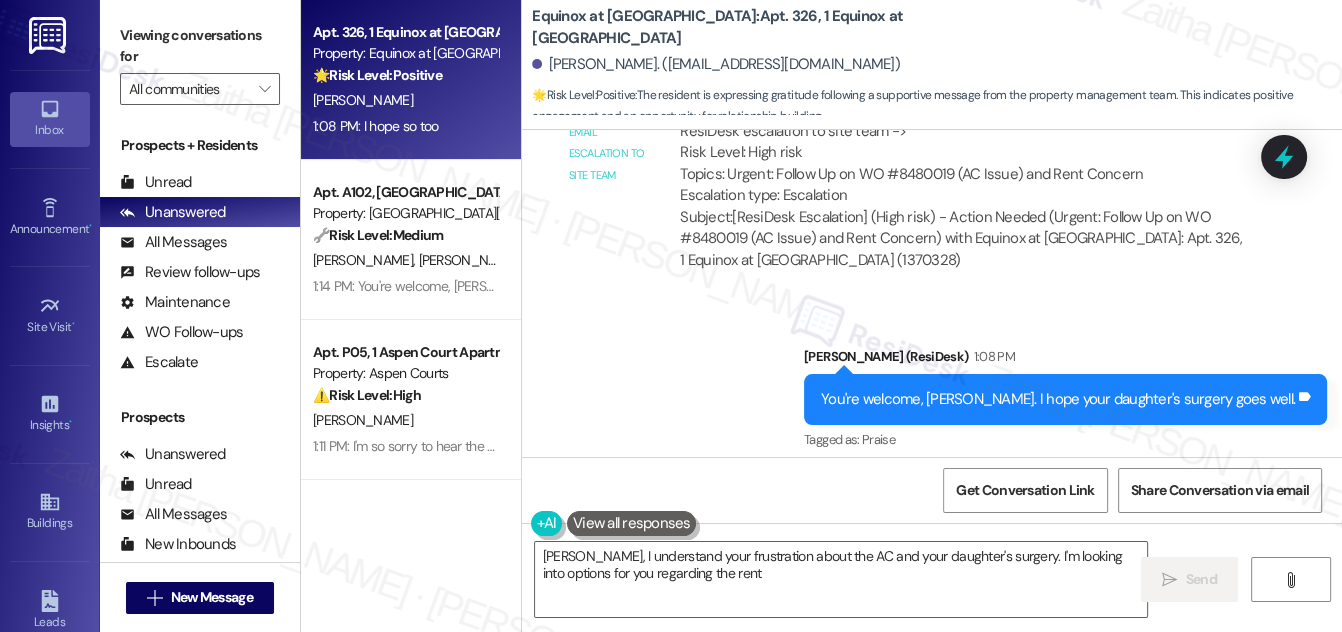 scroll, scrollTop: 29121, scrollLeft: 0, axis: vertical 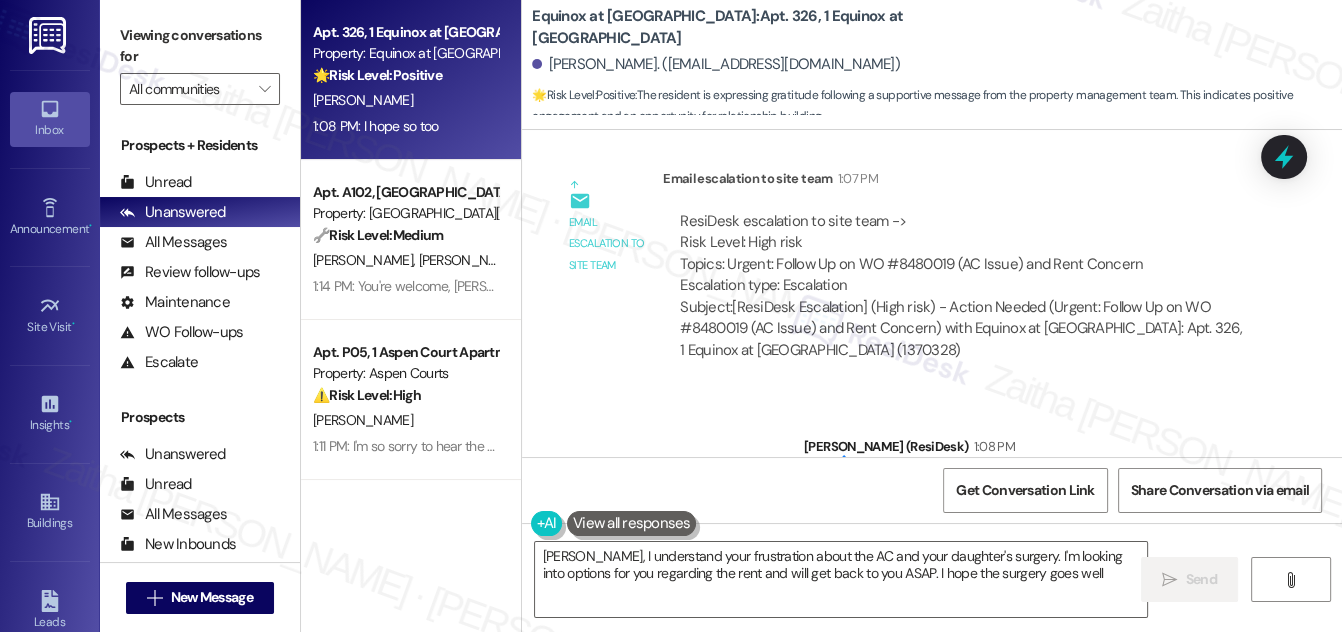 type on "[PERSON_NAME], I understand your frustration about the AC and your daughter's surgery. I'm looking into options for you regarding the rent and will get back to you ASAP. I hope the surgery goes well!" 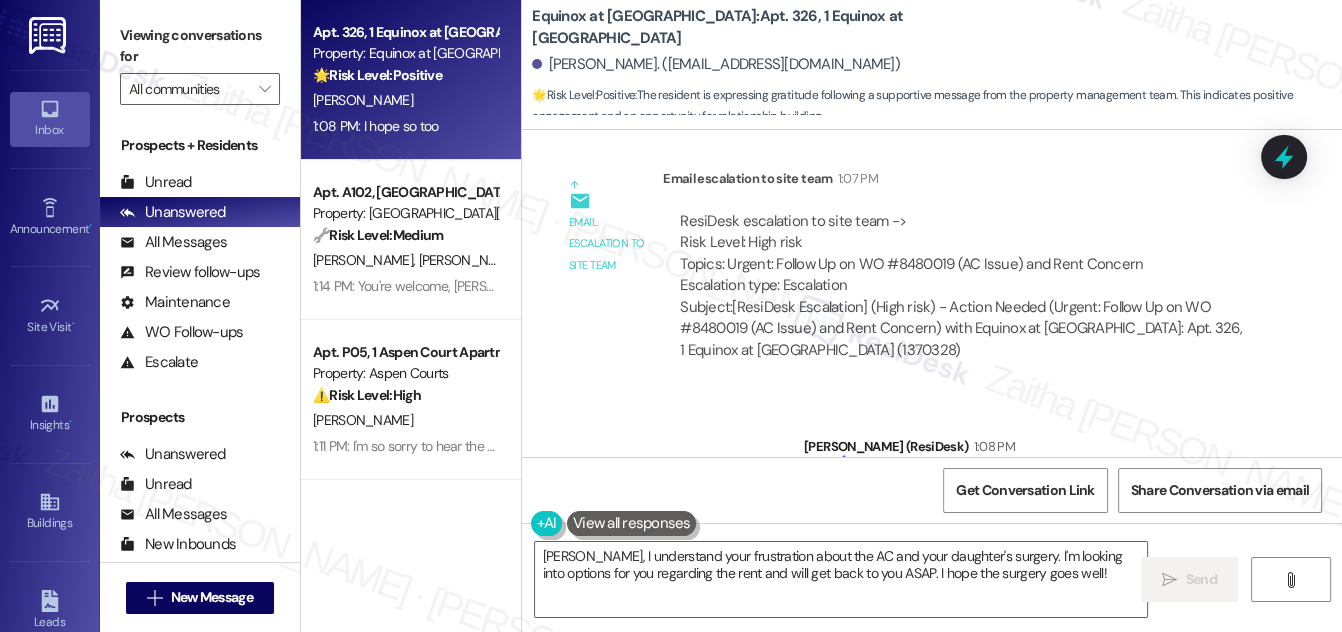 scroll, scrollTop: 29211, scrollLeft: 0, axis: vertical 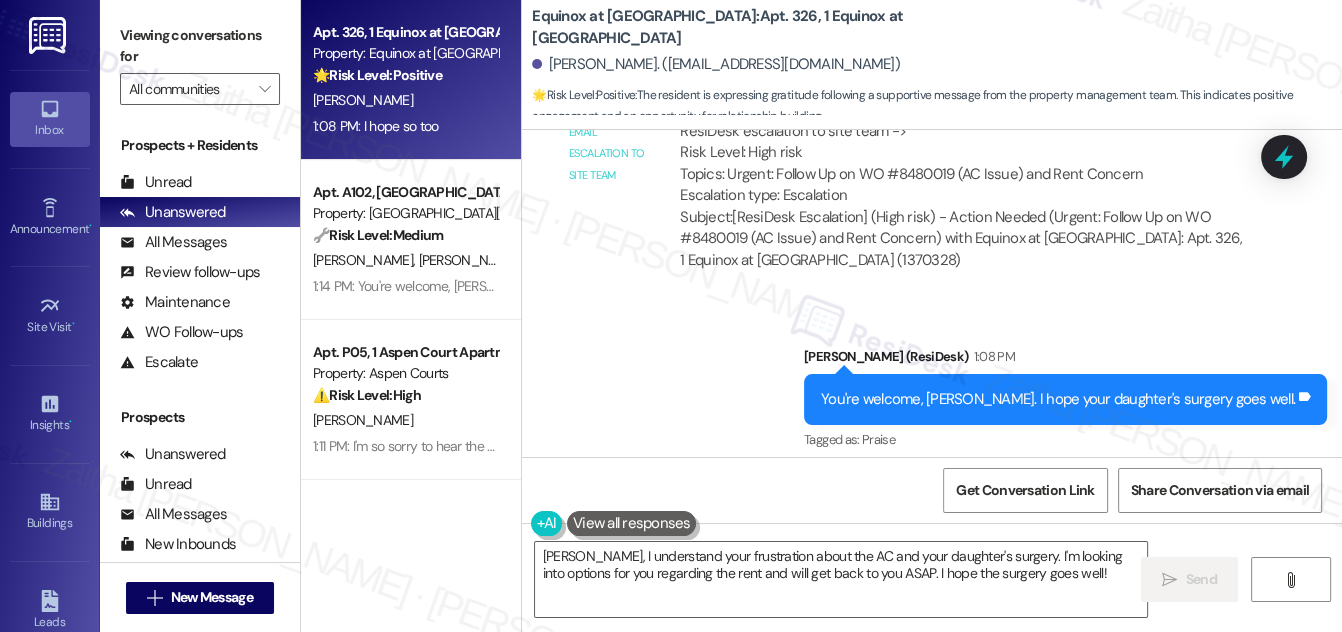 drag, startPoint x: 562, startPoint y: 268, endPoint x: 664, endPoint y: 268, distance: 102 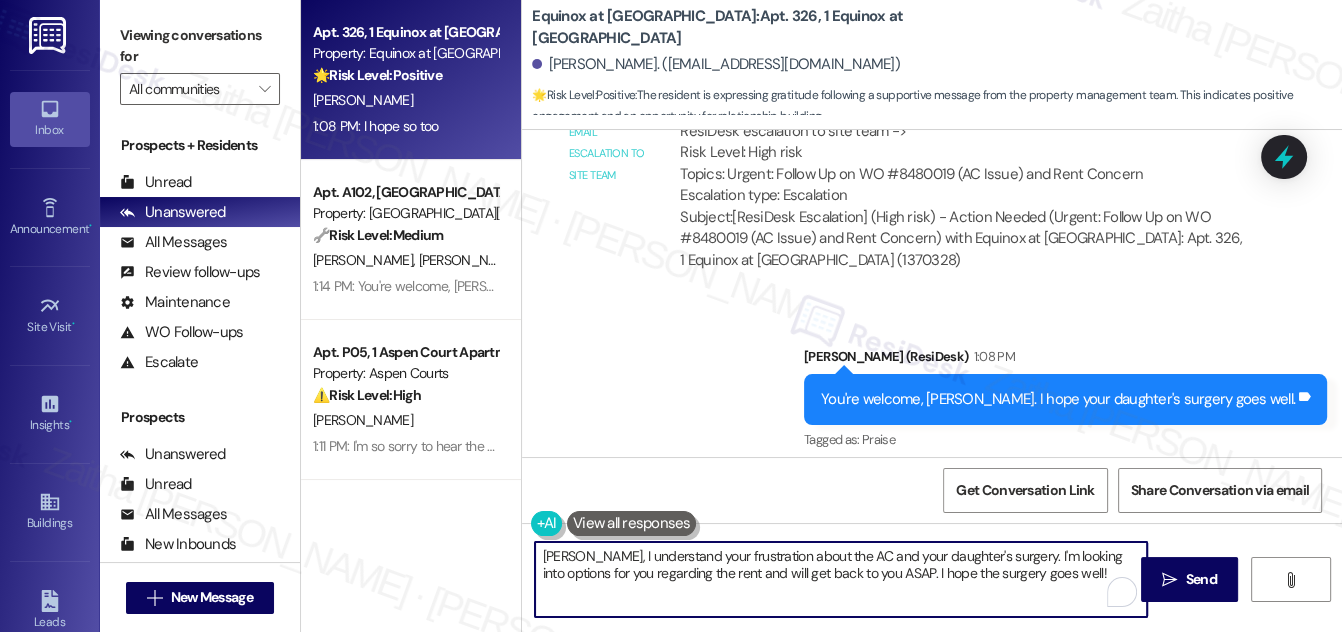 drag, startPoint x: 542, startPoint y: 552, endPoint x: 1059, endPoint y: 598, distance: 519.04236 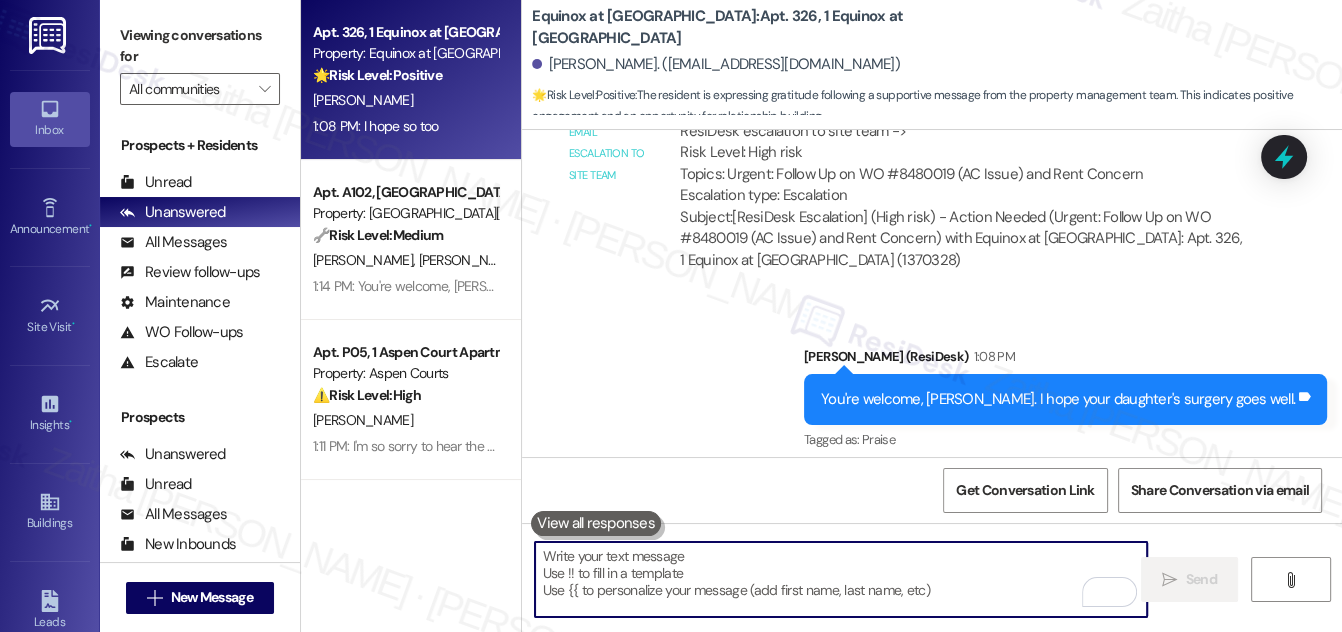 paste on "I’ll be keeping your daughter in my thoughts. Wishing her strength and a smooth recovery — please don’t hesitate to reach out if you need anything." 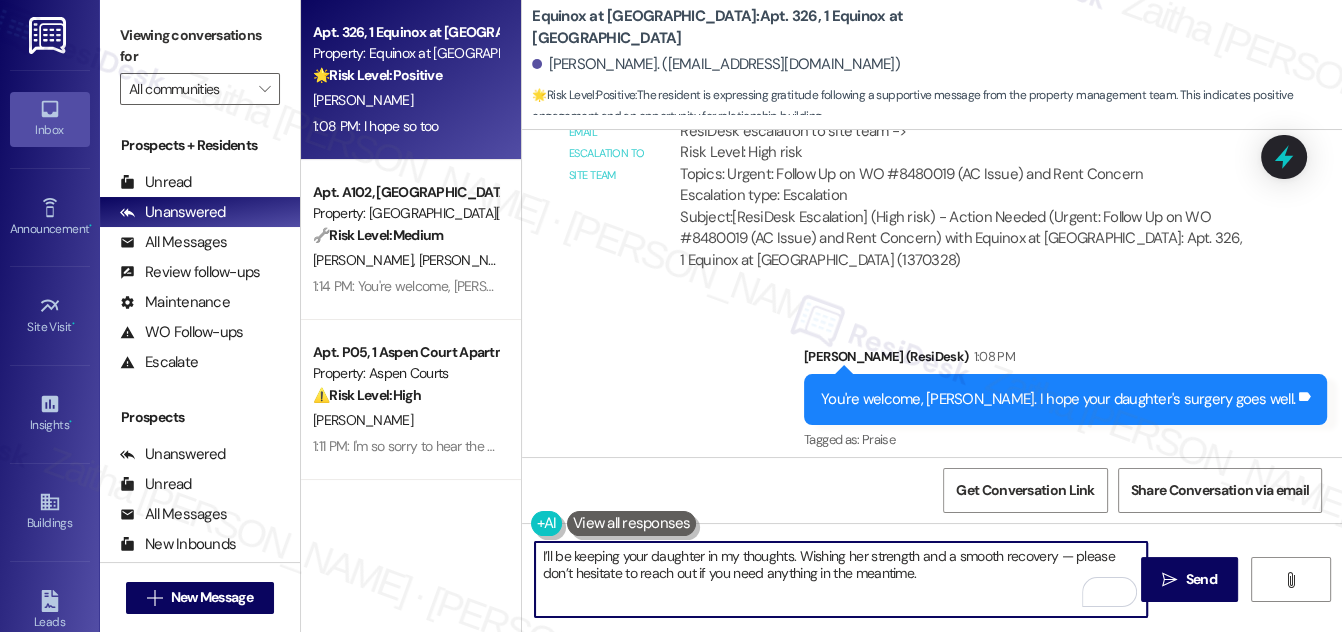 click on "I’ll be keeping your daughter in my thoughts. Wishing her strength and a smooth recovery — please don’t hesitate to reach out if you need anything in the meantime." at bounding box center (841, 579) 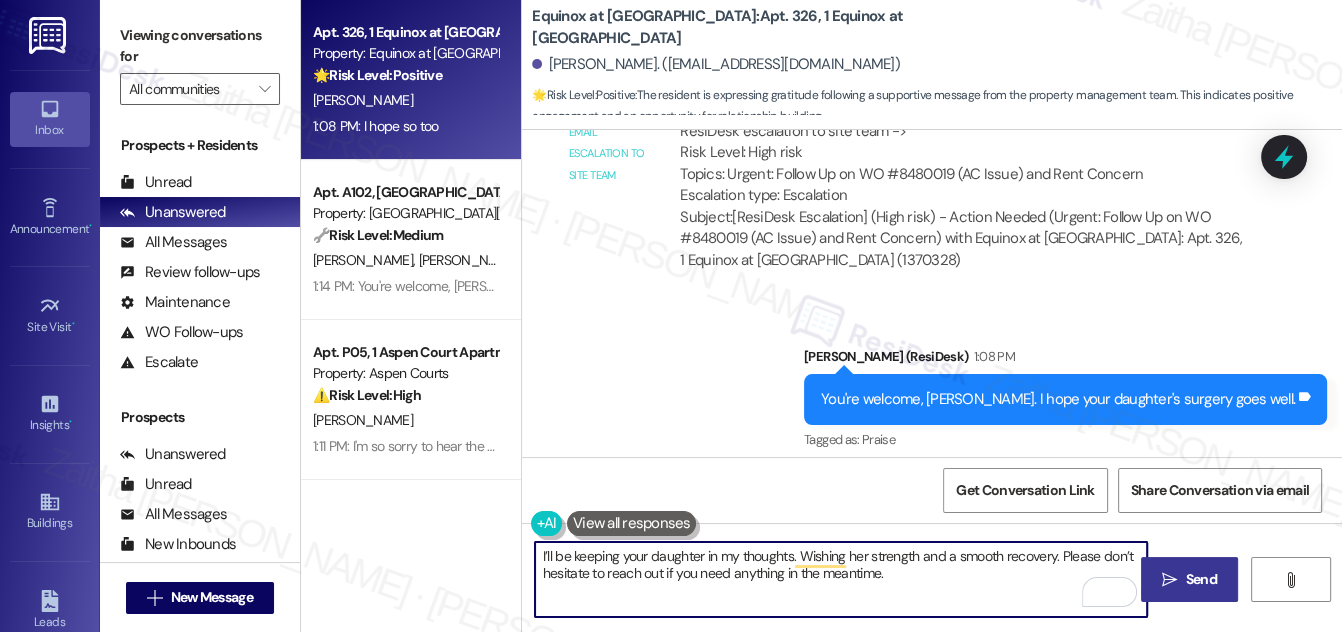 type on "I’ll be keeping your daughter in my thoughts. Wishing her strength and a smooth recovery. Please don’t hesitate to reach out if you need anything in the meantime." 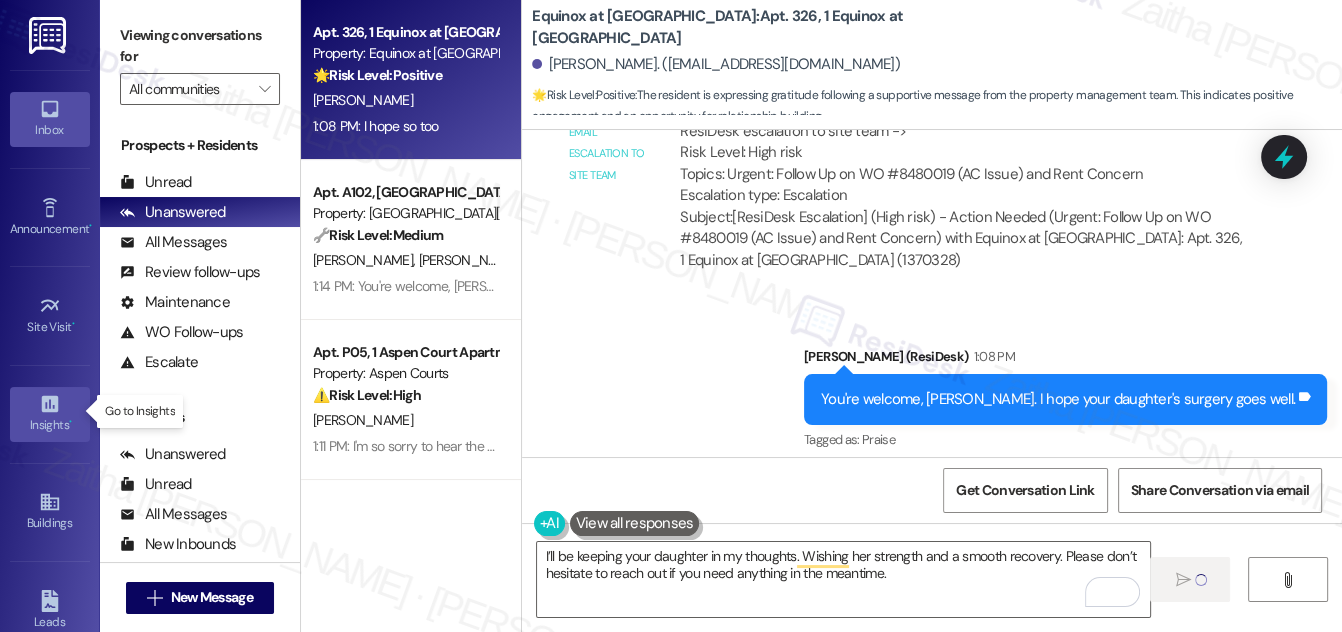 type 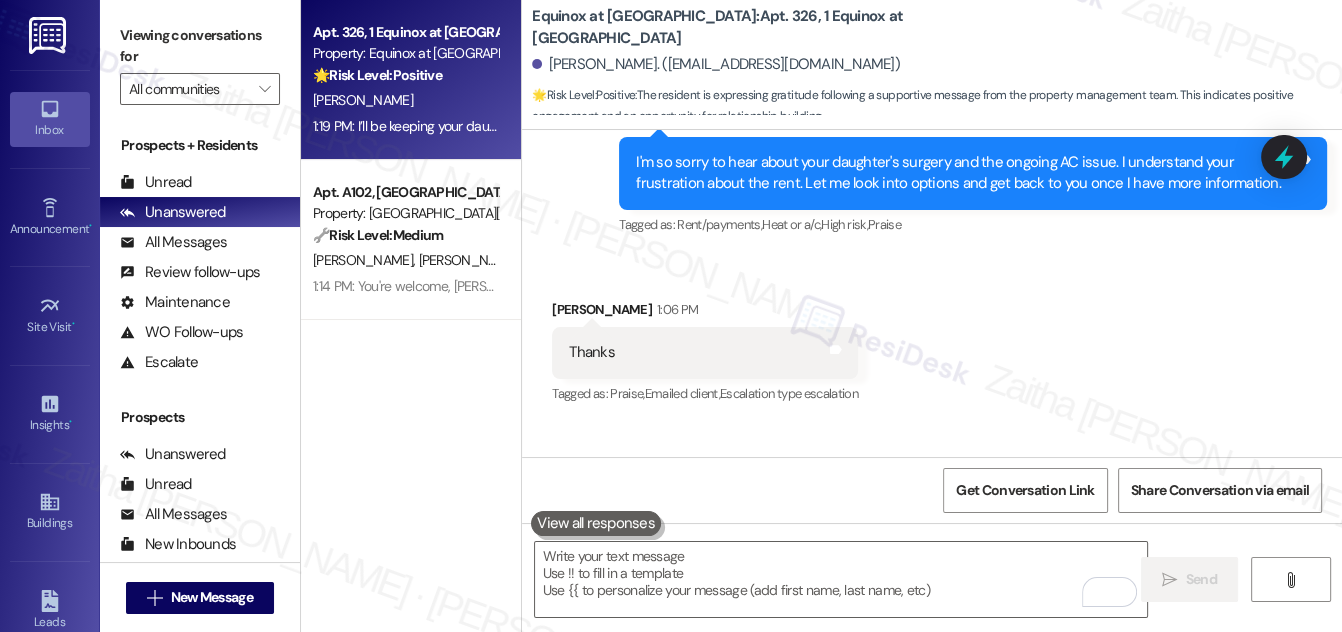 scroll, scrollTop: 28820, scrollLeft: 0, axis: vertical 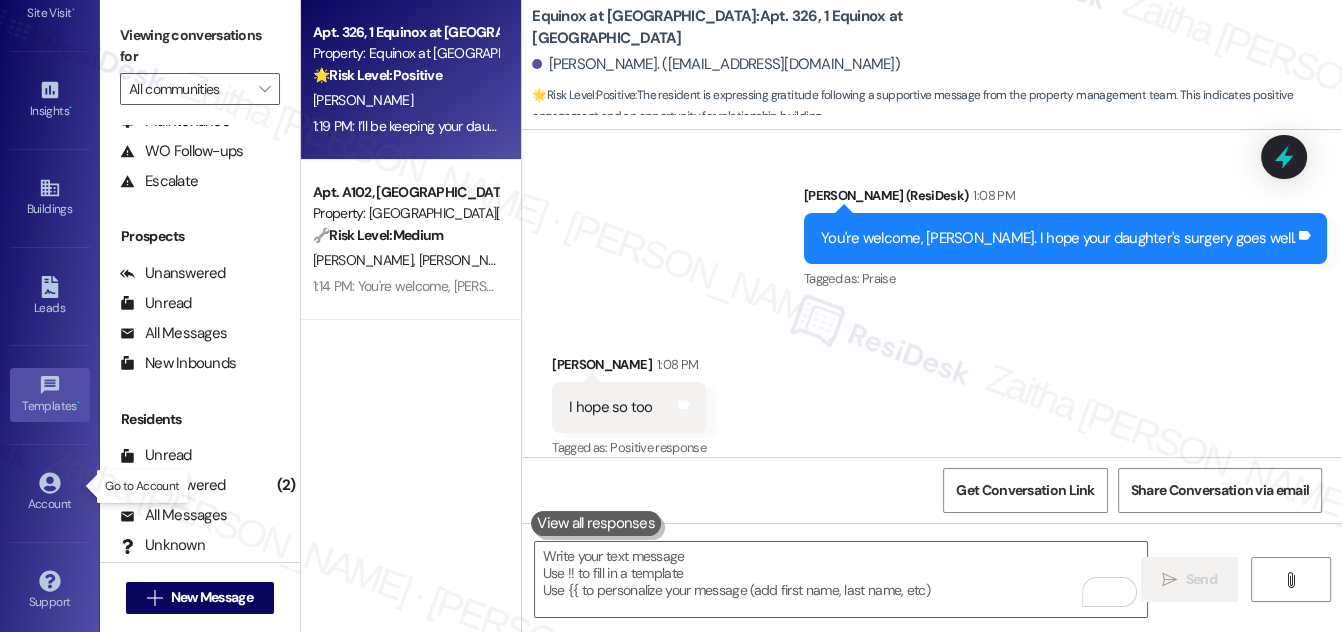 click on "Account" at bounding box center (50, 504) 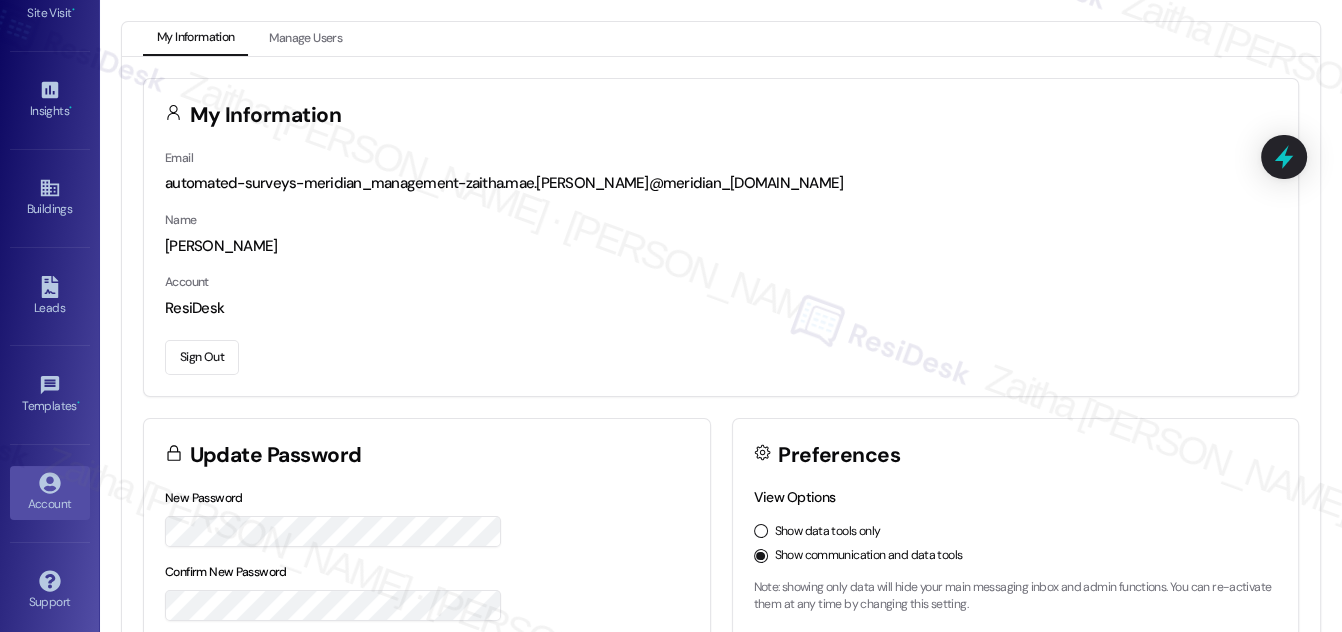 click on "Sign Out" at bounding box center (202, 357) 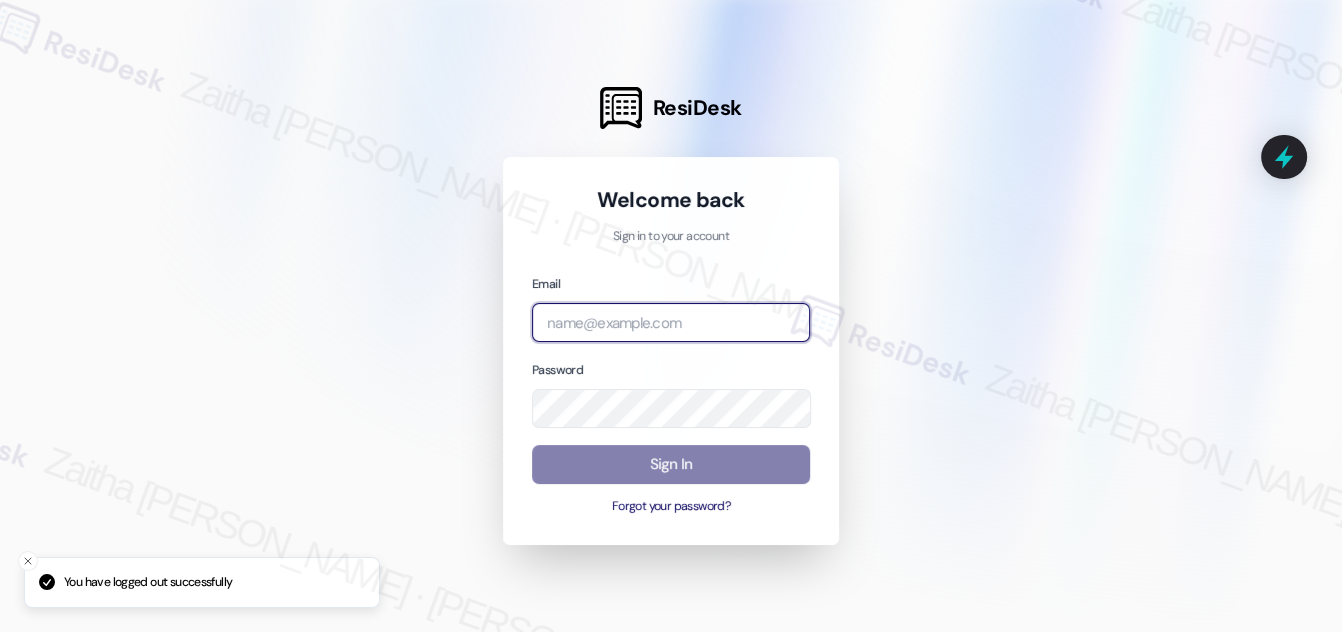 click at bounding box center [671, 322] 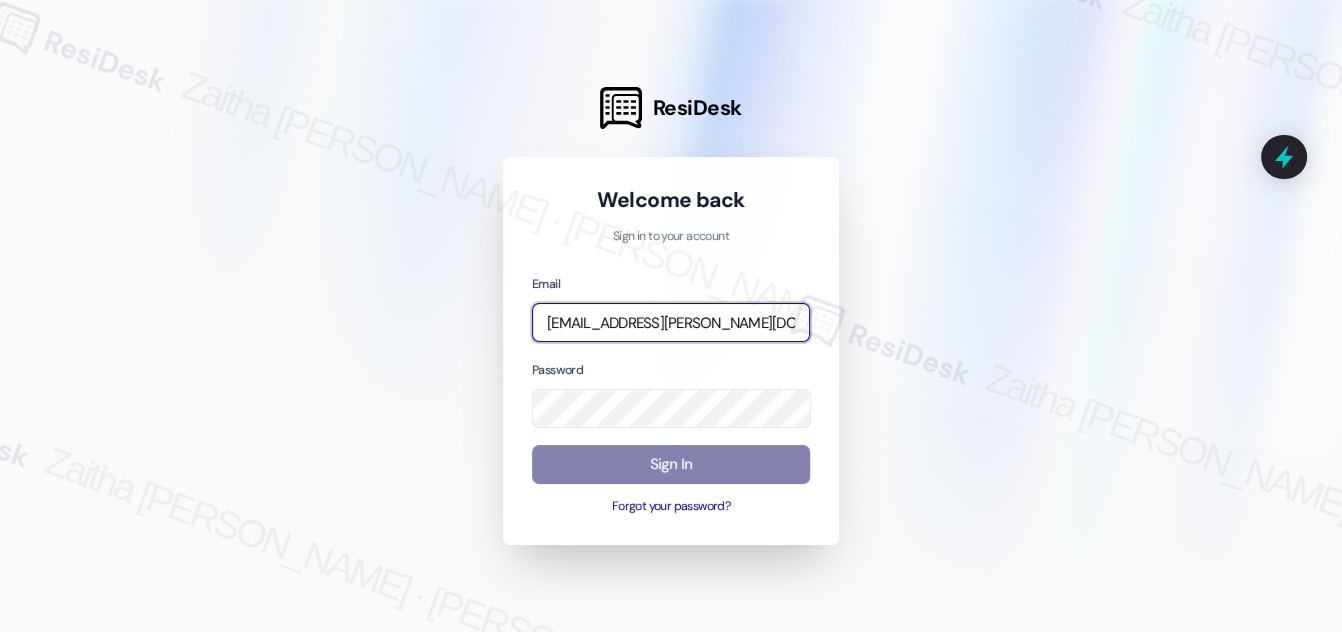type on "automated-surveys-icarus-zaitha.mae.garcia@icarus.com" 